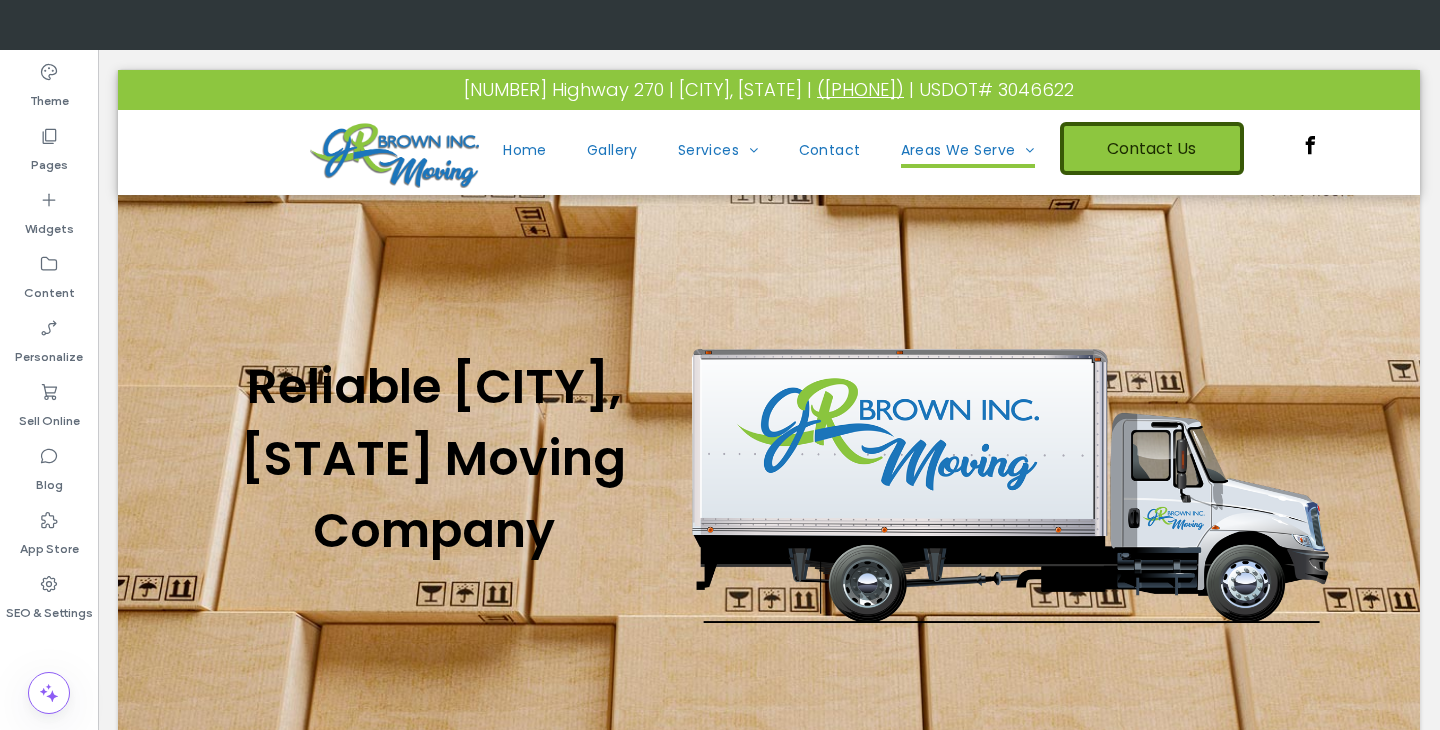 scroll, scrollTop: 0, scrollLeft: 0, axis: both 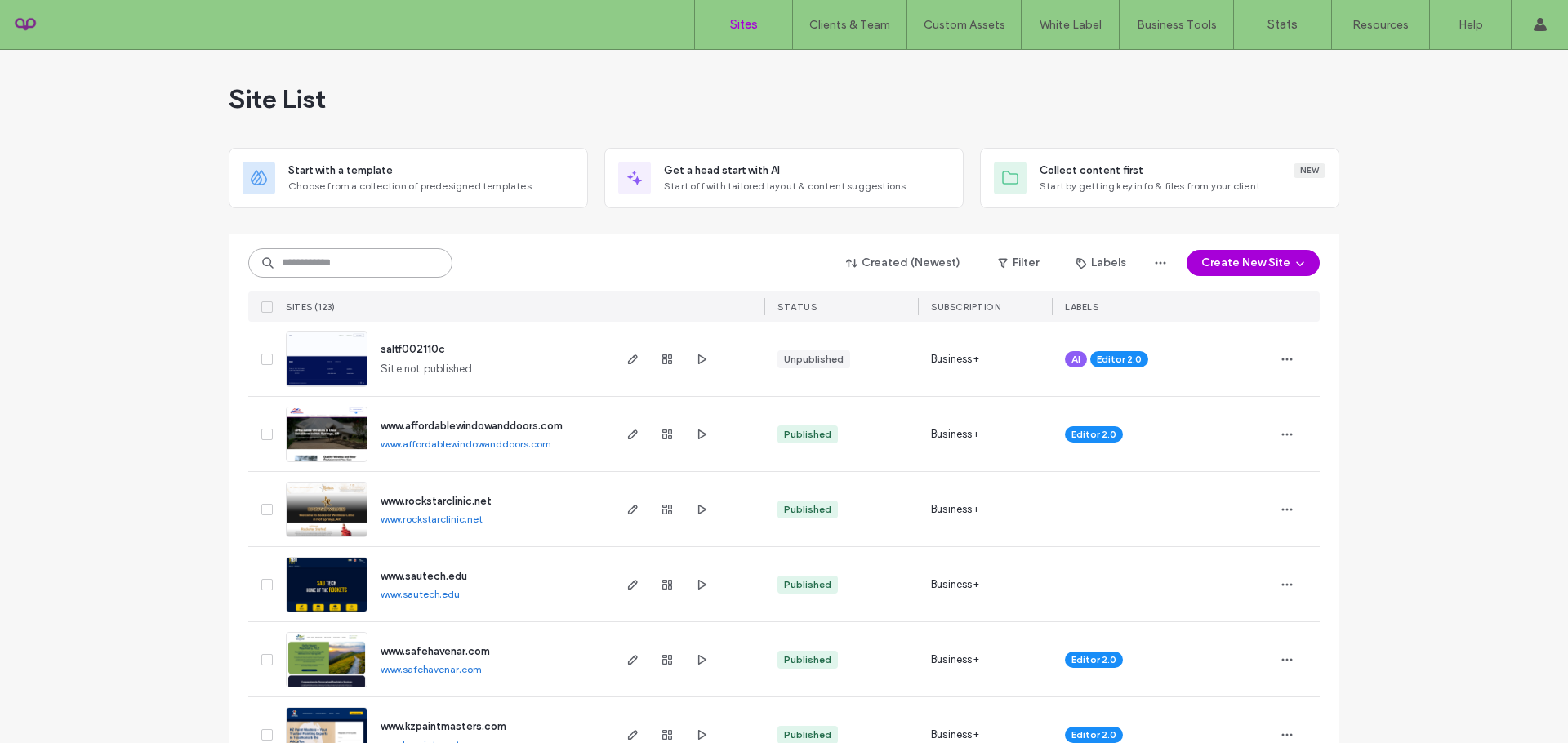 click at bounding box center (350, 263) 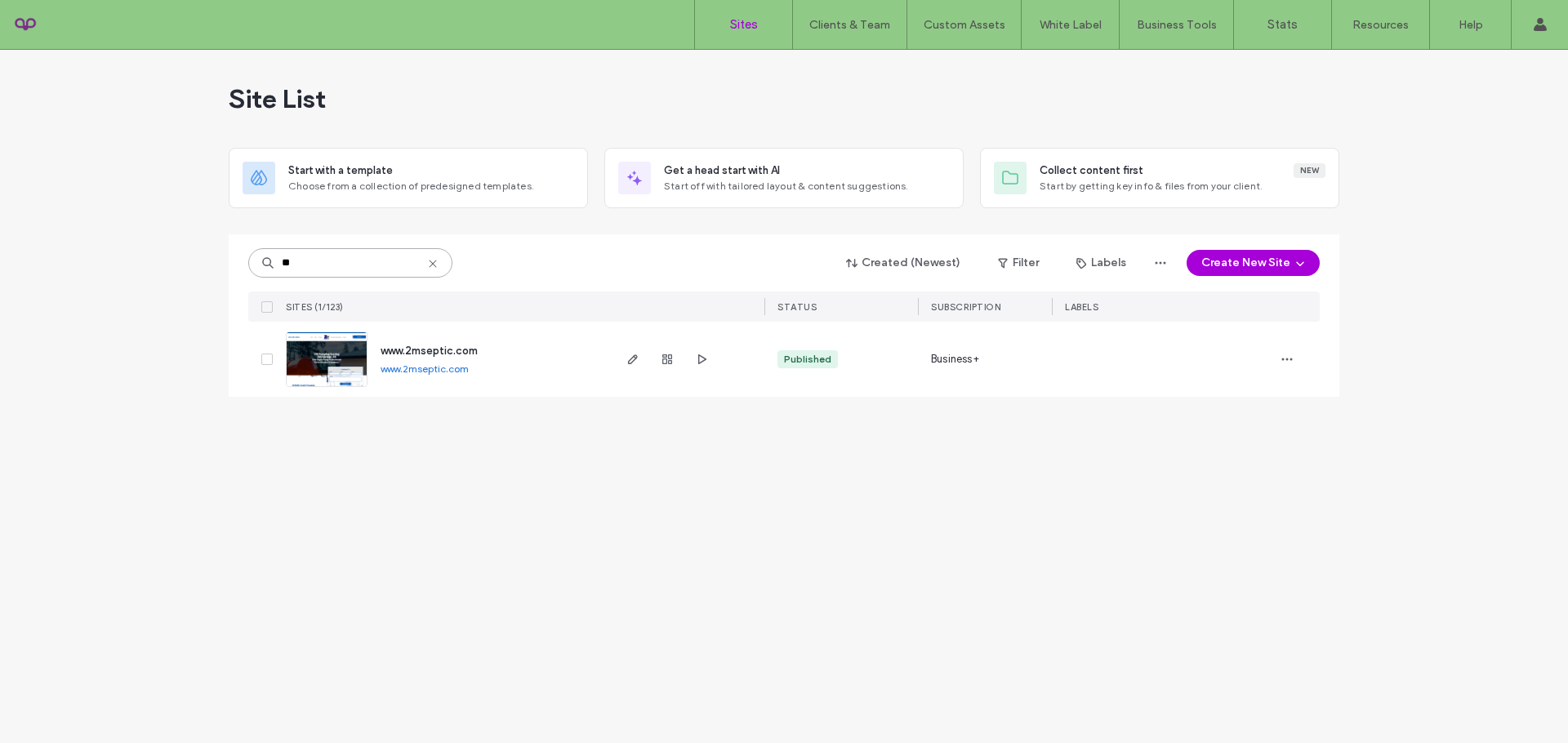 type on "**" 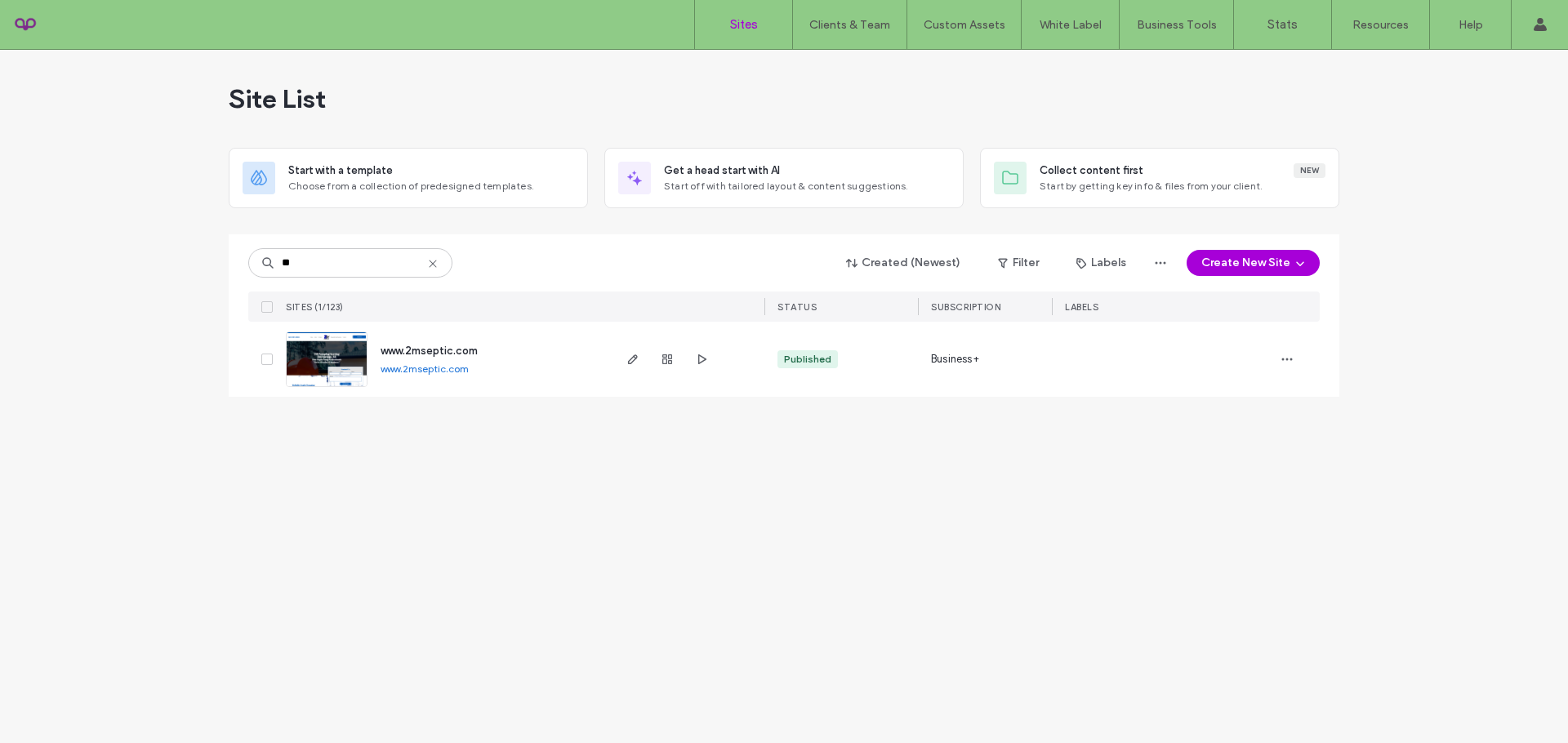 click on "www.2mseptic.com" at bounding box center (429, 350) 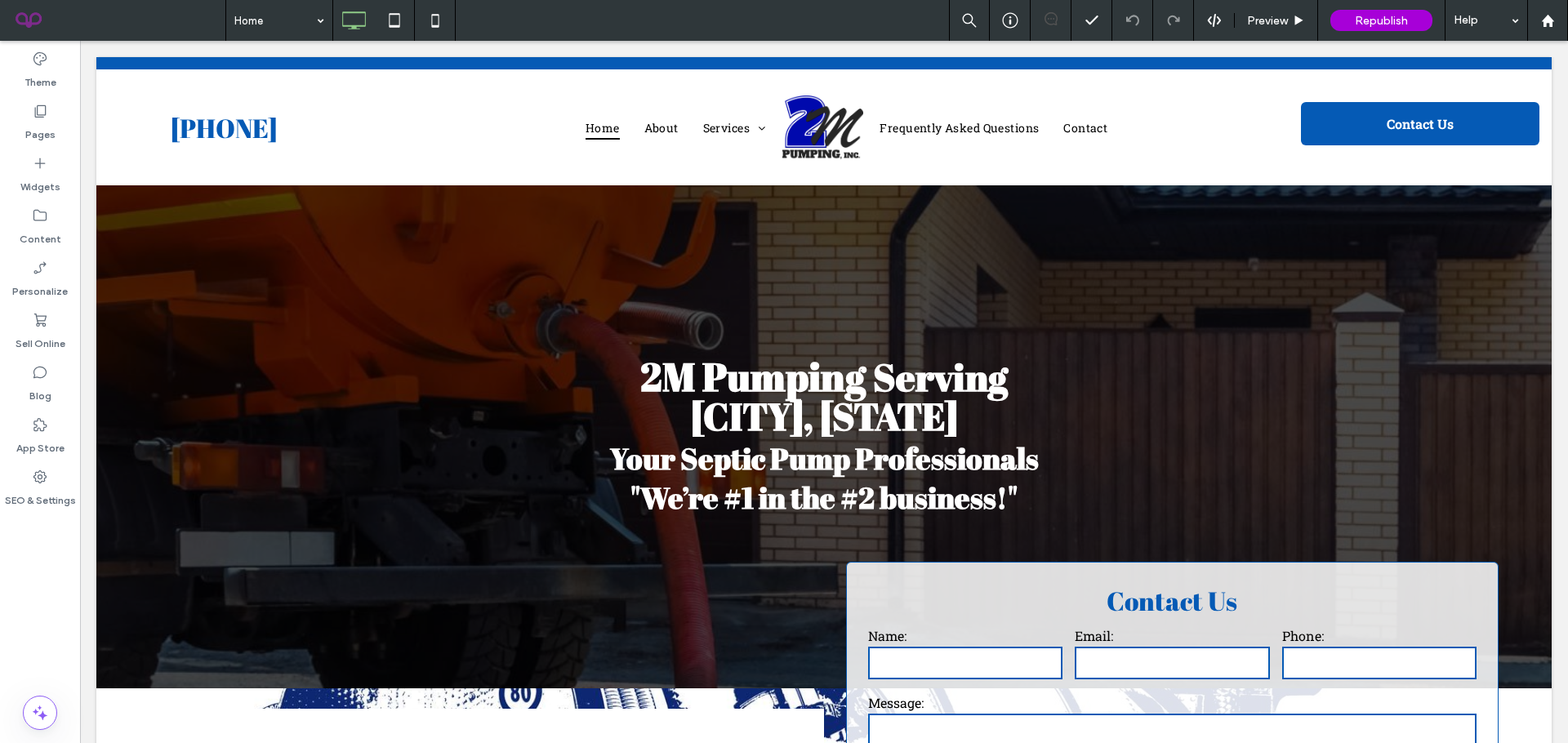 scroll, scrollTop: 0, scrollLeft: 0, axis: both 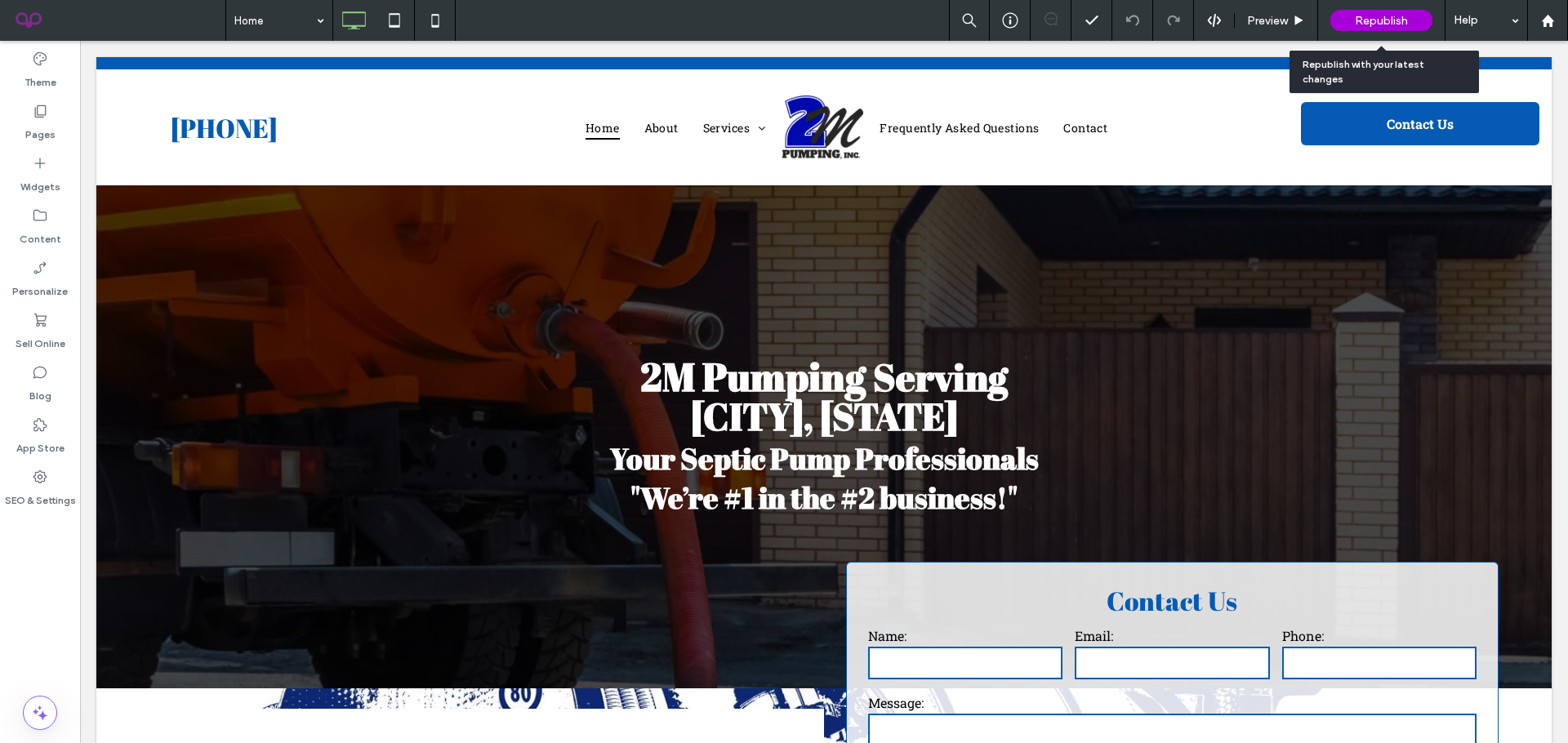 click on "Republish" at bounding box center [1381, 20] 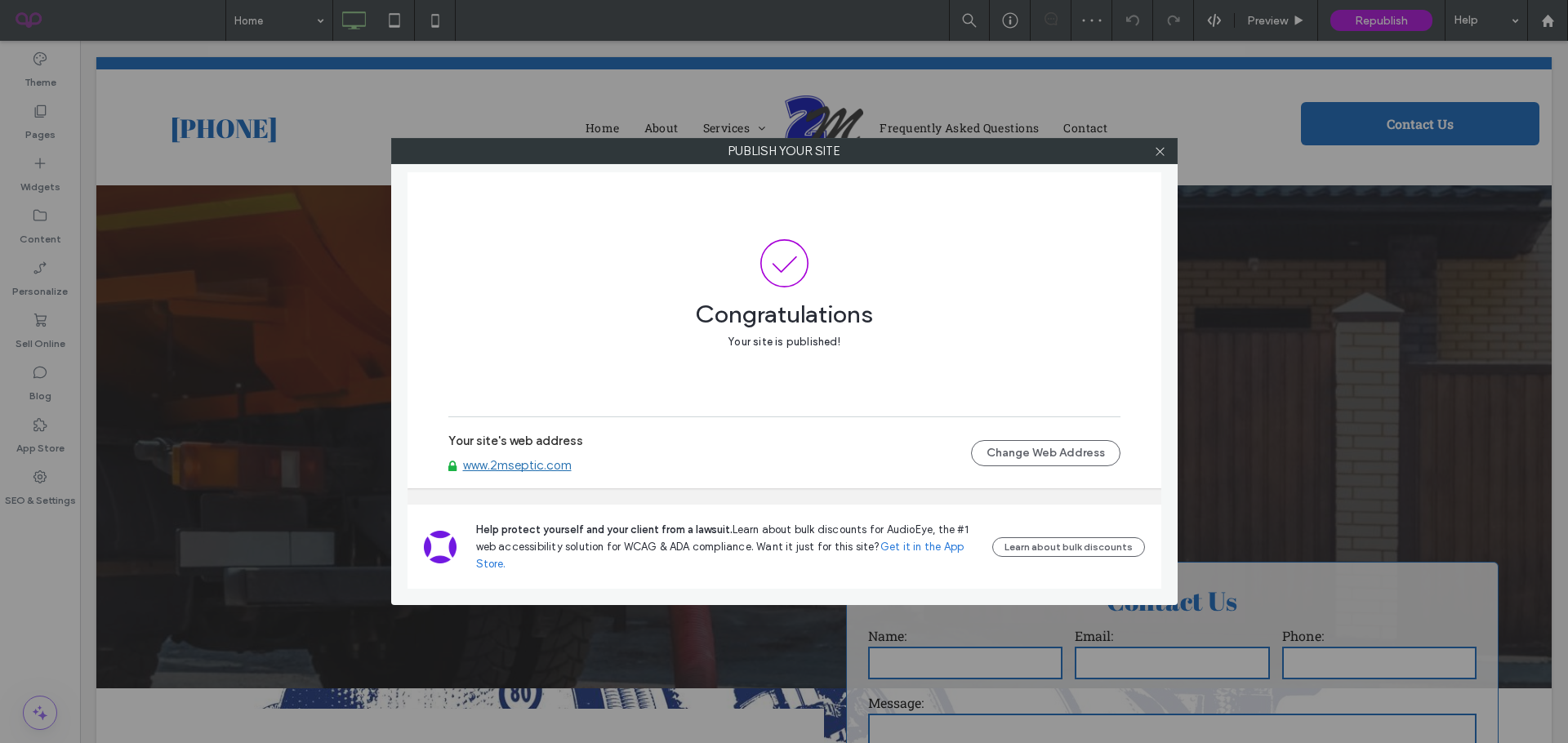 click on "www.2mseptic.com" at bounding box center [517, 465] 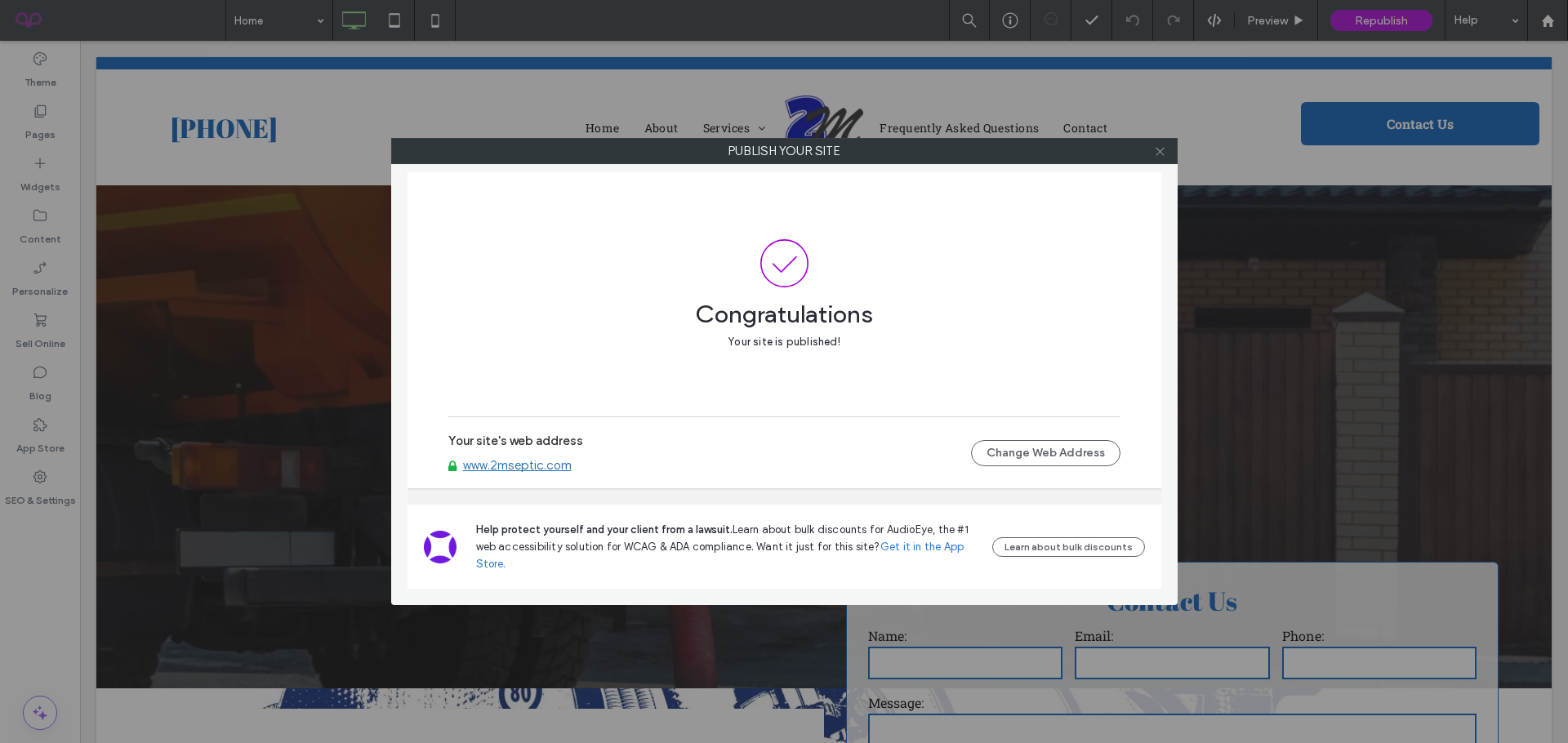 click 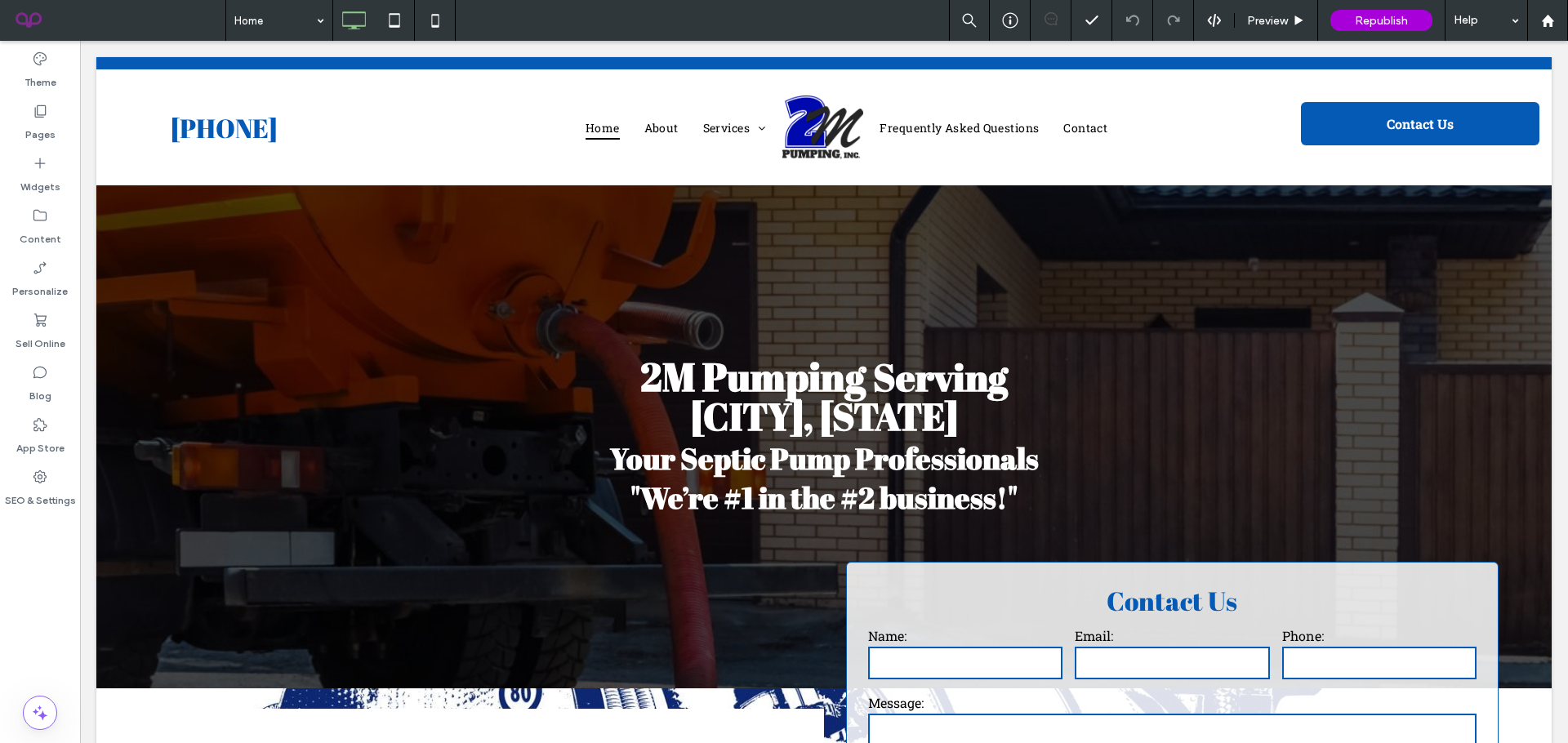 click at bounding box center (40, 522) 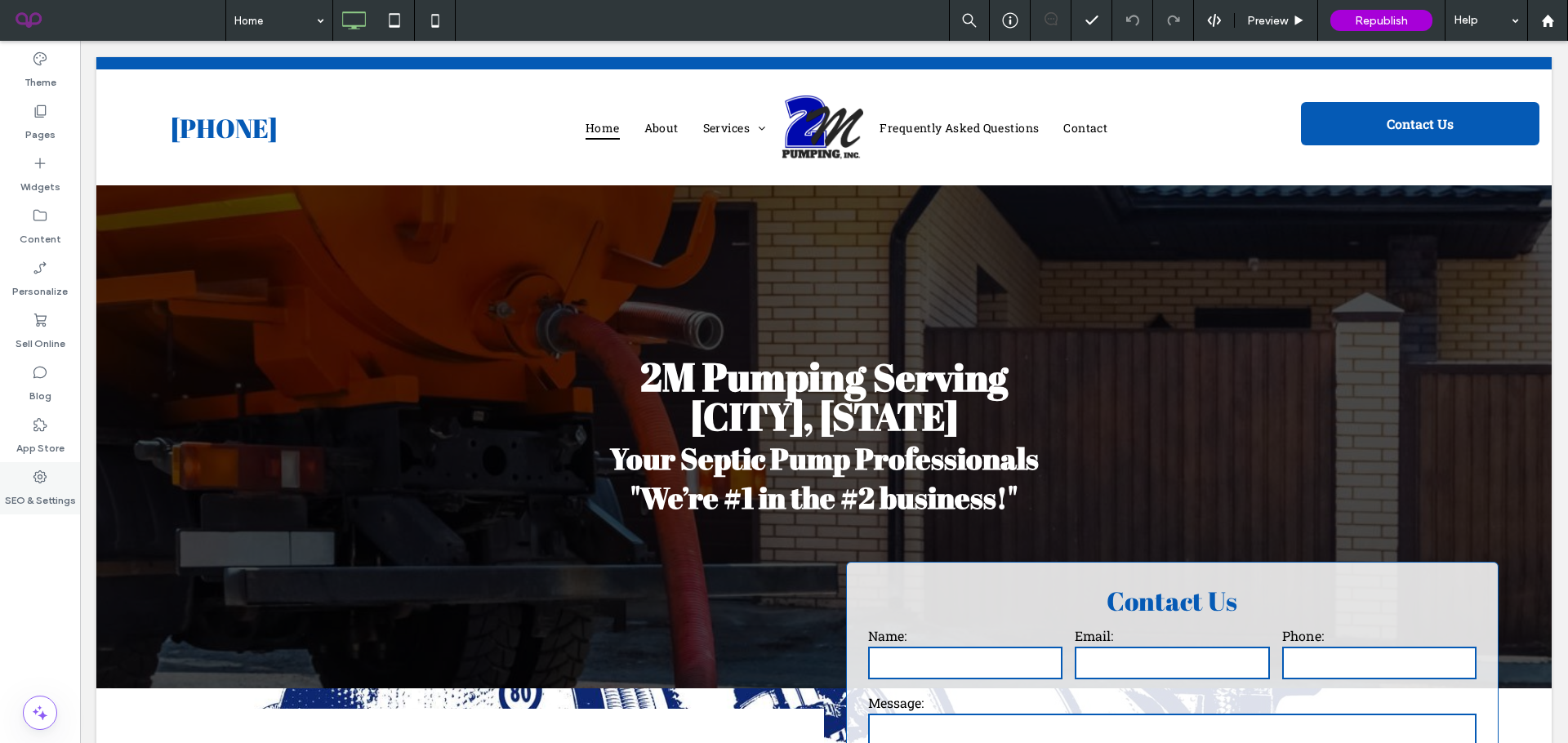 click on "SEO & Settings" at bounding box center [40, 496] 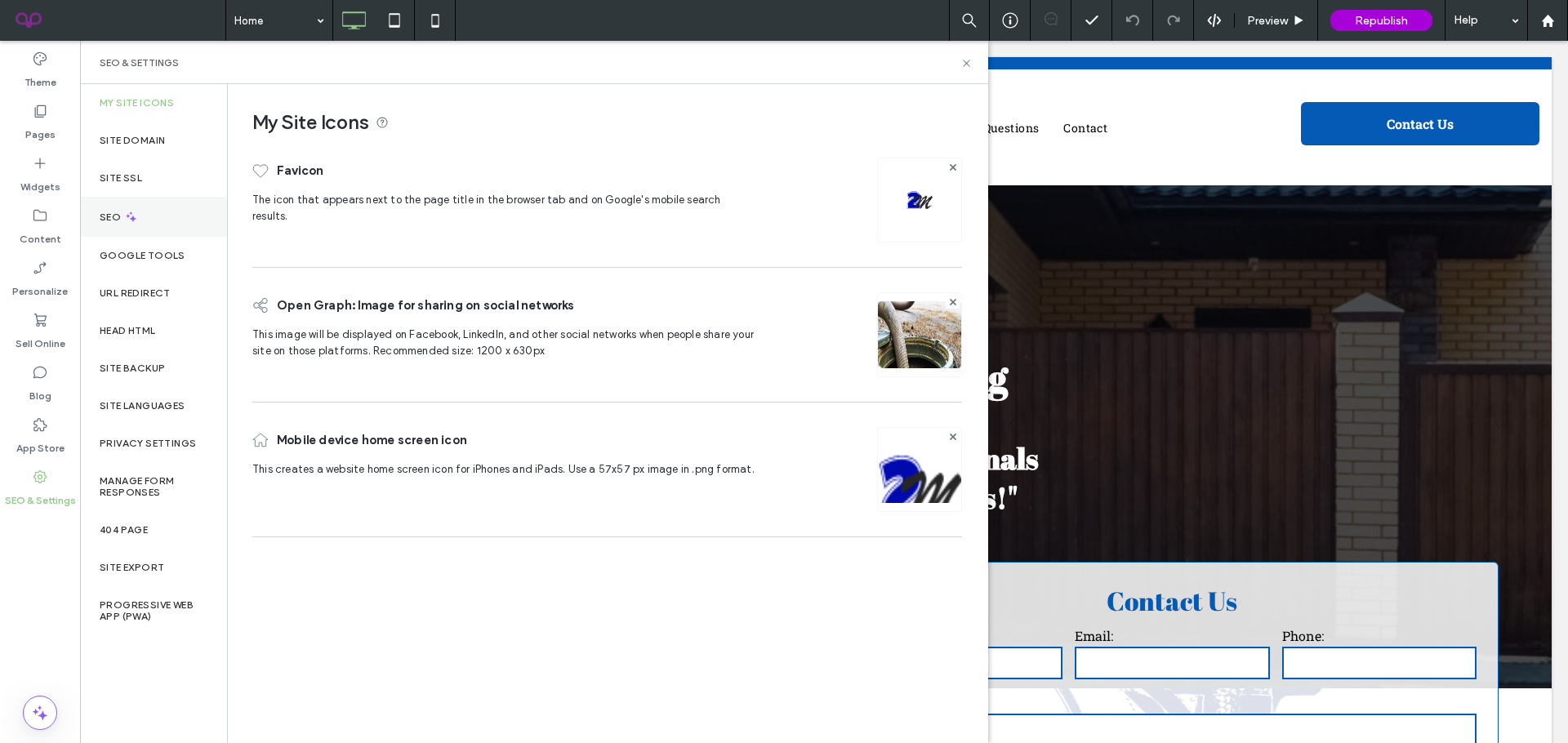 click on "SEO" at bounding box center [154, 216] 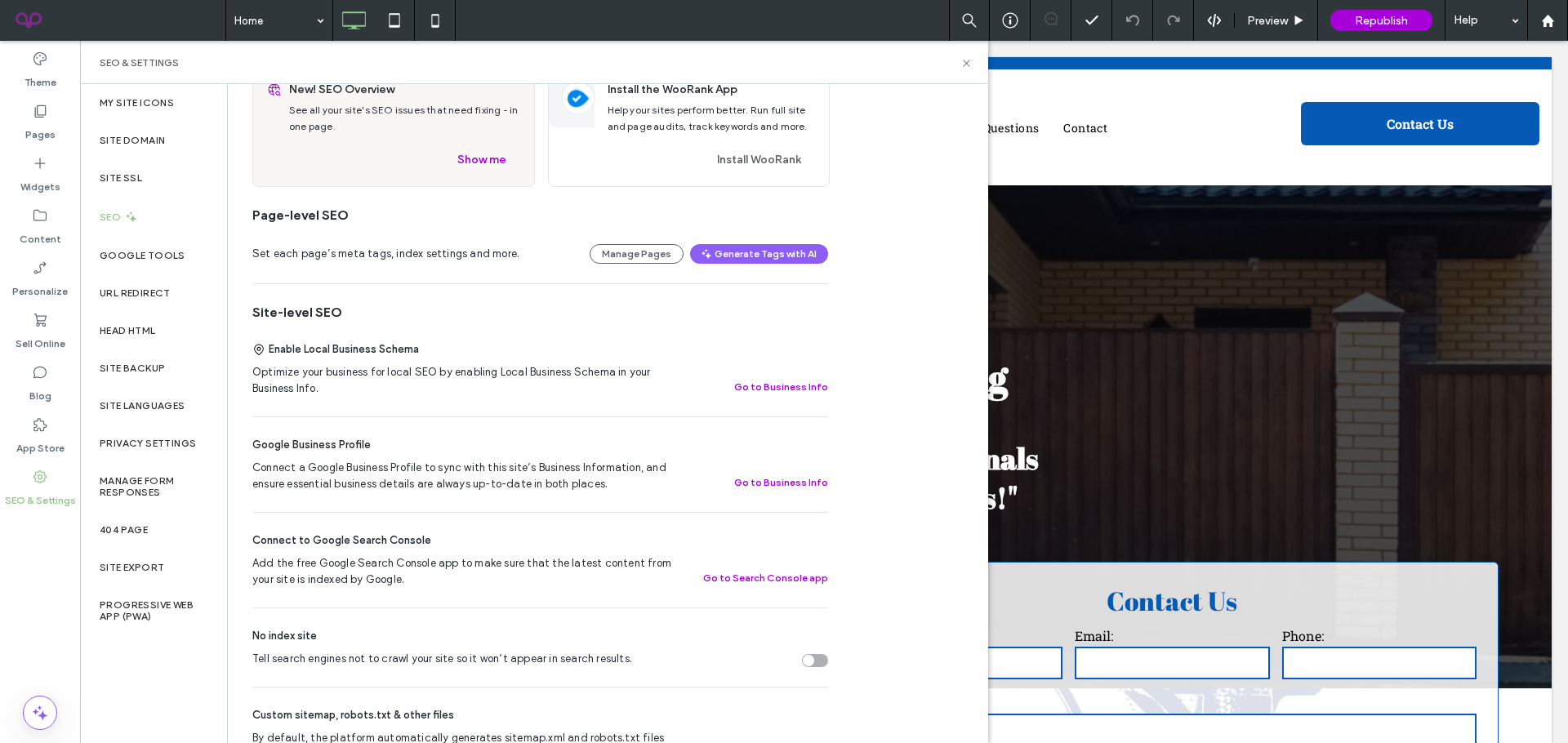 scroll, scrollTop: 136, scrollLeft: 0, axis: vertical 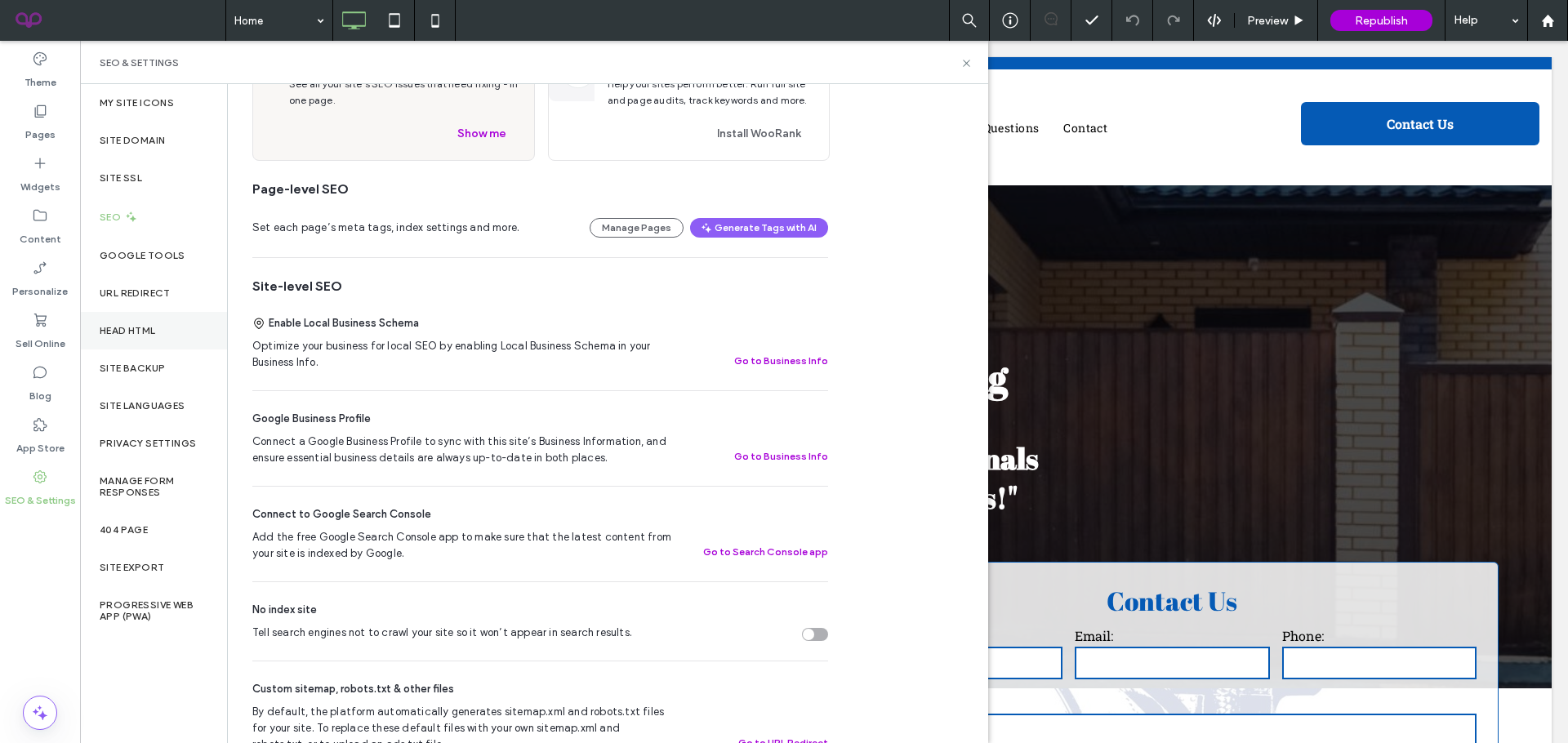 click on "Head HTML" at bounding box center [154, 331] 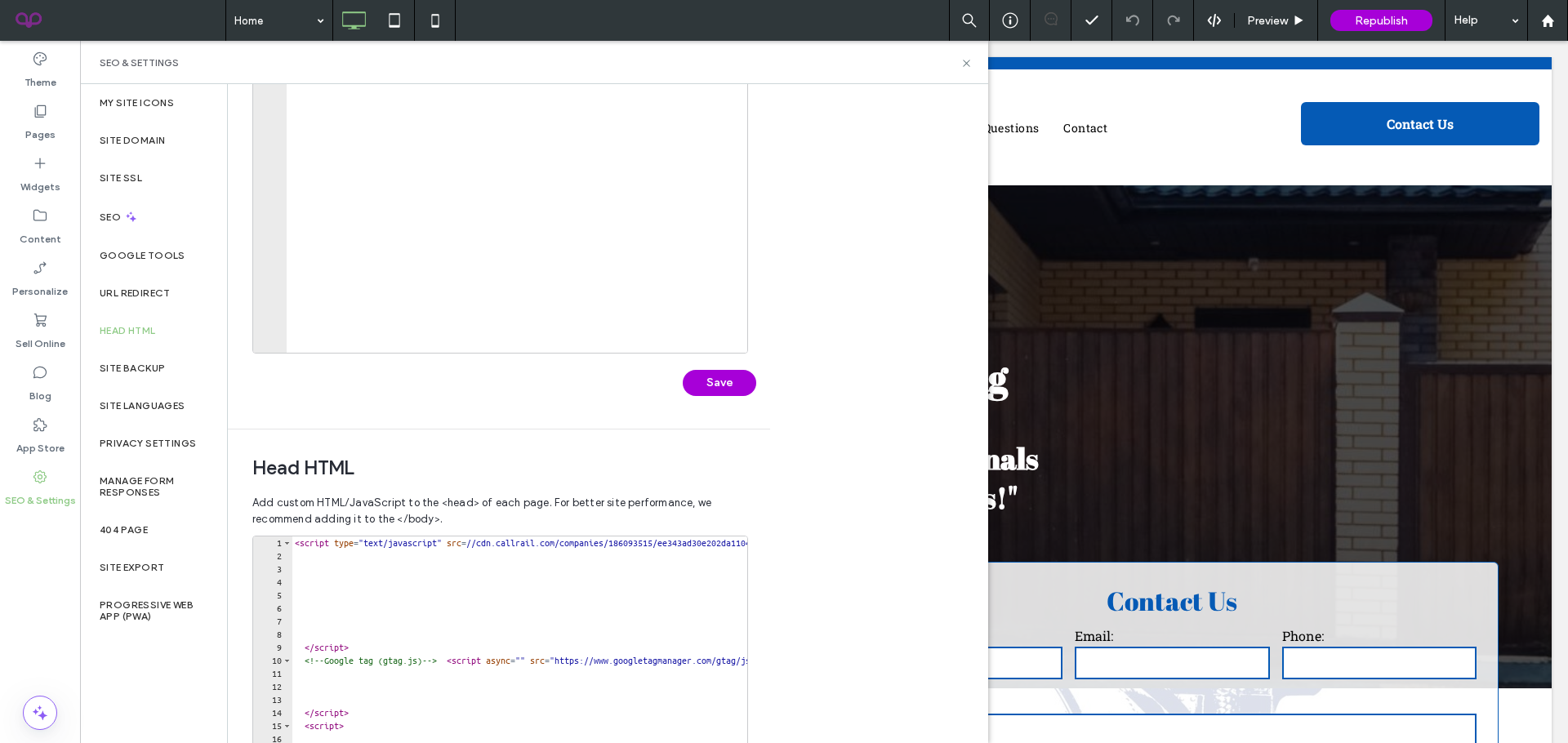 scroll, scrollTop: 301, scrollLeft: 0, axis: vertical 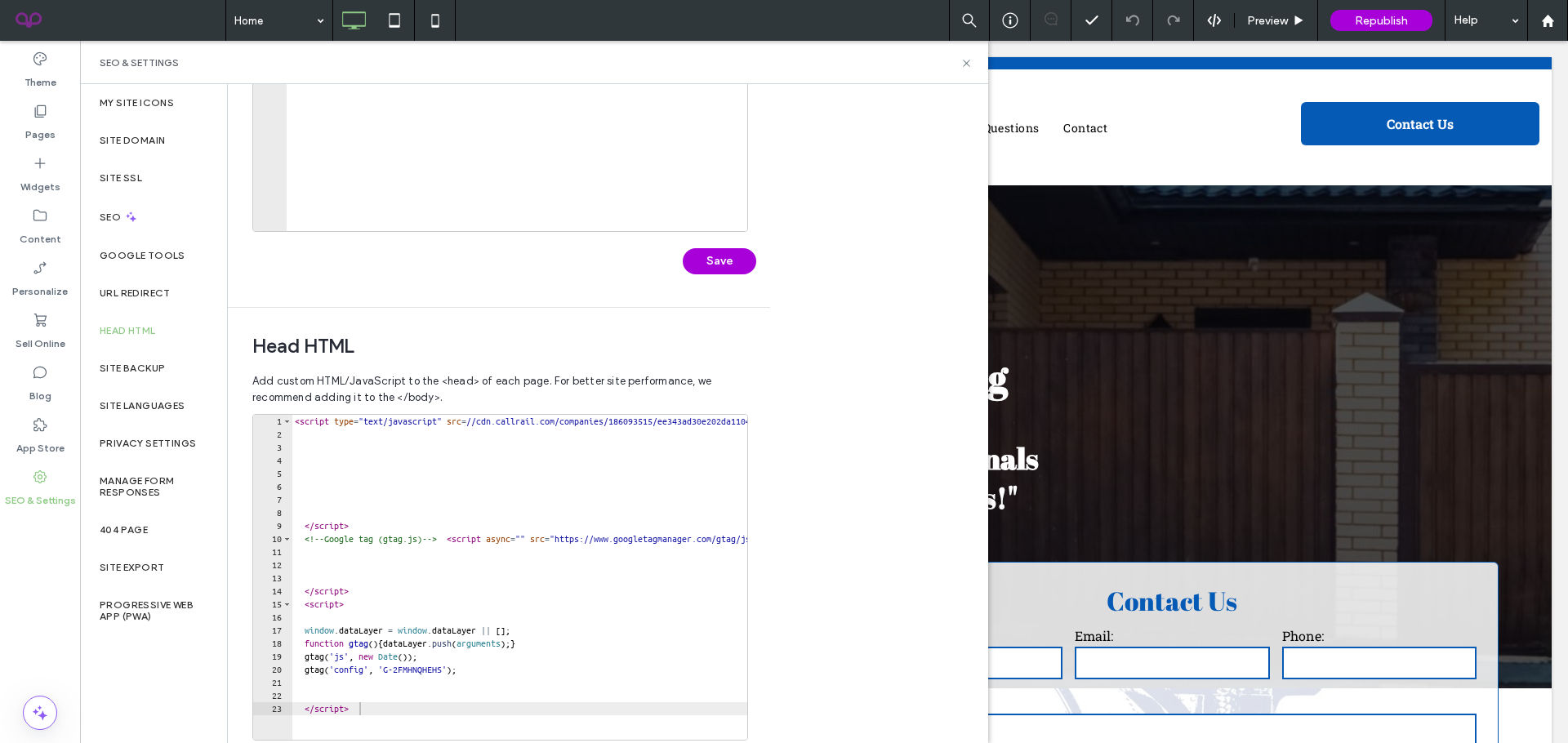type on "**********" 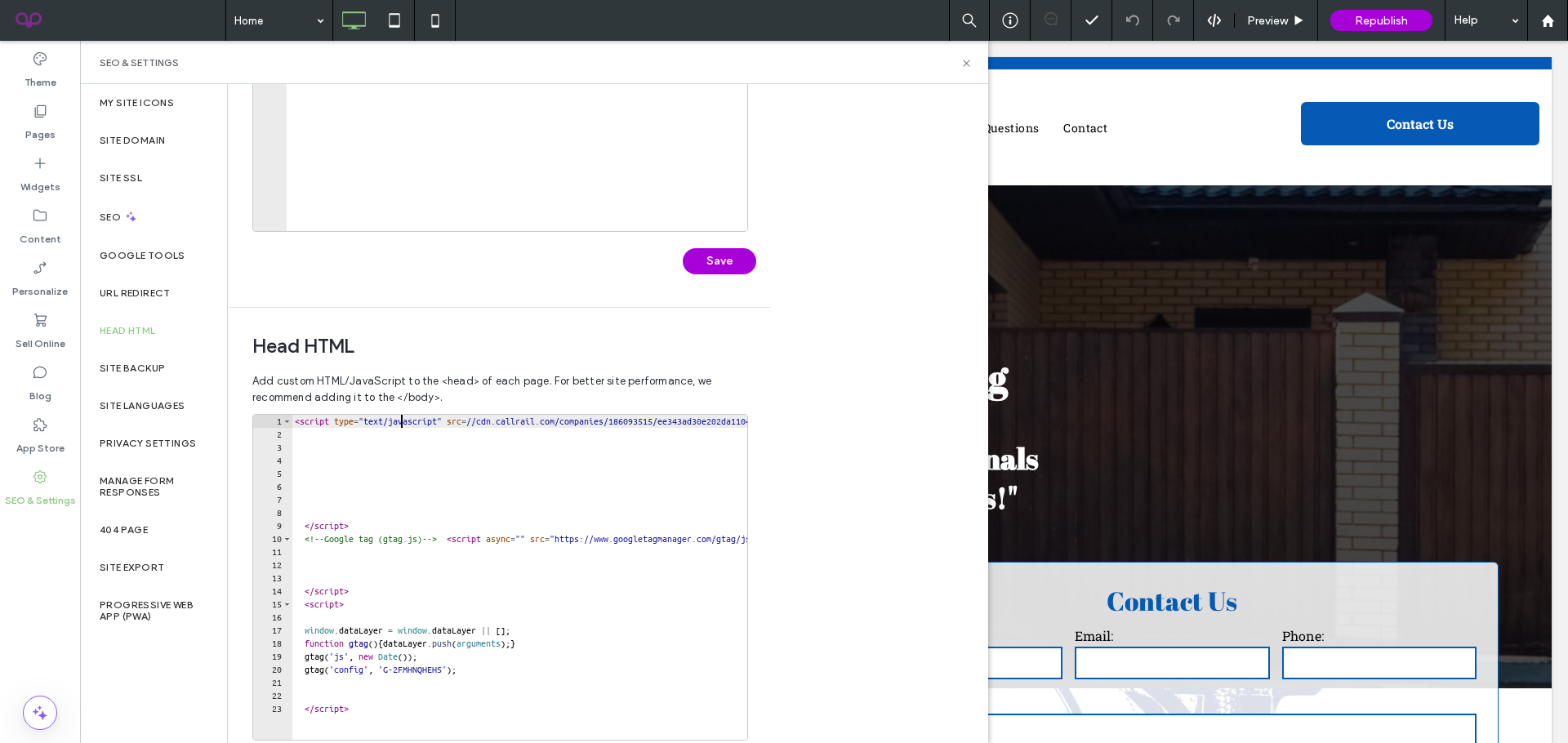scroll, scrollTop: 0, scrollLeft: 216, axis: horizontal 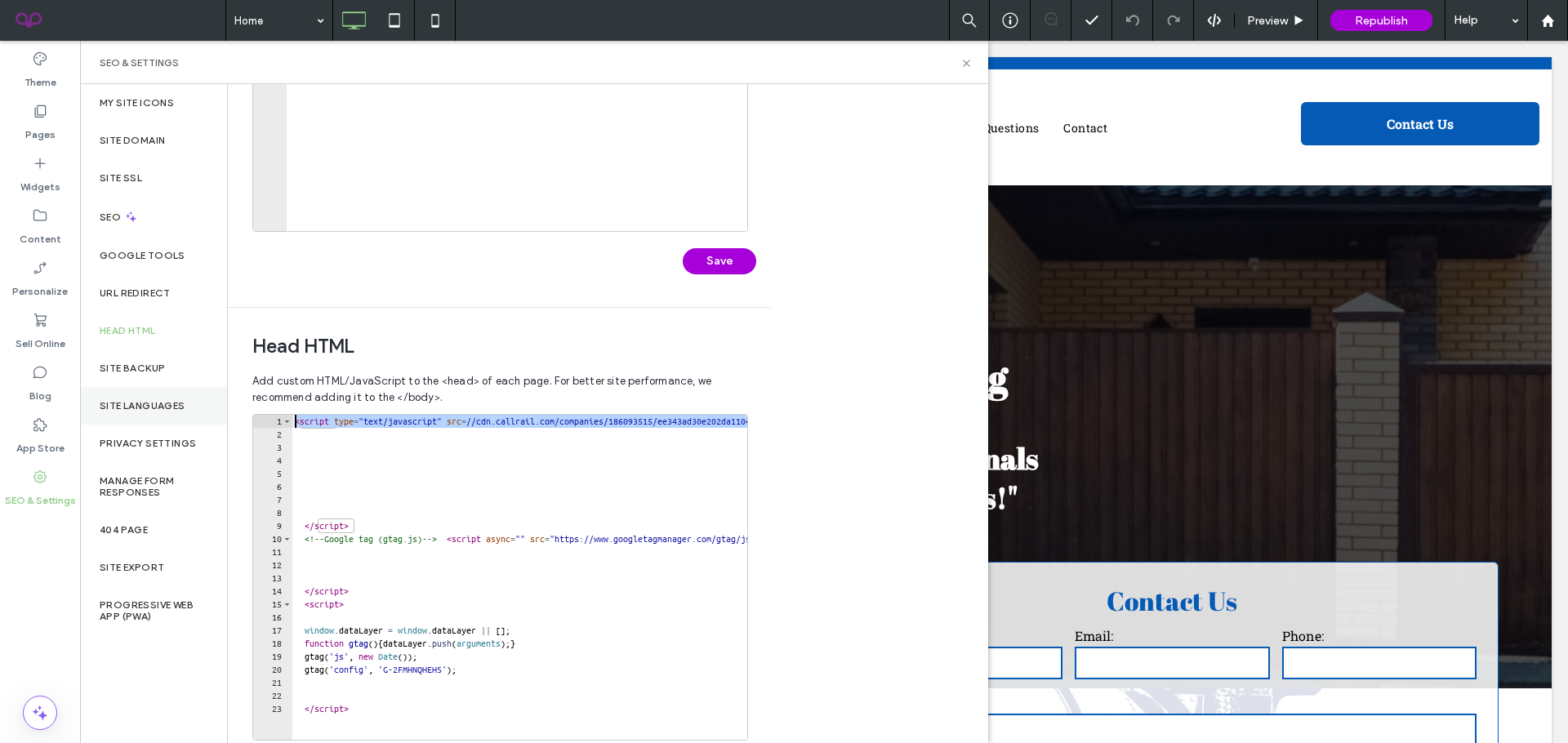 drag, startPoint x: 725, startPoint y: 424, endPoint x: 203, endPoint y: 404, distance: 522.383 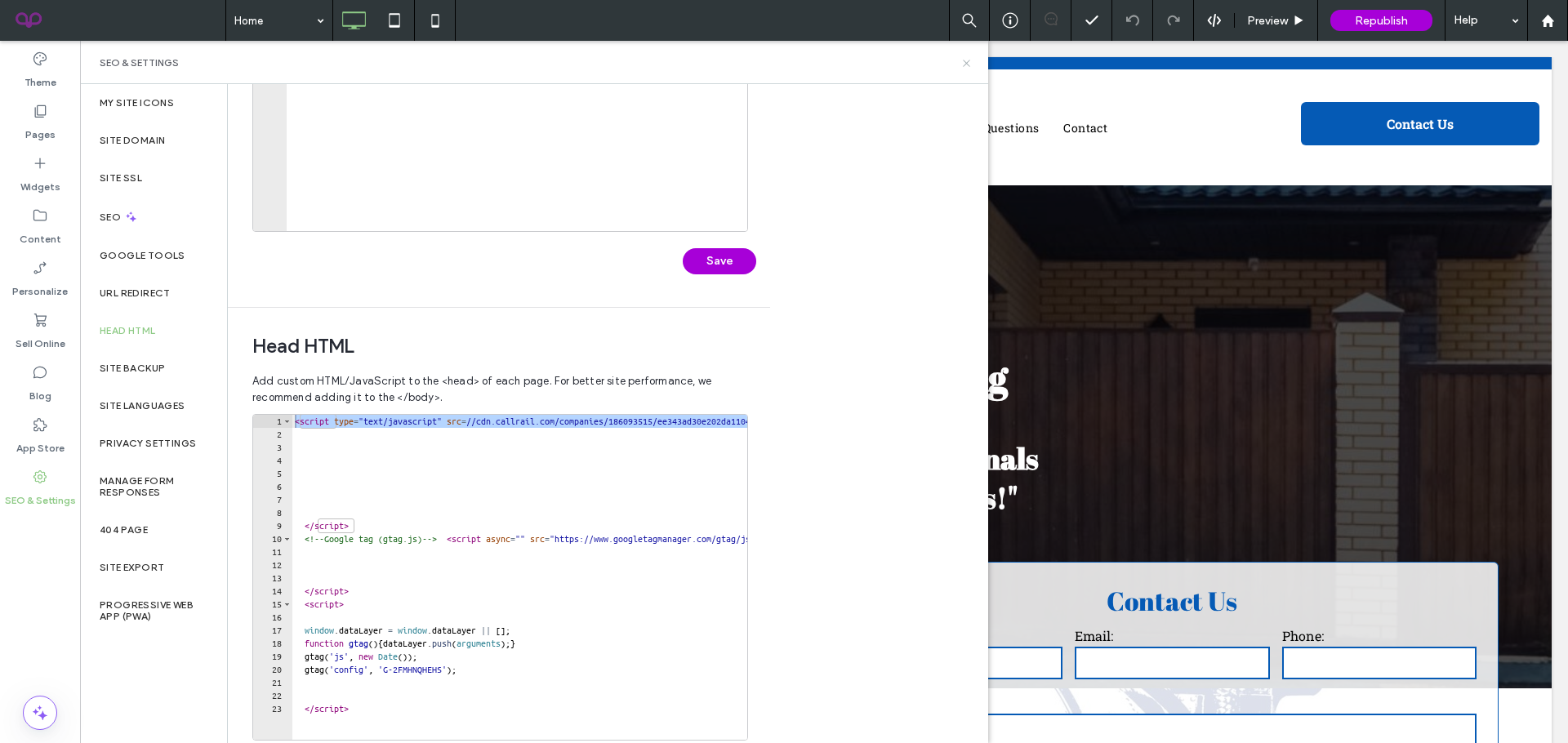 click 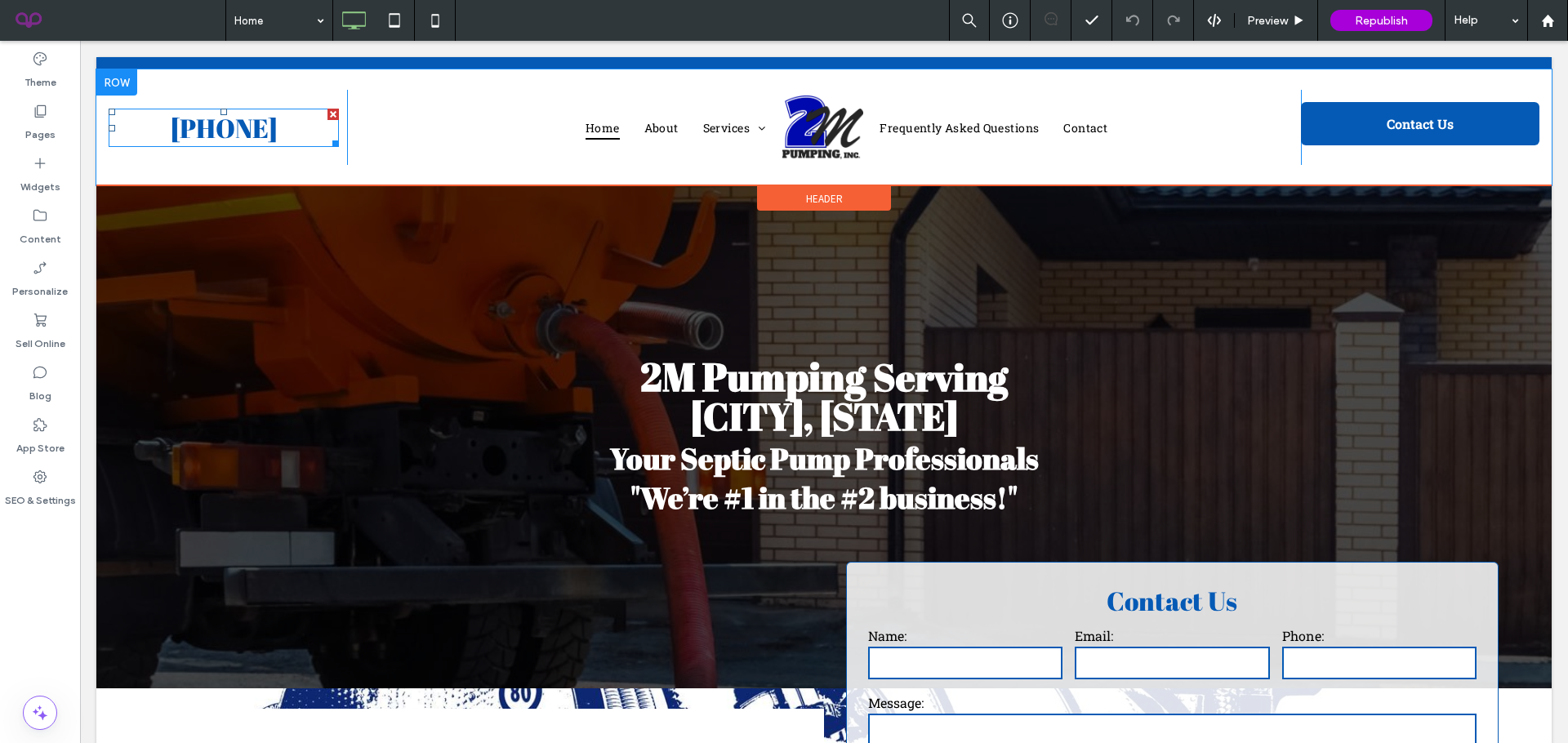 click on "[PHONE]" at bounding box center (224, 127) 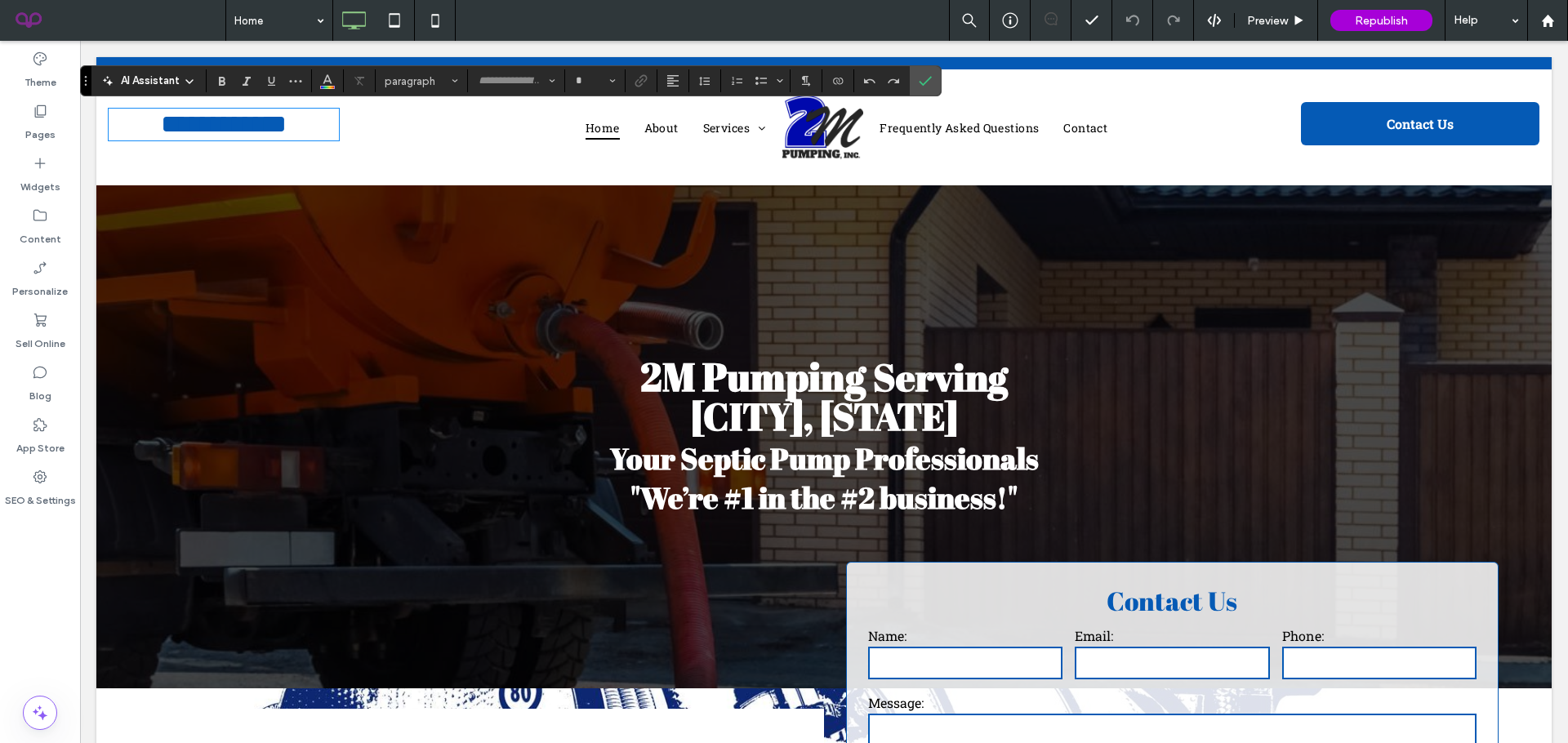 type on "**********" 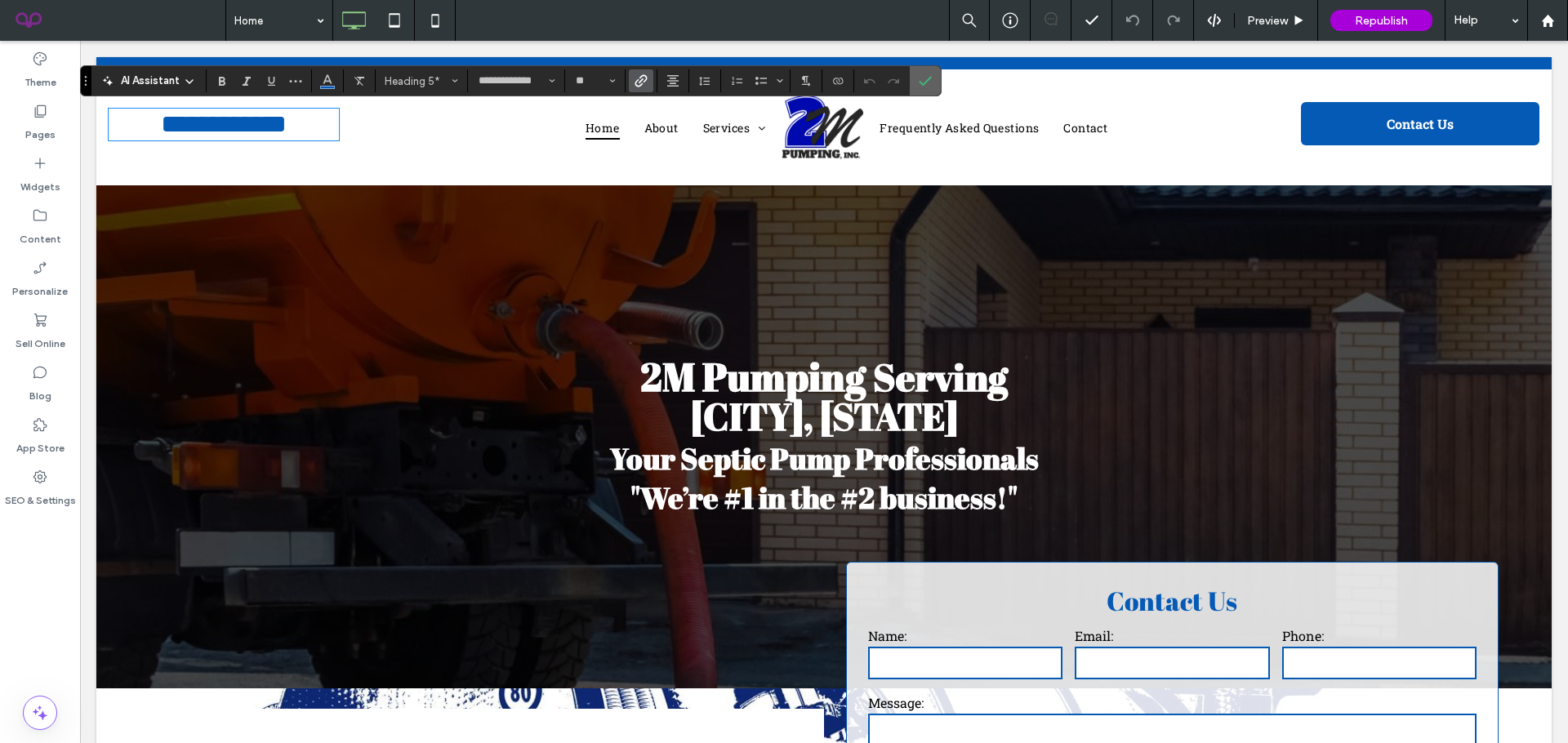 click 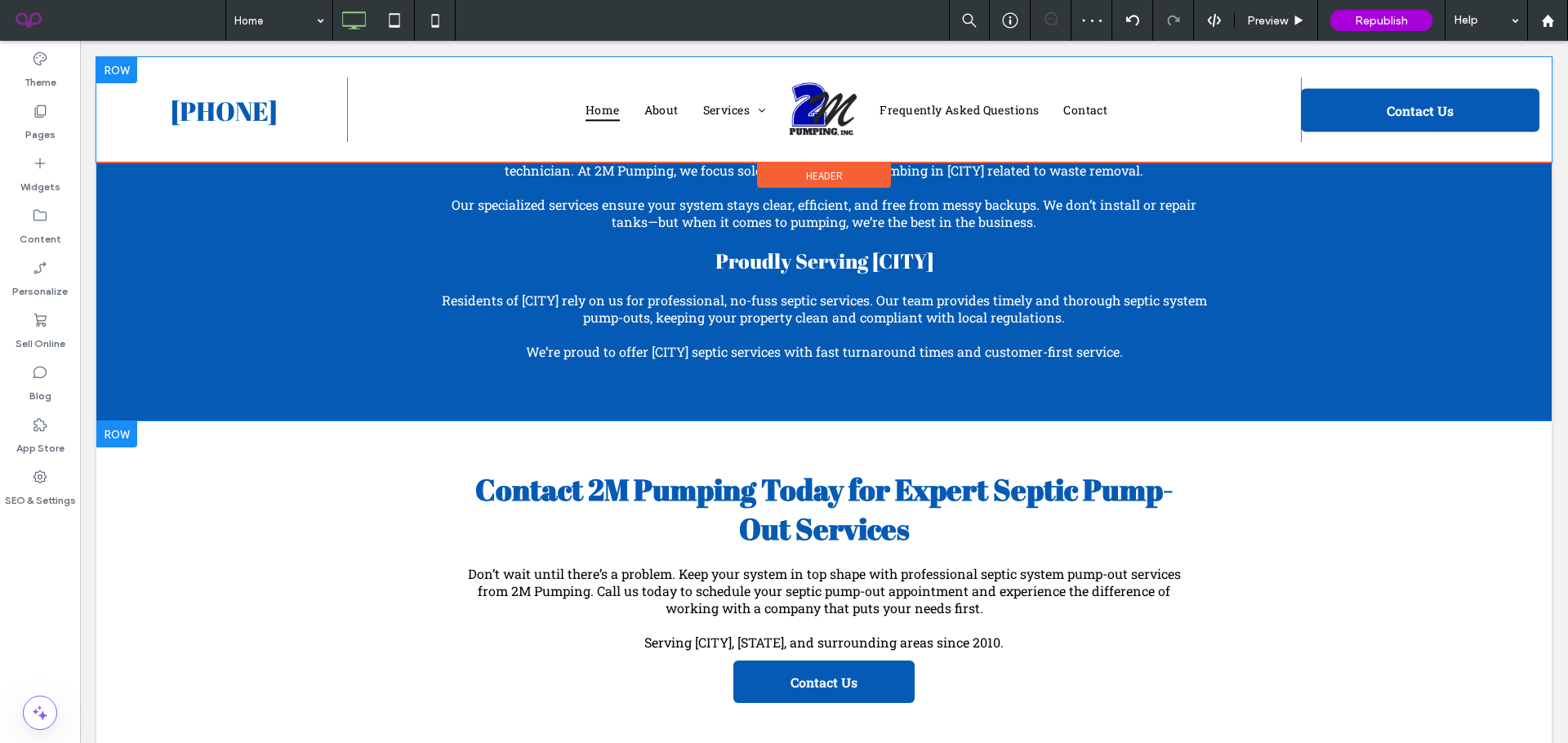 scroll, scrollTop: 2966, scrollLeft: 0, axis: vertical 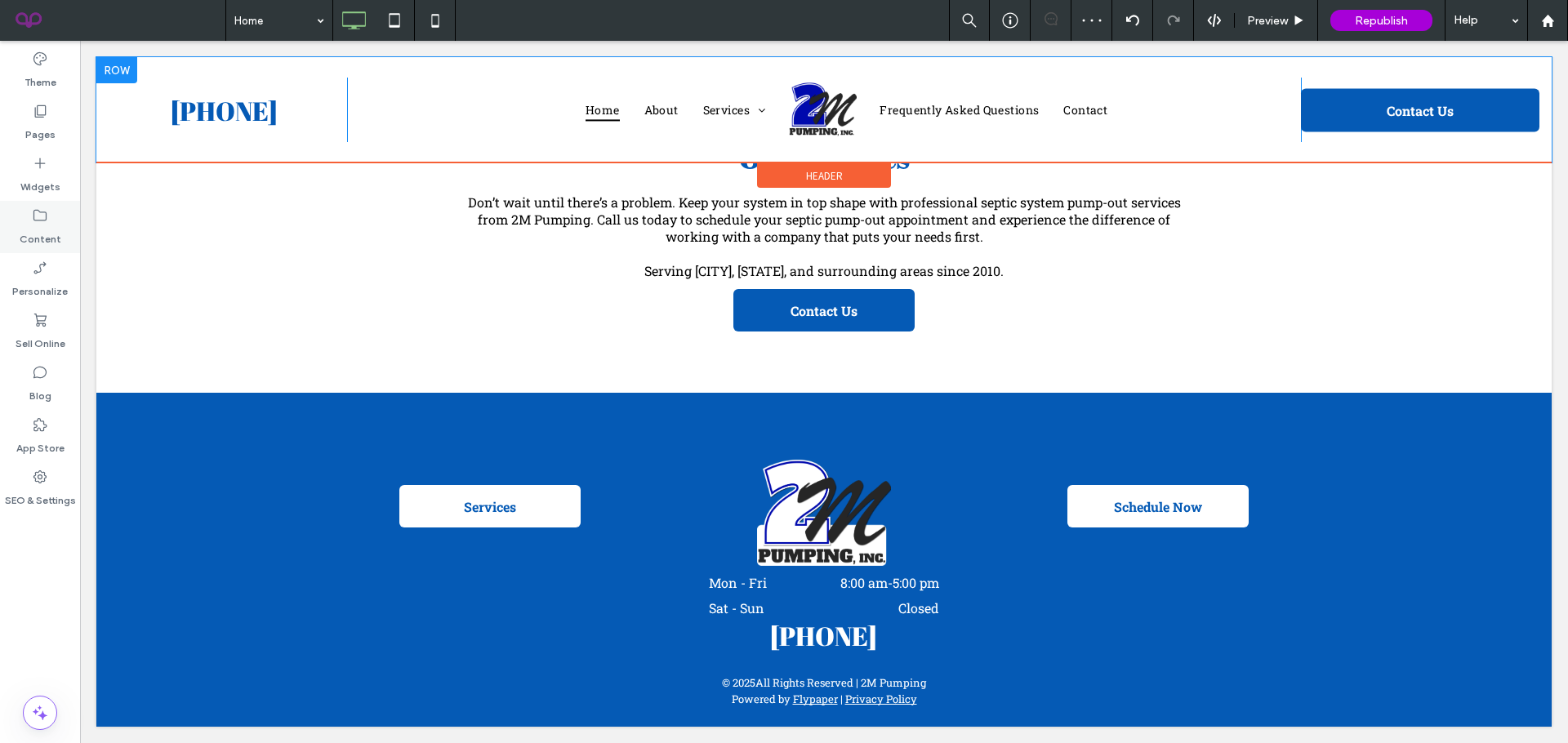 click 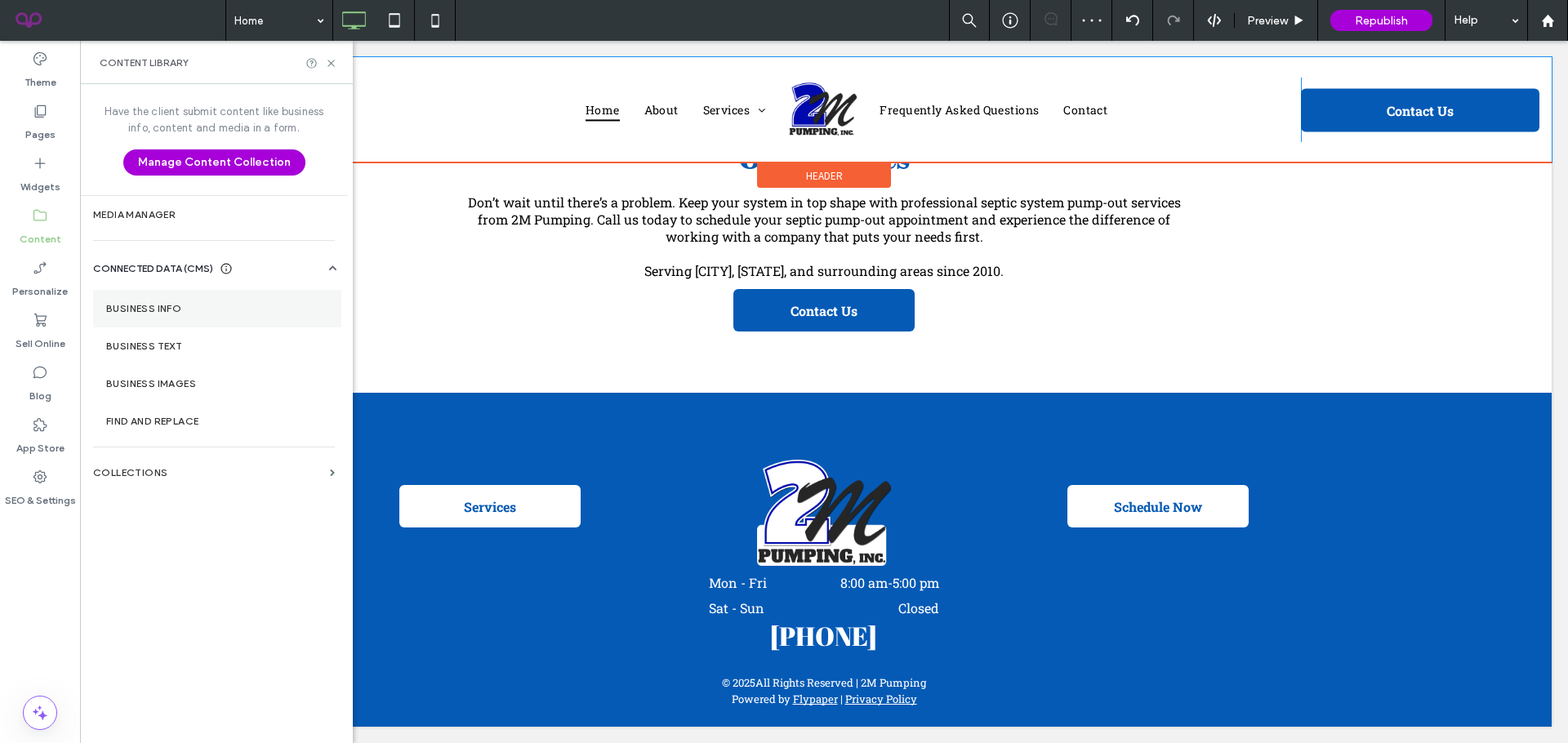 click on "Business Info" at bounding box center (217, 309) 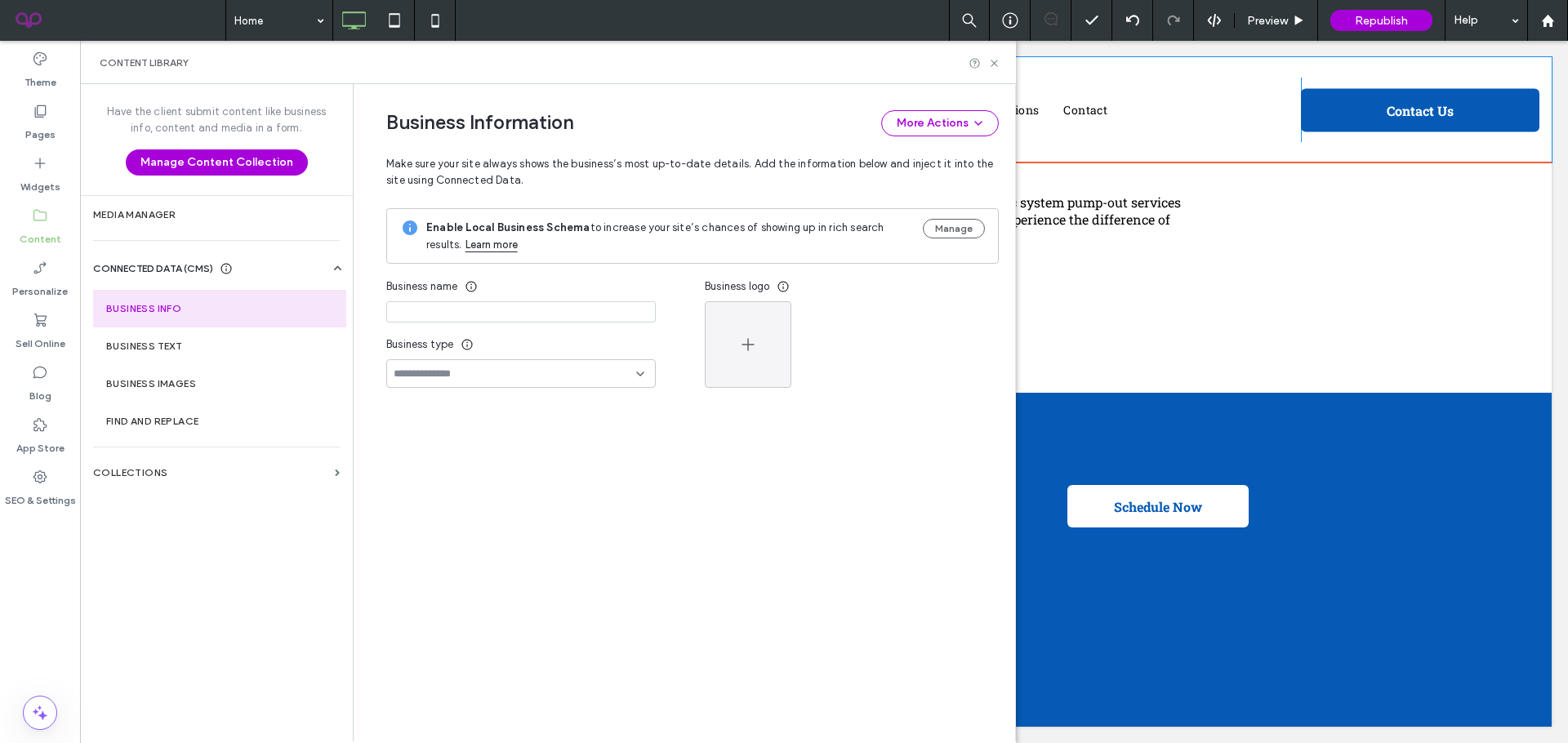 type on "**********" 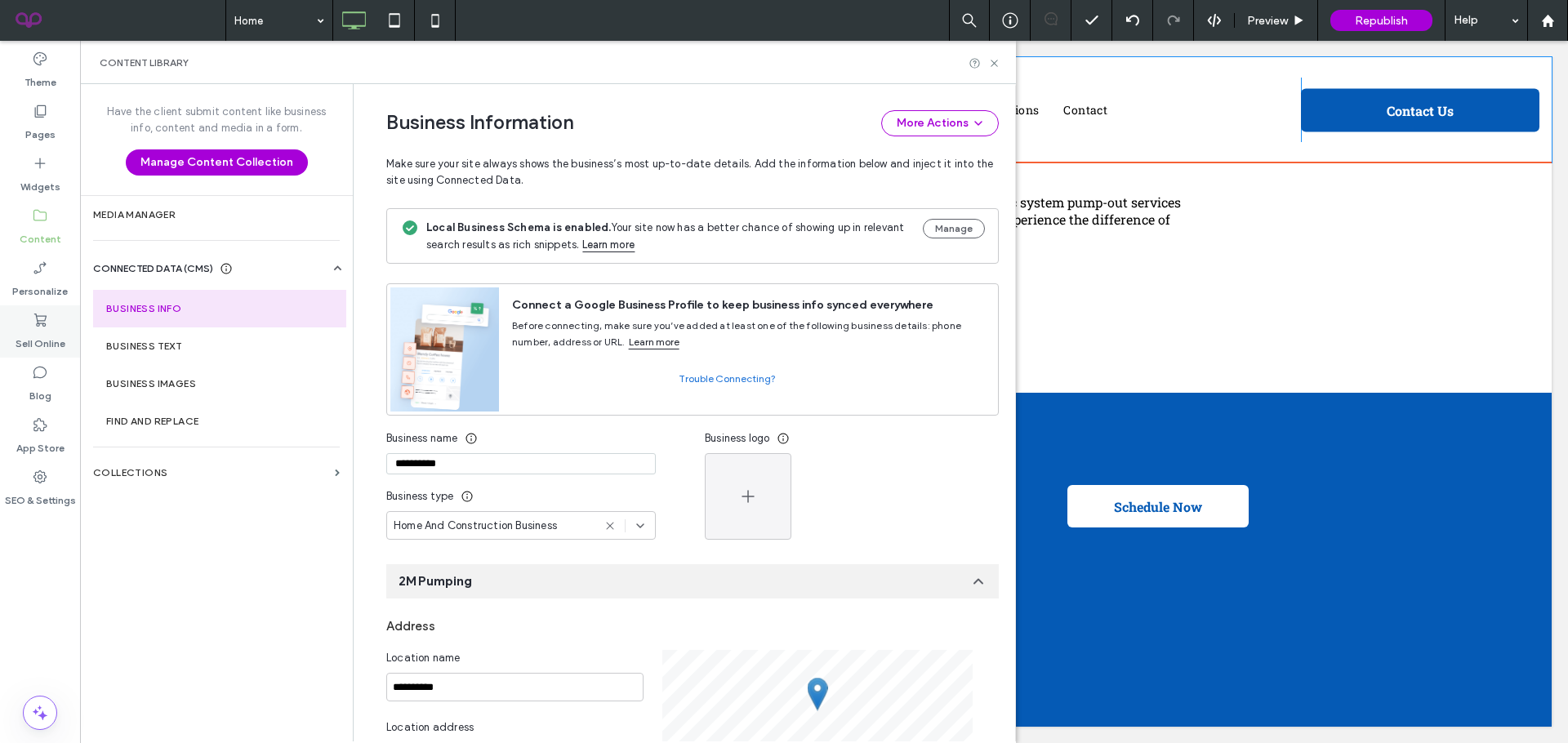scroll, scrollTop: 149, scrollLeft: 0, axis: vertical 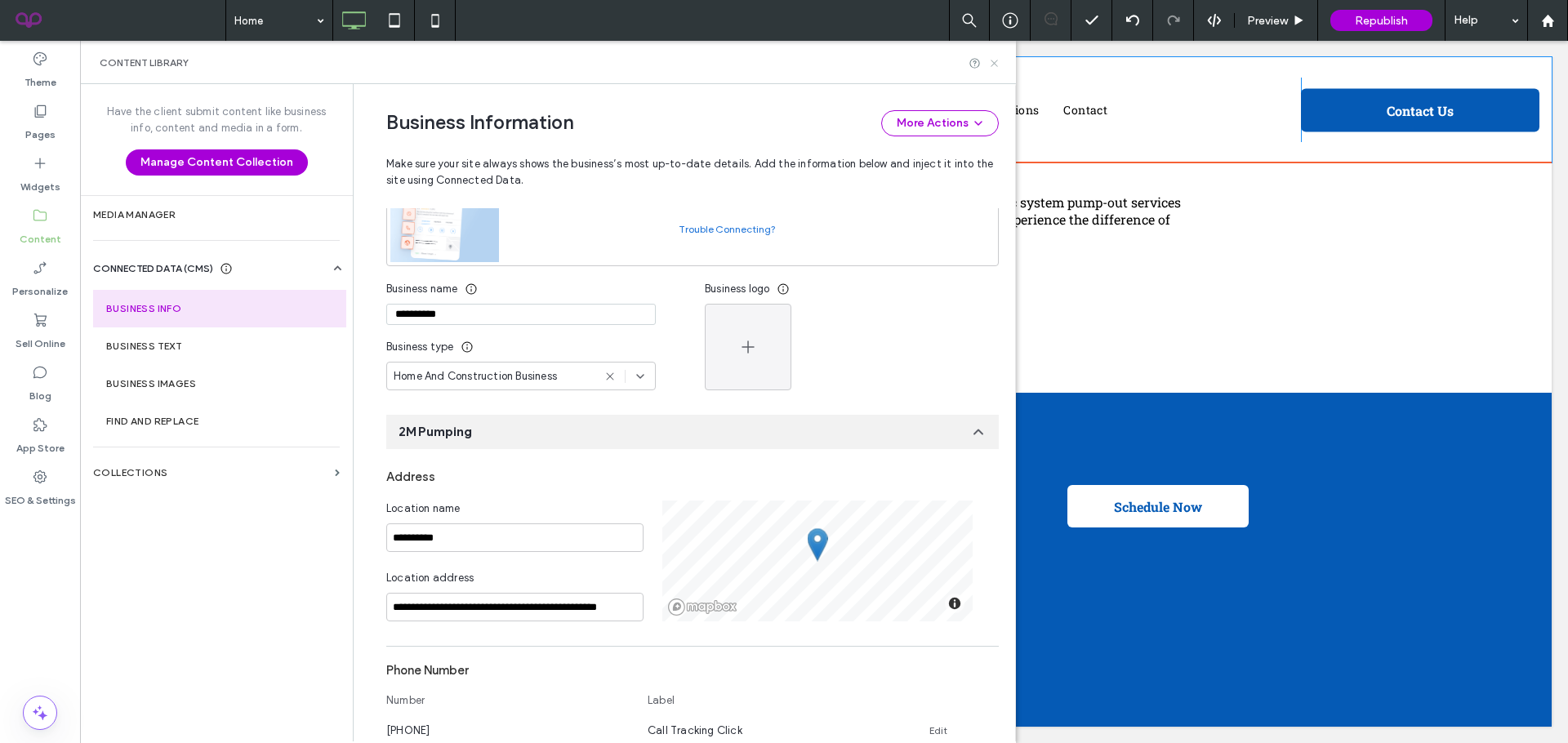 click 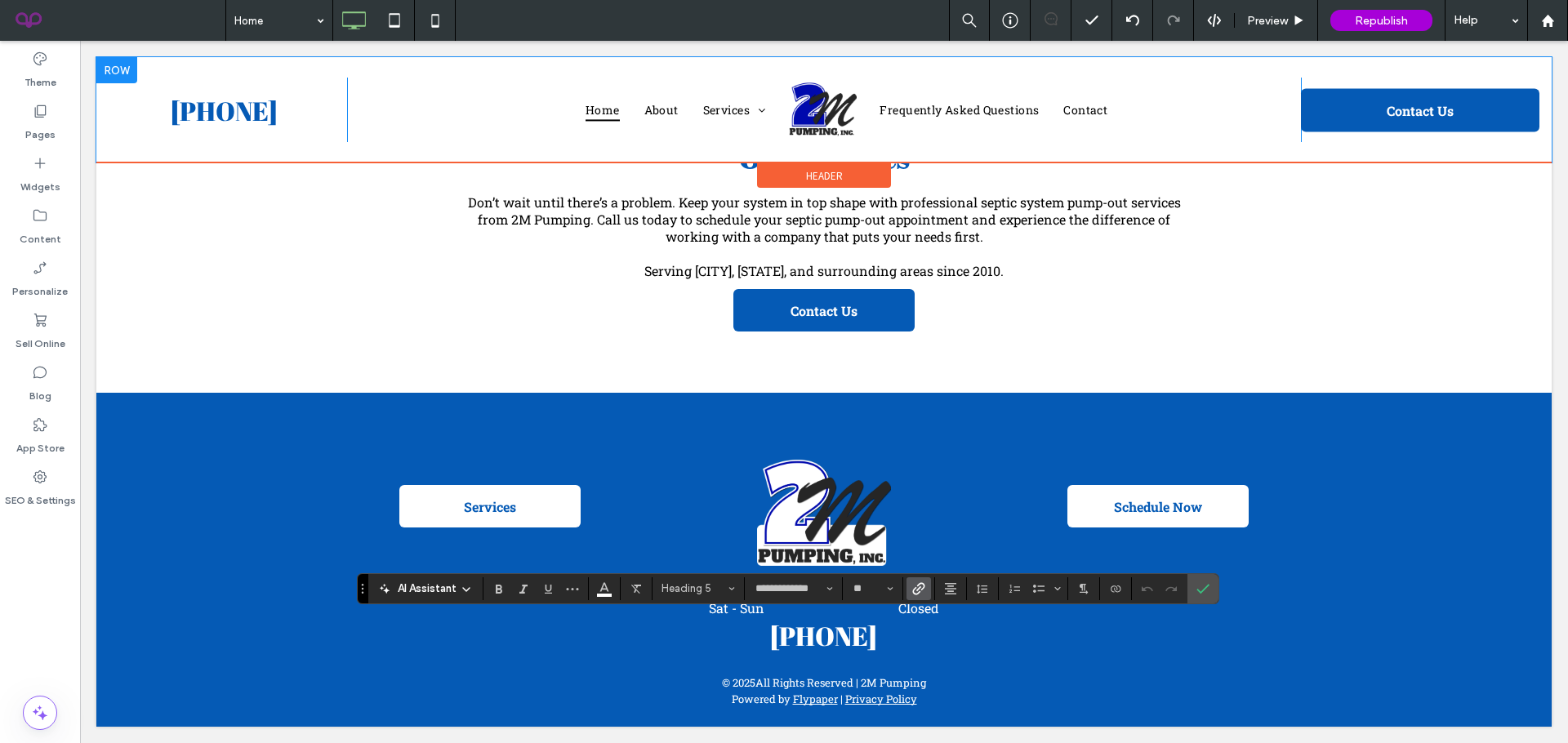 type on "**********" 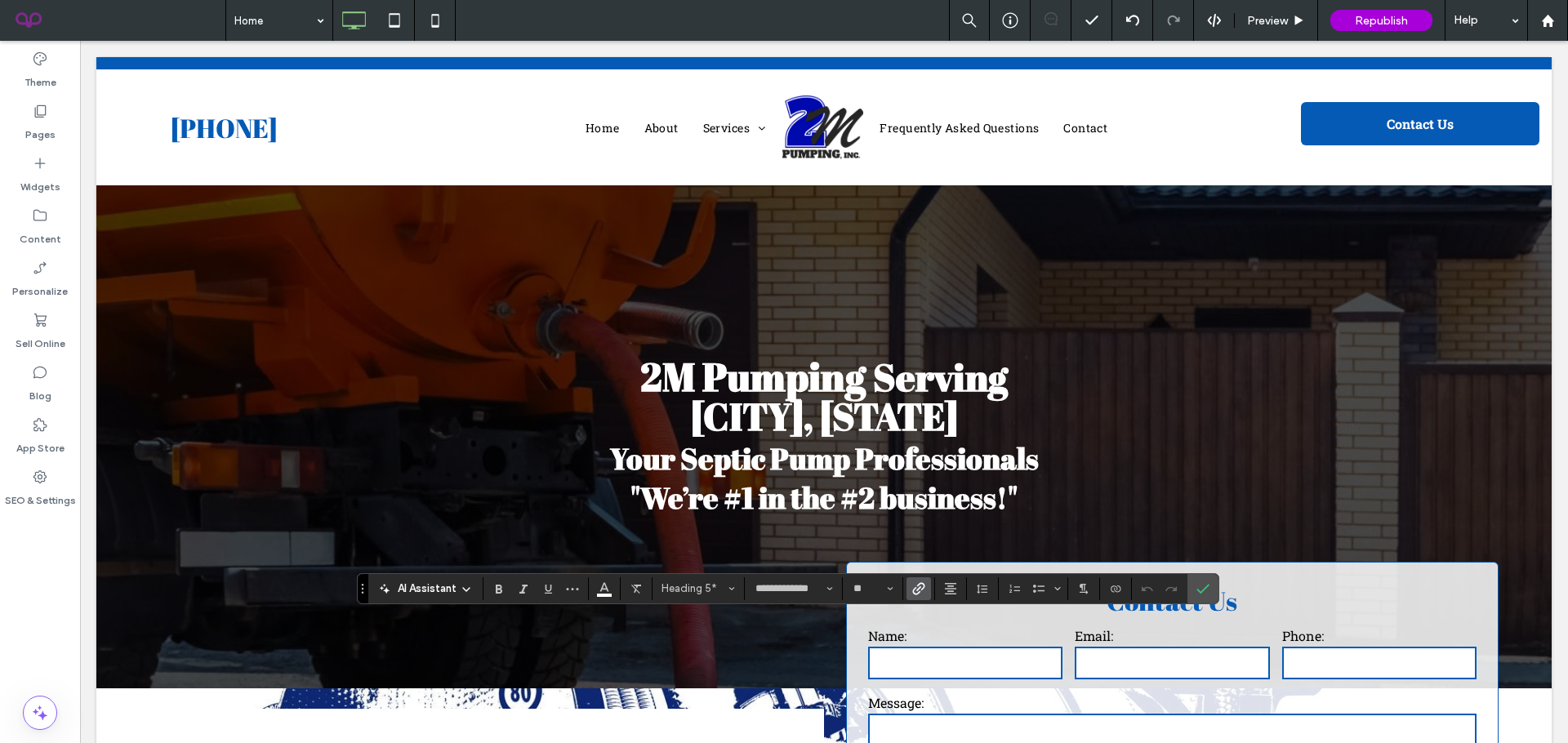 scroll, scrollTop: 2966, scrollLeft: 0, axis: vertical 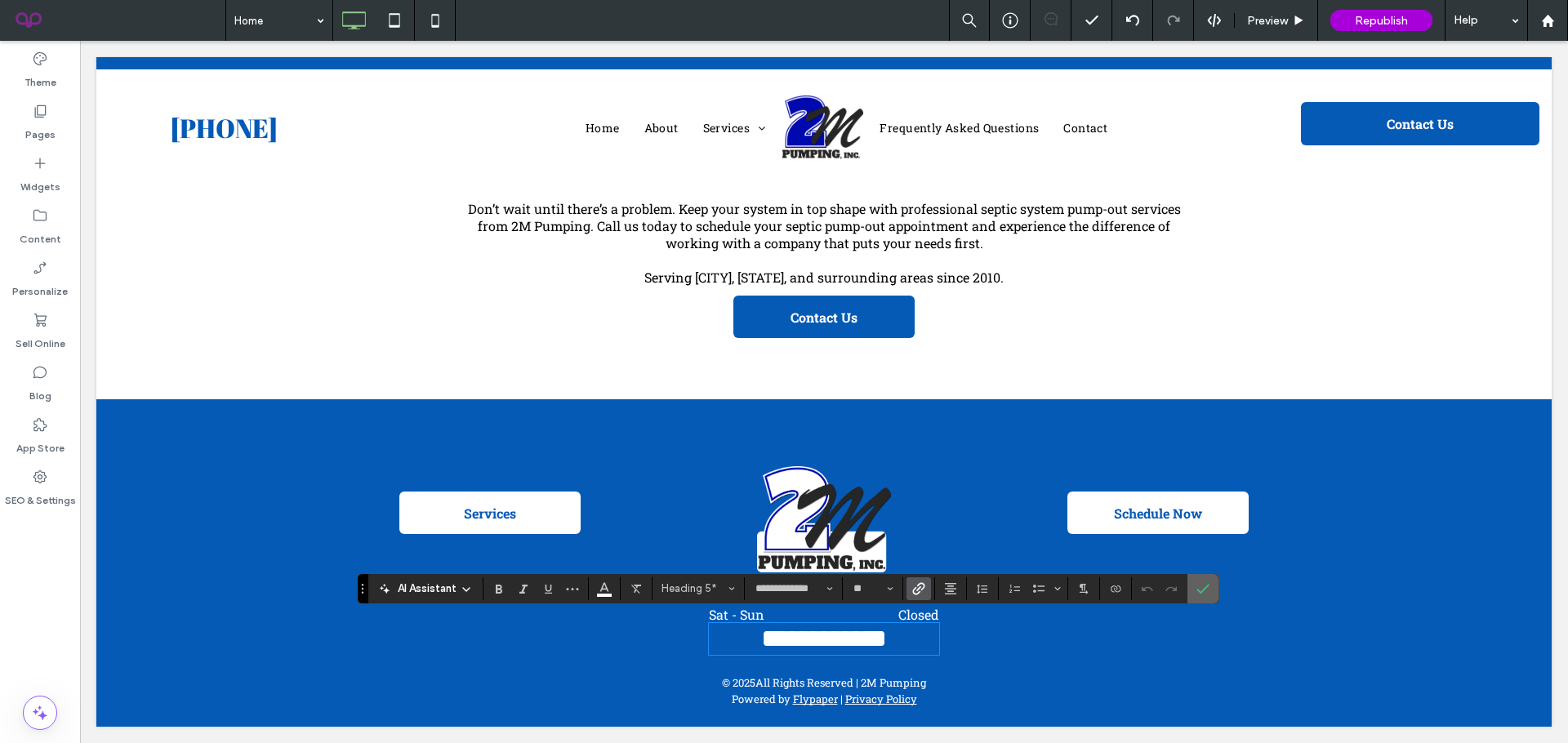 click 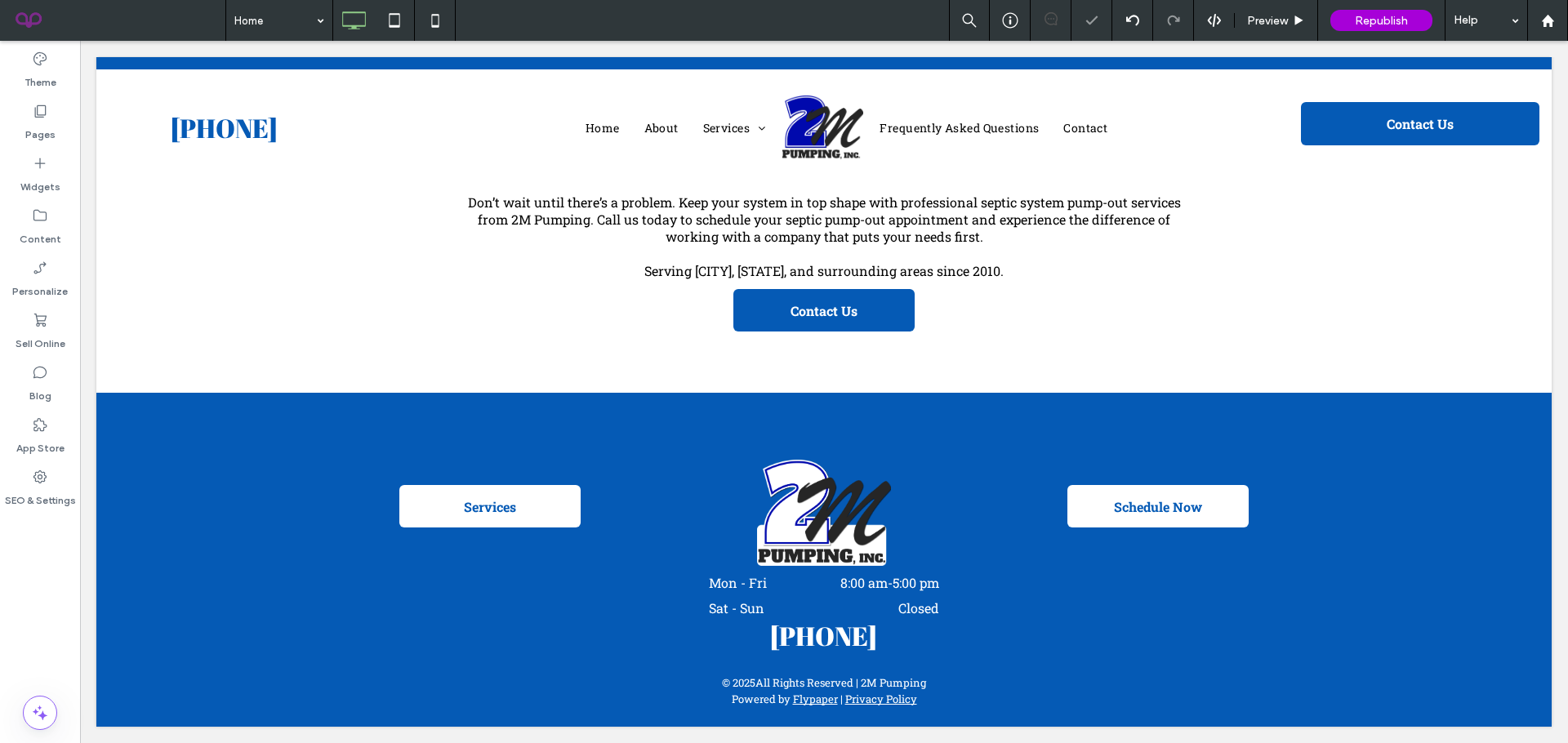 scroll, scrollTop: 2966, scrollLeft: 0, axis: vertical 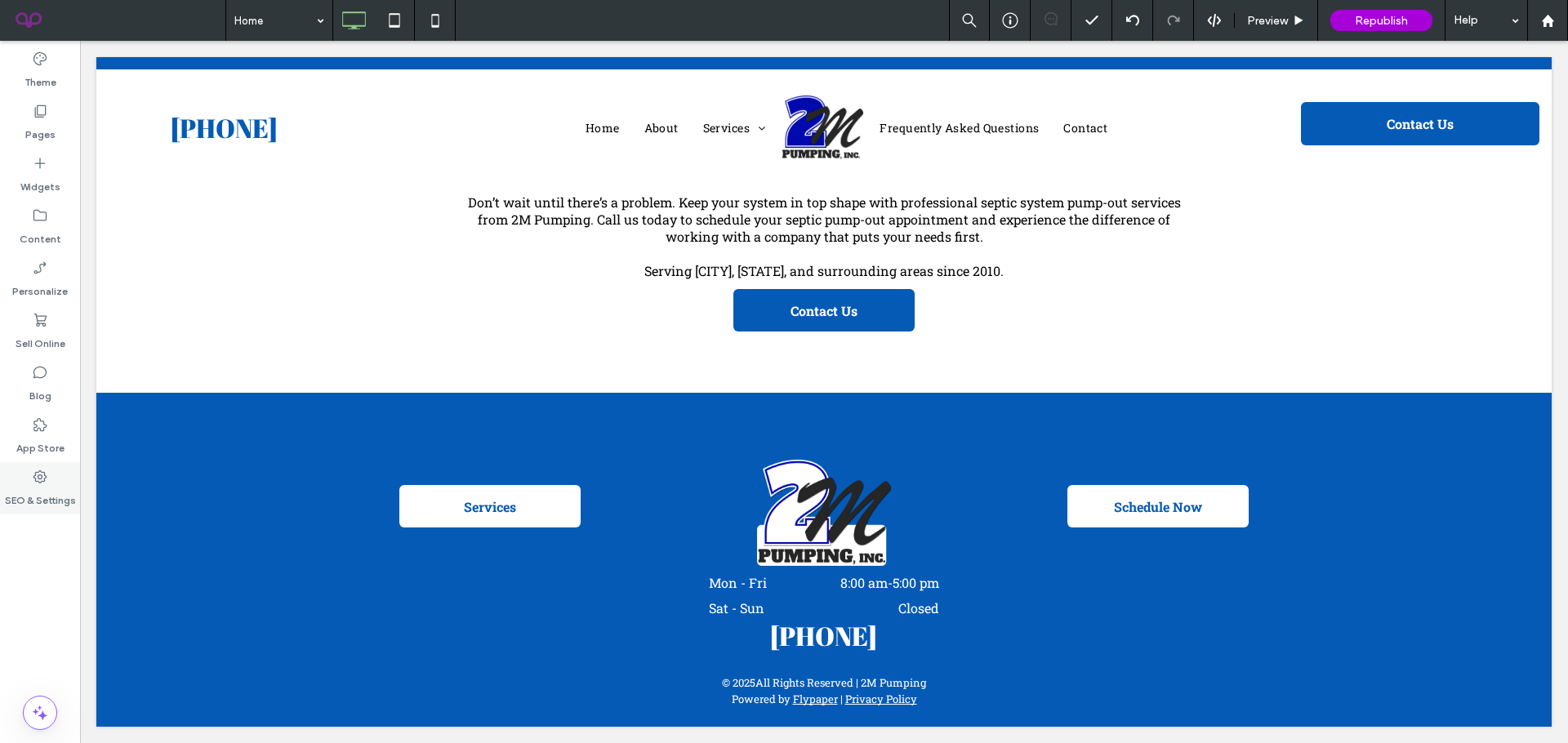 click on "SEO & Settings" at bounding box center (40, 488) 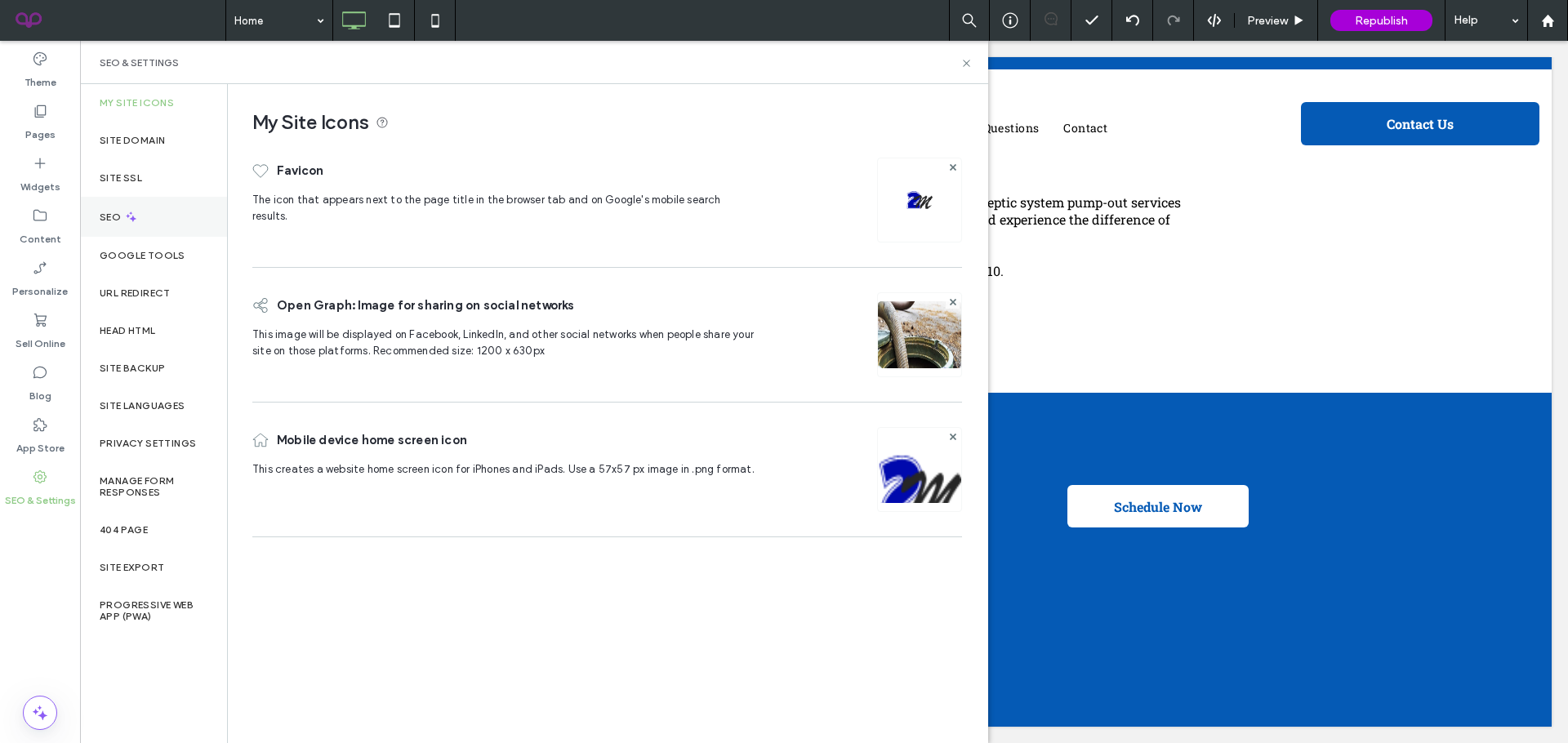 click on "SEO" at bounding box center (154, 216) 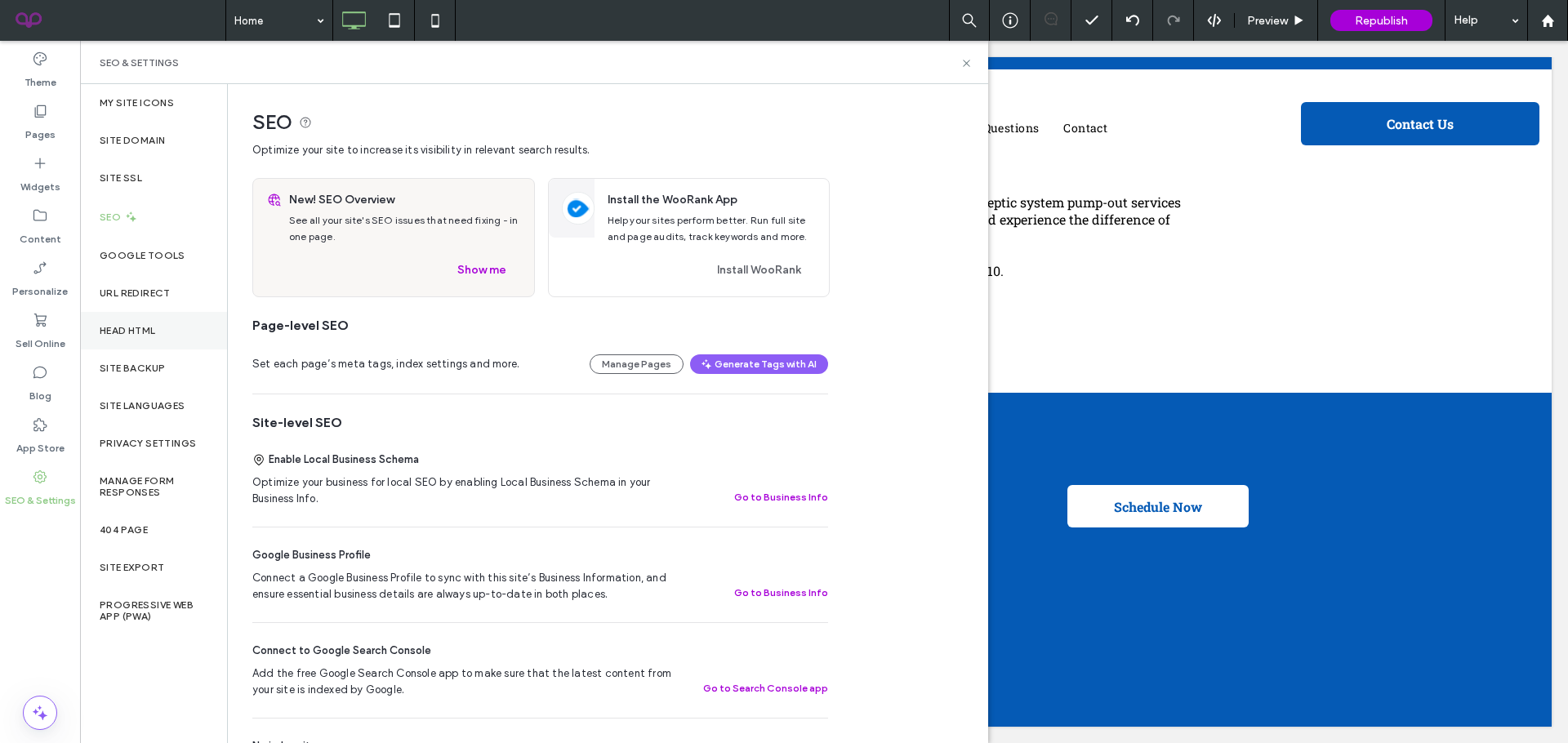 click on "Head HTML" at bounding box center [154, 331] 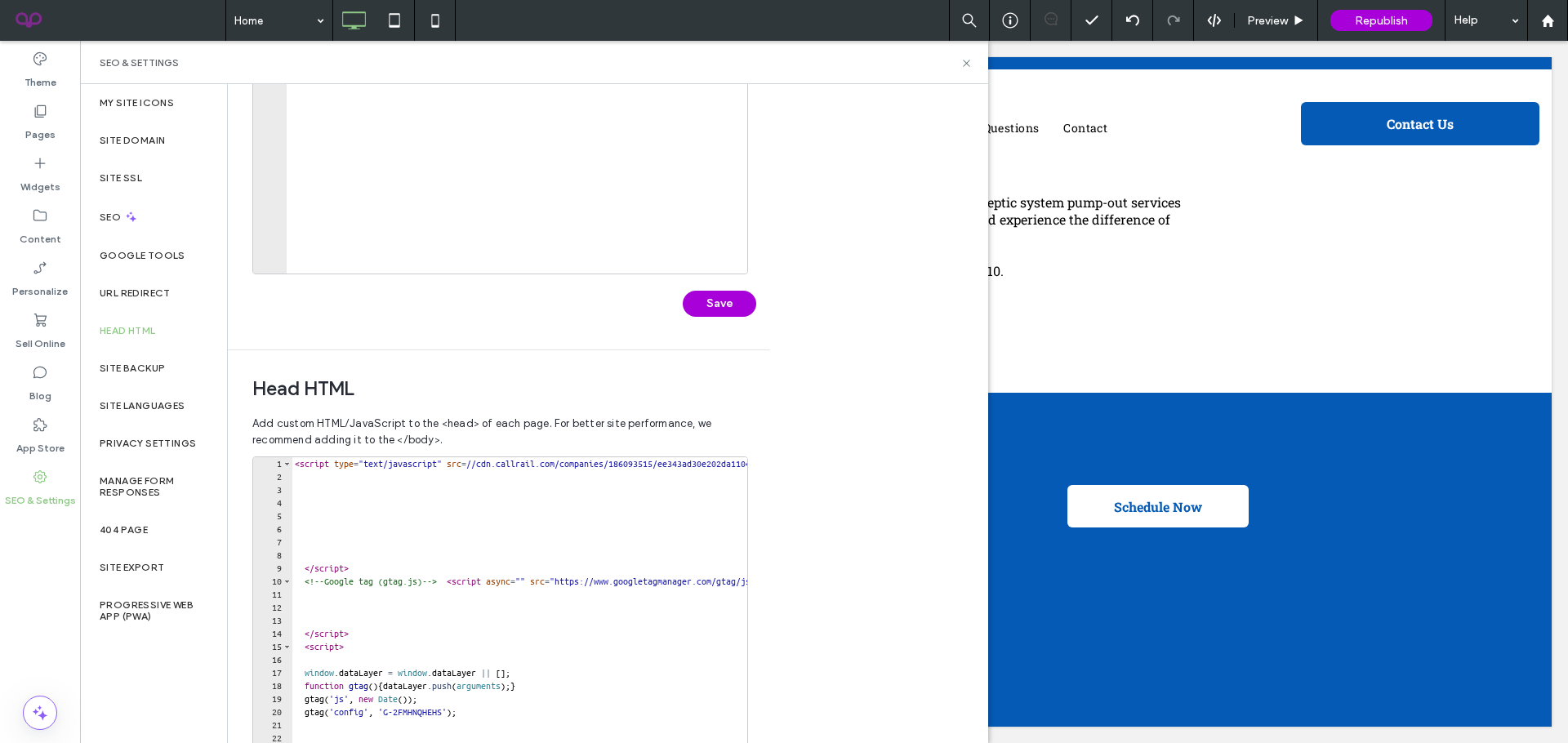 scroll, scrollTop: 376, scrollLeft: 0, axis: vertical 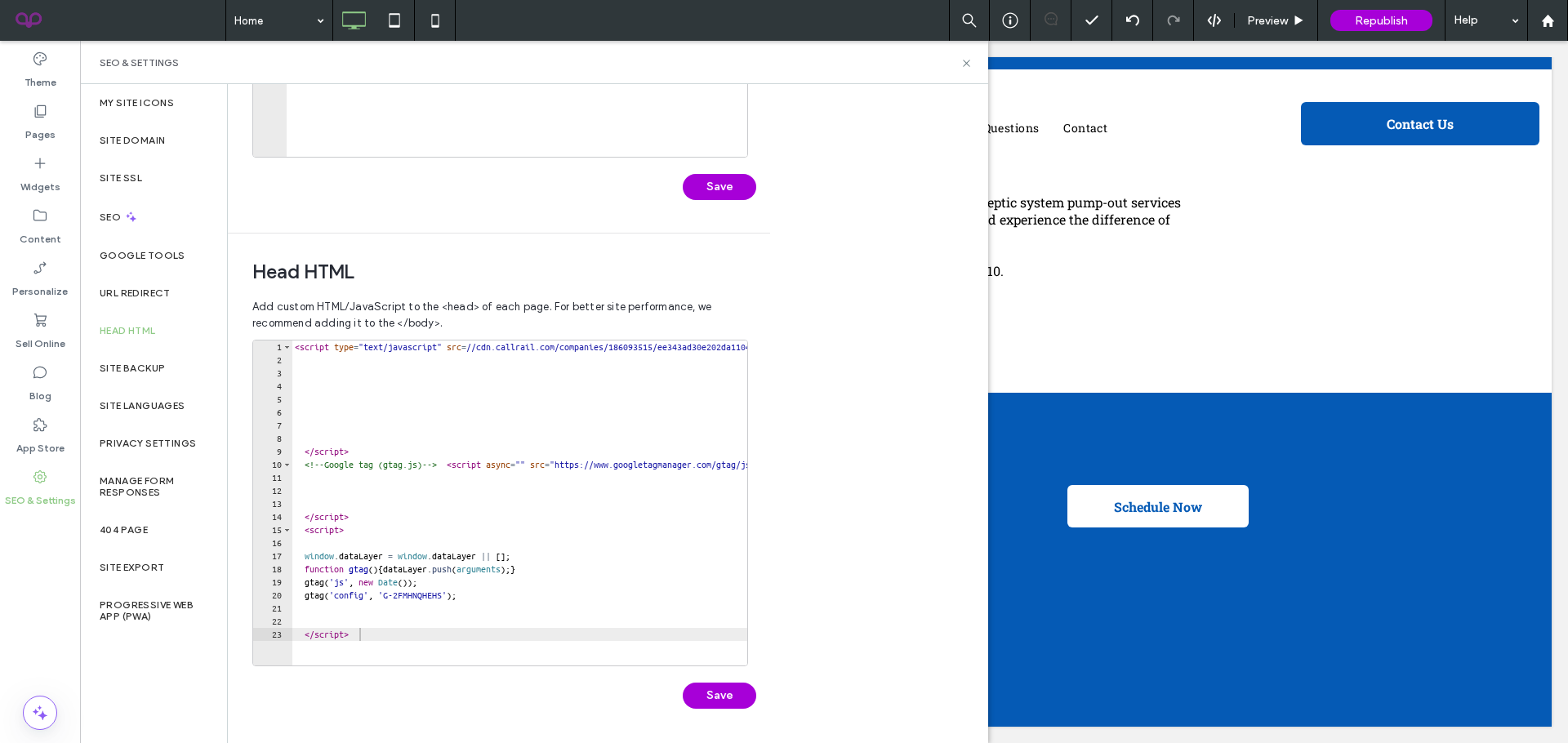 click on "< script   type = "text/javascript"   src = "//cdn.callrail.com/companies/186093515/ee343ad30e202da1104a/12/swap.js" >                   </ script >    <!--  Google tag (gtag.js)  -->    < script   async = ""   src = "https://www.googletagmanager.com/gtag/js?id=G-2FMHNQHEHS" >       </ script >    < script >    window . dataLayer   =   window . dataLayer   ||   [ ] ;    function   gtag ( ) { dataLayer . push ( arguments ) ; }    gtag ( 'js' ,   new   Date ( )) ;    gtag ( 'config' ,   'G-2FMHNQHEHS' ) ;       </ script >" at bounding box center [627, 516] 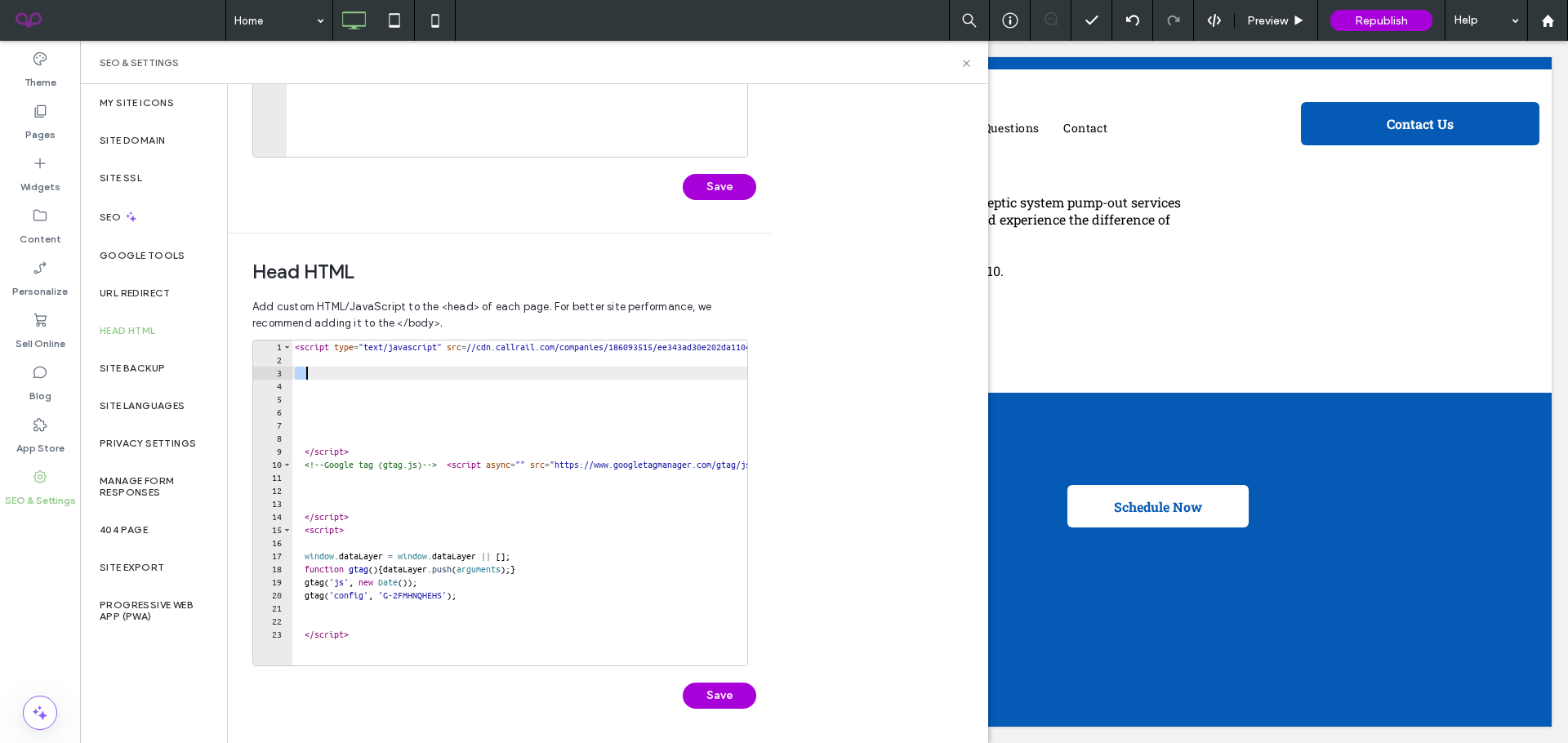 click on "< script   type = "text/javascript"   src = "//cdn.callrail.com/companies/186093515/ee343ad30e202da1104a/12/swap.js" >                   </ script >    <!--  Google tag (gtag.js)  -->    < script   async = ""   src = "https://www.googletagmanager.com/gtag/js?id=G-2FMHNQHEHS" >       </ script >    < script >    window . dataLayer   =   window . dataLayer   ||   [ ] ;    function   gtag ( ) { dataLayer . push ( arguments ) ; }    gtag ( 'js' ,   new   Date ( )) ;    gtag ( 'config' ,   'G-2FMHNQHEHS' ) ;       </ script >" at bounding box center [627, 516] 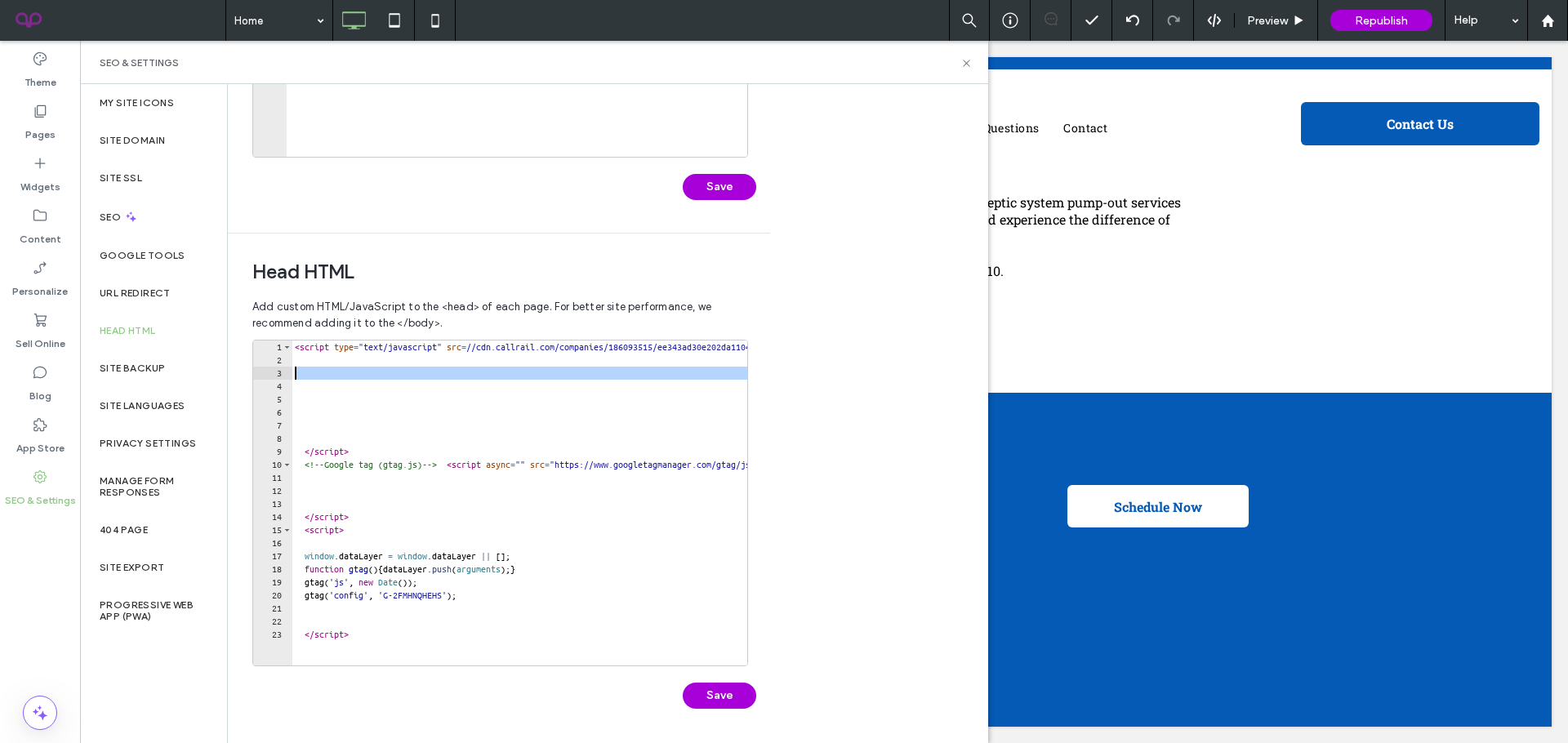 click on "< script   type = "text/javascript"   src = "//cdn.callrail.com/companies/186093515/ee343ad30e202da1104a/12/swap.js" >                   </ script >    <!--  Google tag (gtag.js)  -->    < script   async = ""   src = "https://www.googletagmanager.com/gtag/js?id=G-2FMHNQHEHS" >       </ script >    < script >    window . dataLayer   =   window . dataLayer   ||   [ ] ;    function   gtag ( ) { dataLayer . push ( arguments ) ; }    gtag ( 'js' ,   new   Date ( )) ;    gtag ( 'config' ,   'G-2FMHNQHEHS' ) ;       </ script >" at bounding box center [627, 516] 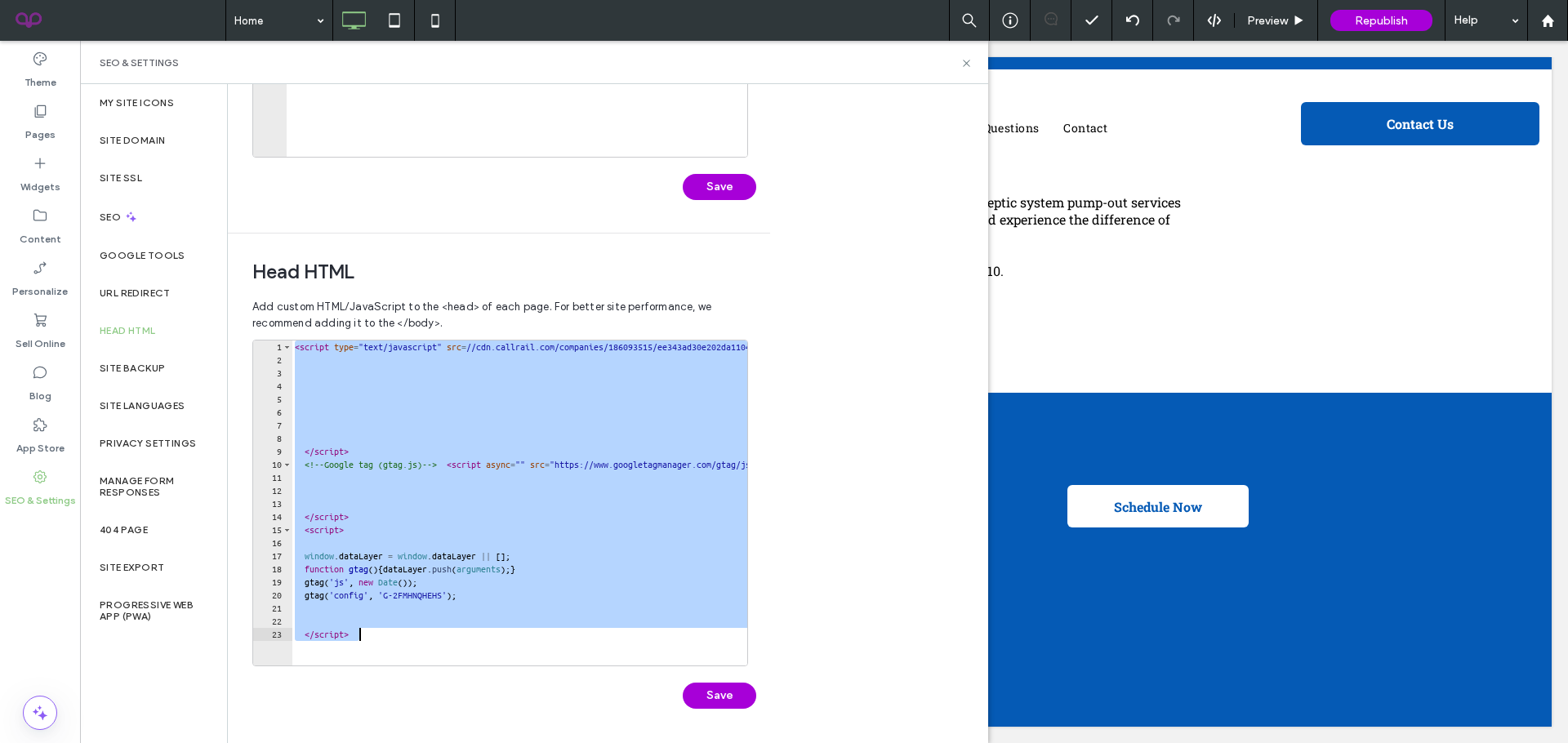 click on "< script   type = "text/javascript"   src = "//cdn.callrail.com/companies/186093515/ee343ad30e202da1104a/12/swap.js" >                   </ script >    <!--  Google tag (gtag.js)  -->    < script   async = ""   src = "https://www.googletagmanager.com/gtag/js?id=G-2FMHNQHEHS" >       </ script >    < script >    window . dataLayer   =   window . dataLayer   ||   [ ] ;    function   gtag ( ) { dataLayer . push ( arguments ) ; }    gtag ( 'js' ,   new   Date ( )) ;    gtag ( 'config' ,   'G-2FMHNQHEHS' ) ;       </ script >" at bounding box center (627, 516) 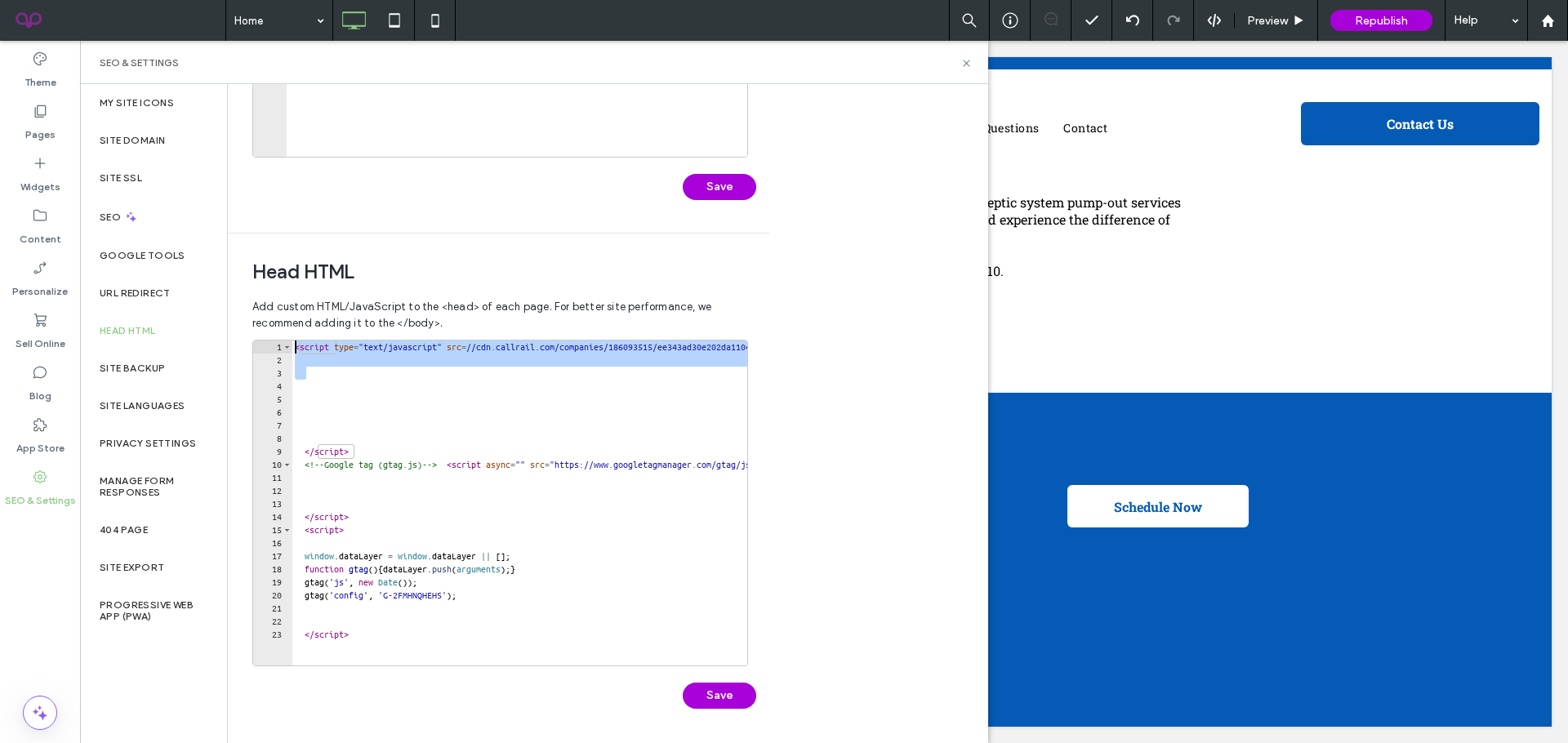 drag, startPoint x: 385, startPoint y: 373, endPoint x: 263, endPoint y: 329, distance: 129.69194 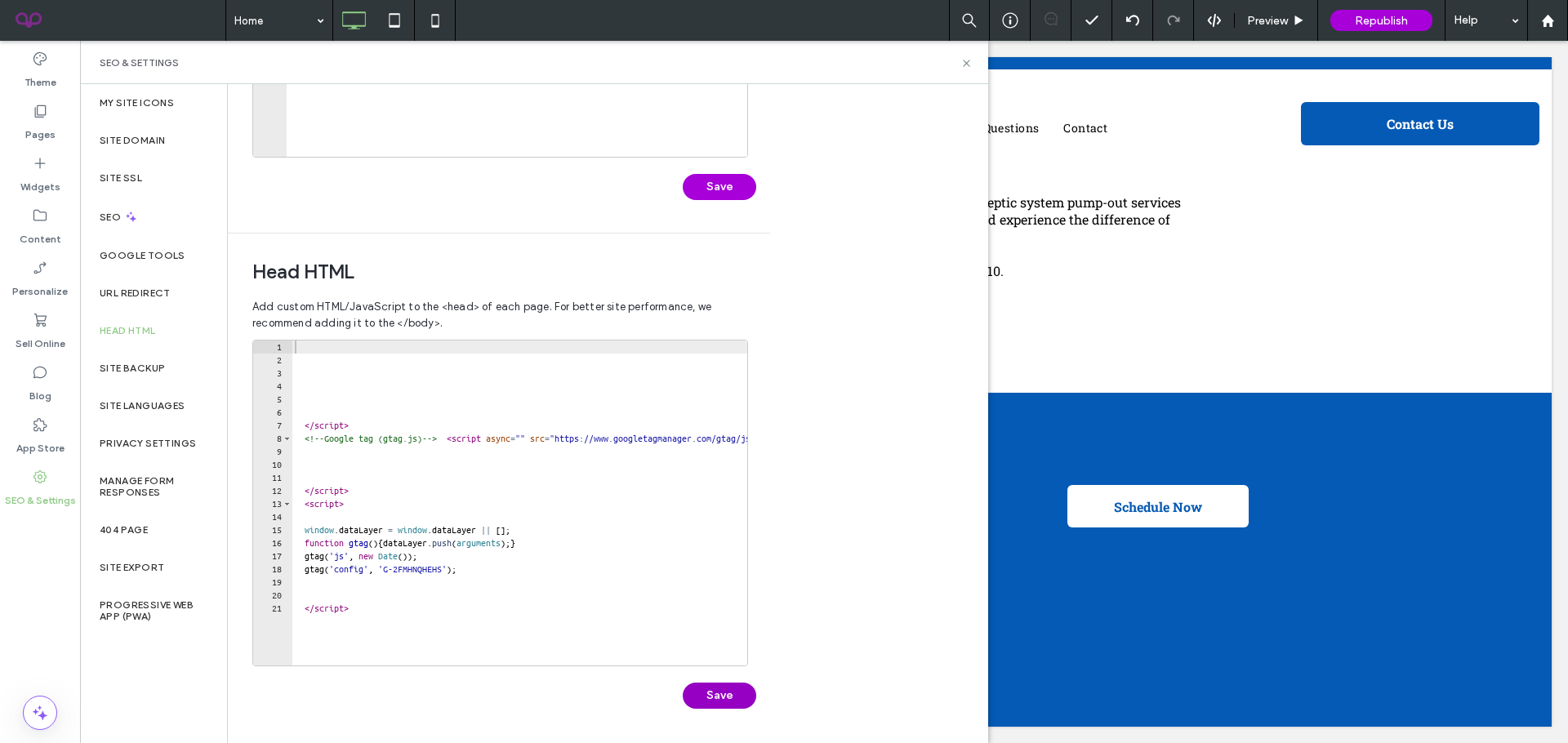 click on "Save" at bounding box center [719, 696] 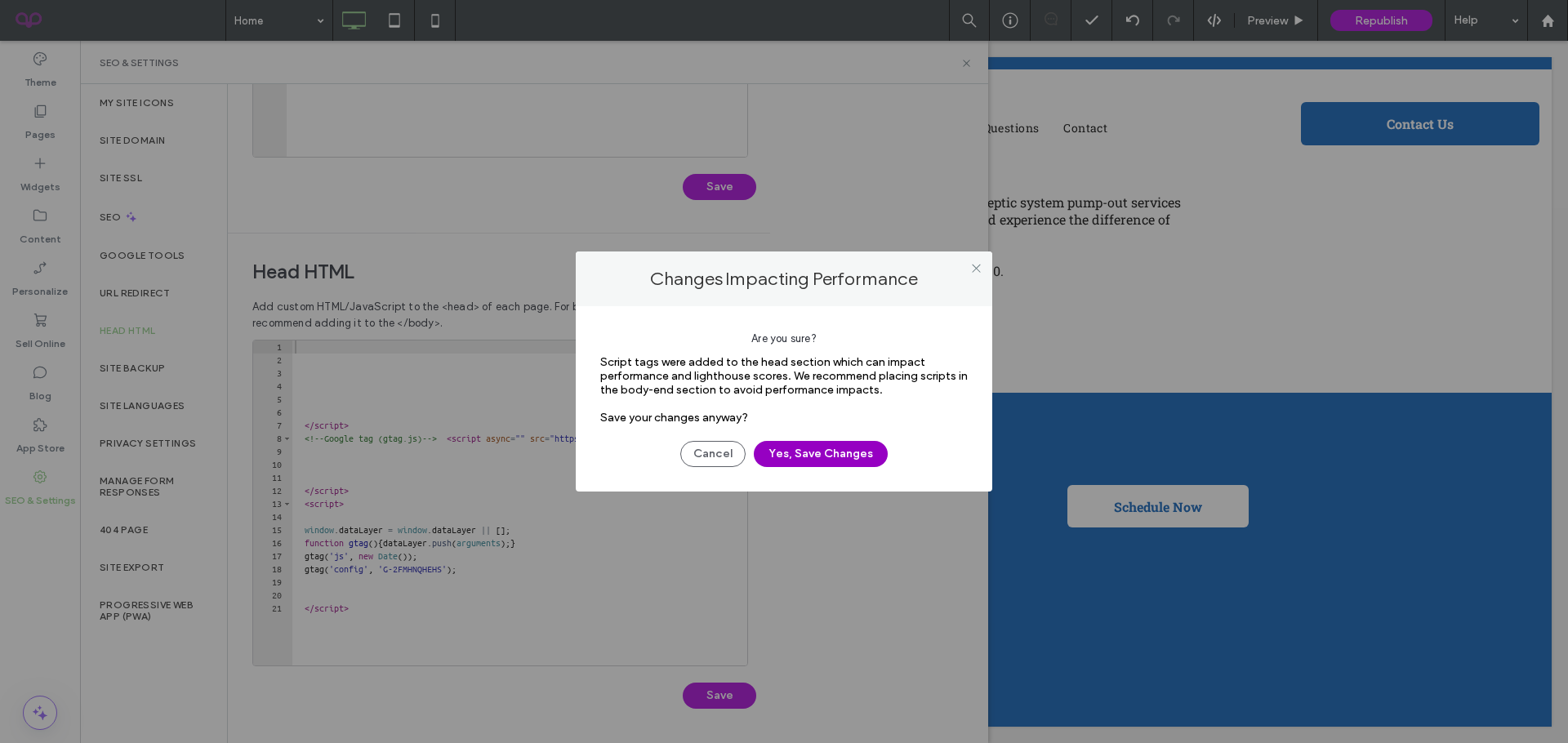 click on "Yes, Save Changes" at bounding box center [821, 454] 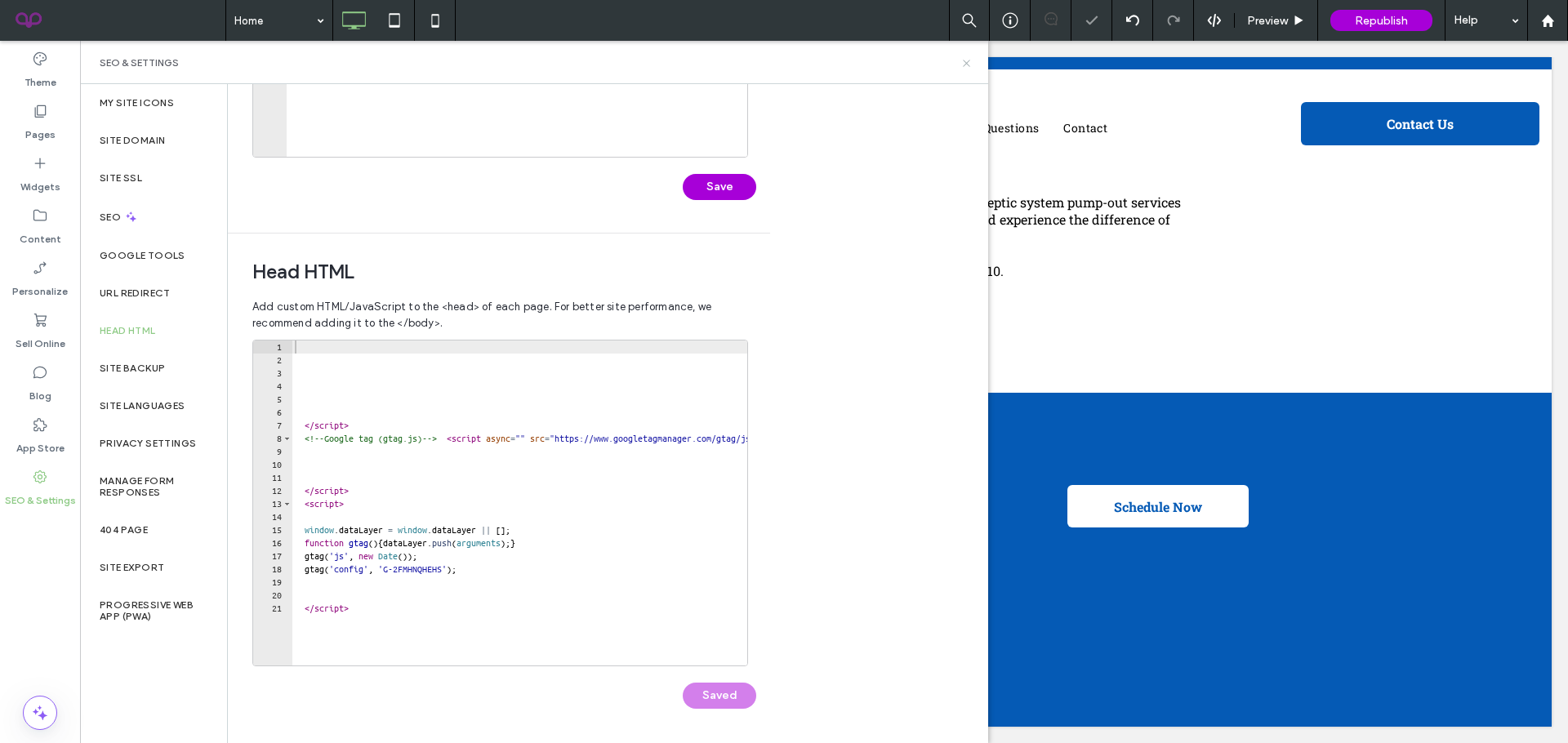 click 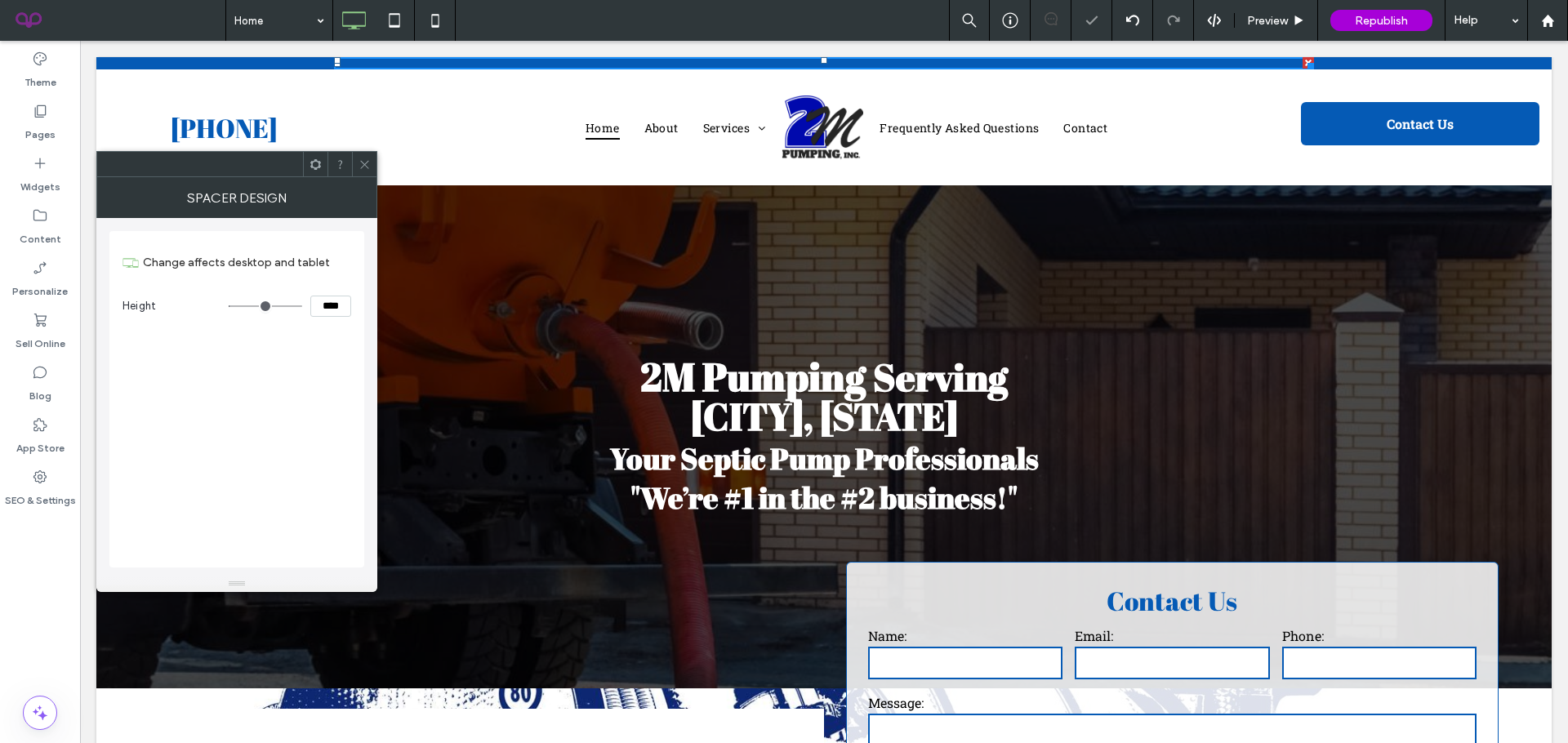 scroll, scrollTop: 0, scrollLeft: 0, axis: both 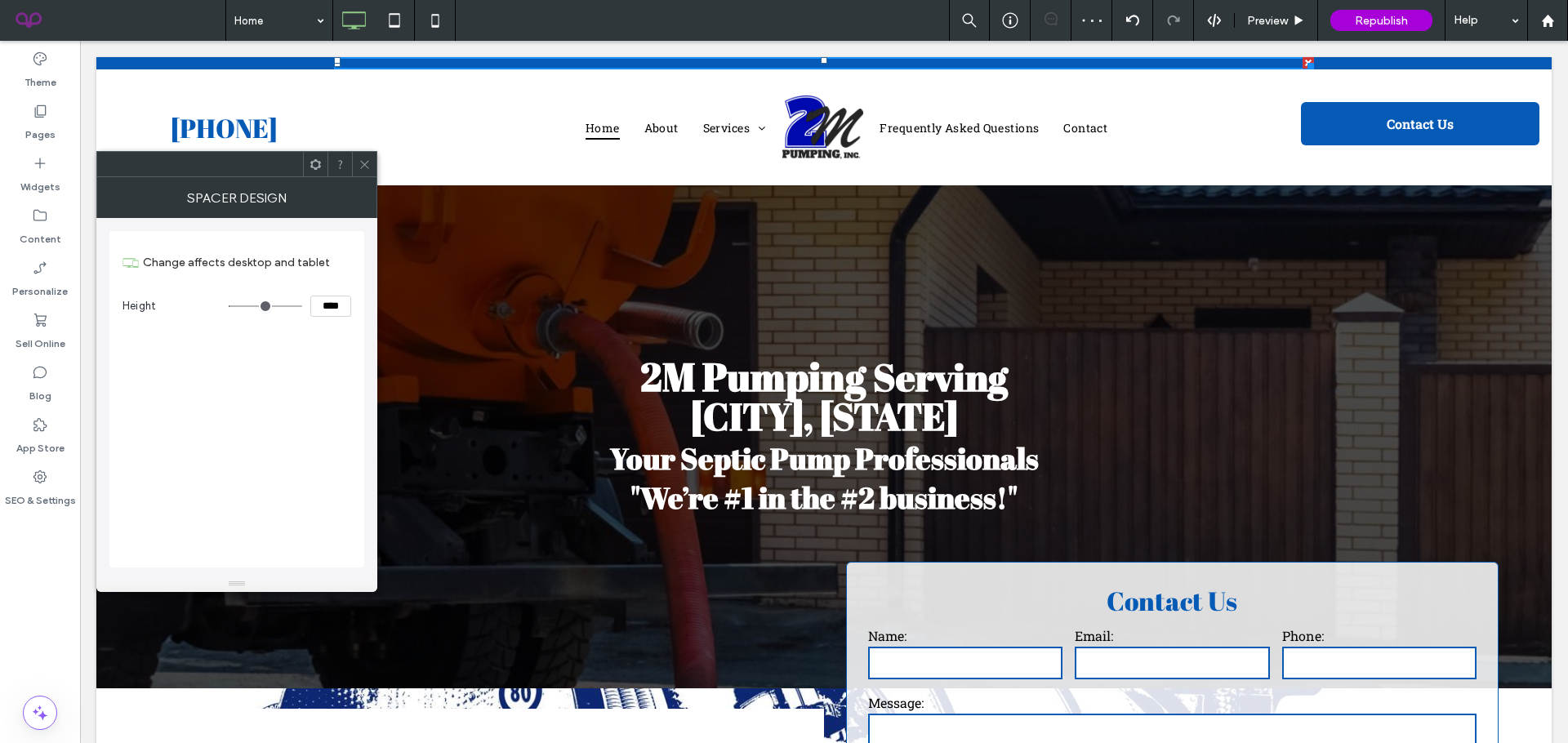 click 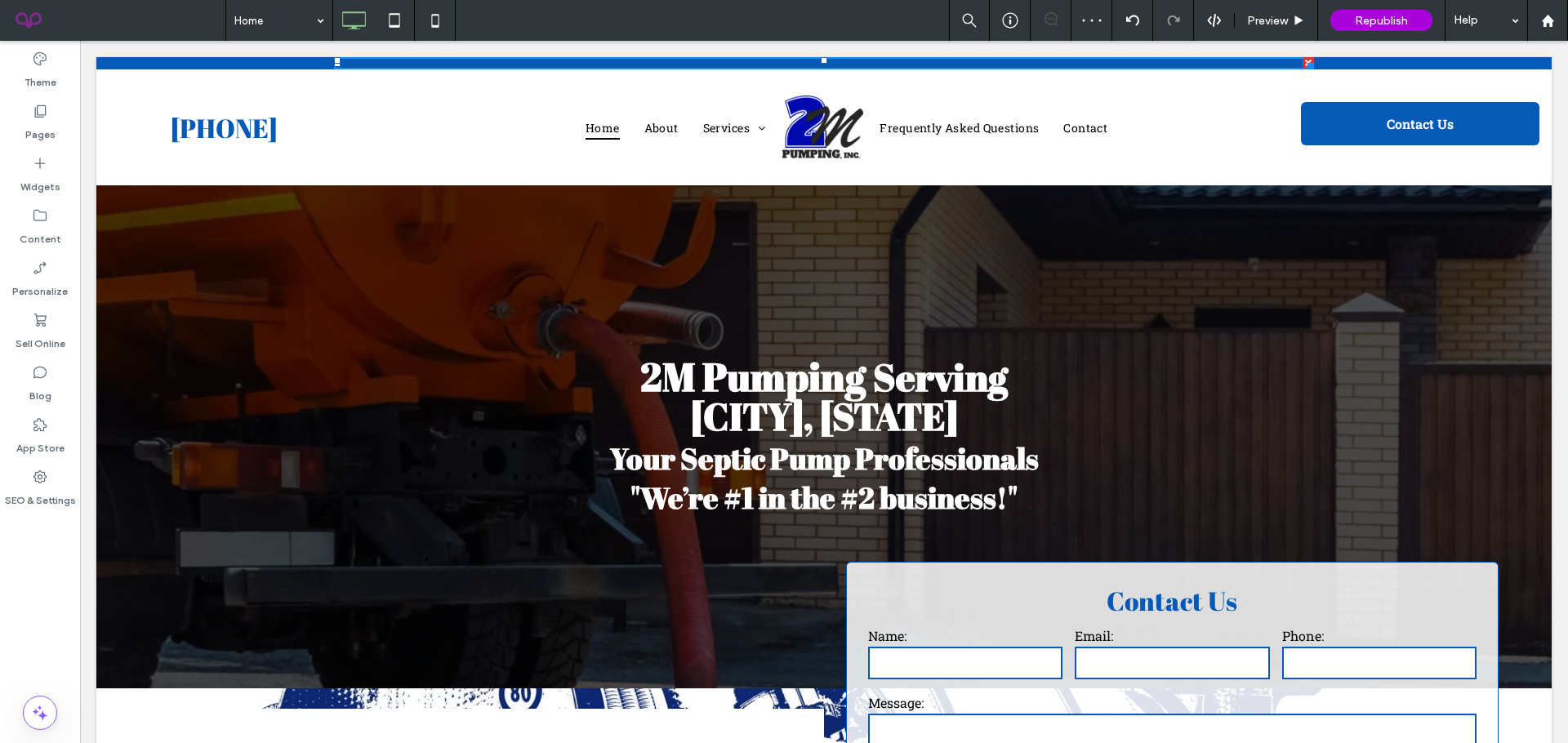 click on "[PHONE]" at bounding box center [224, 127] 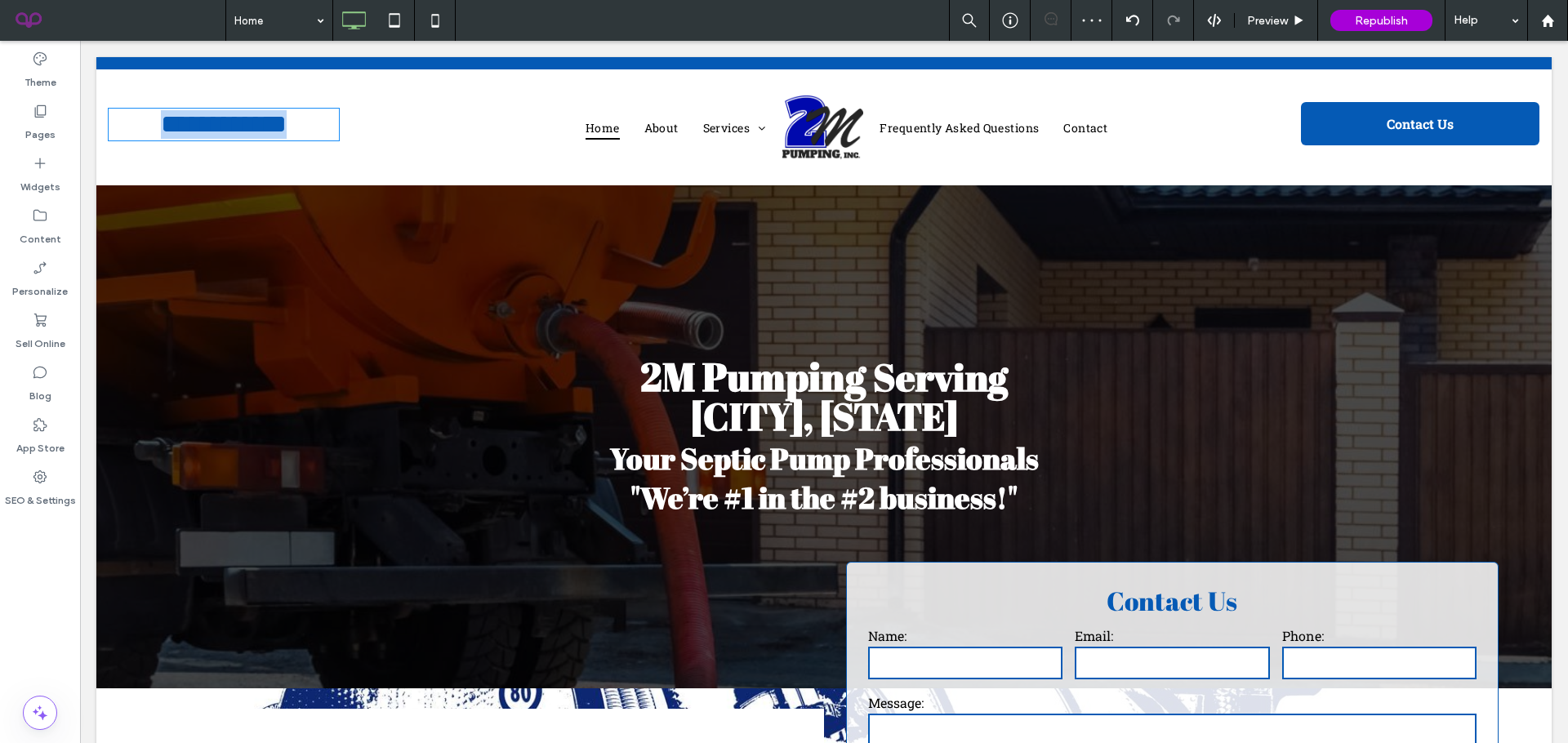 type on "**********" 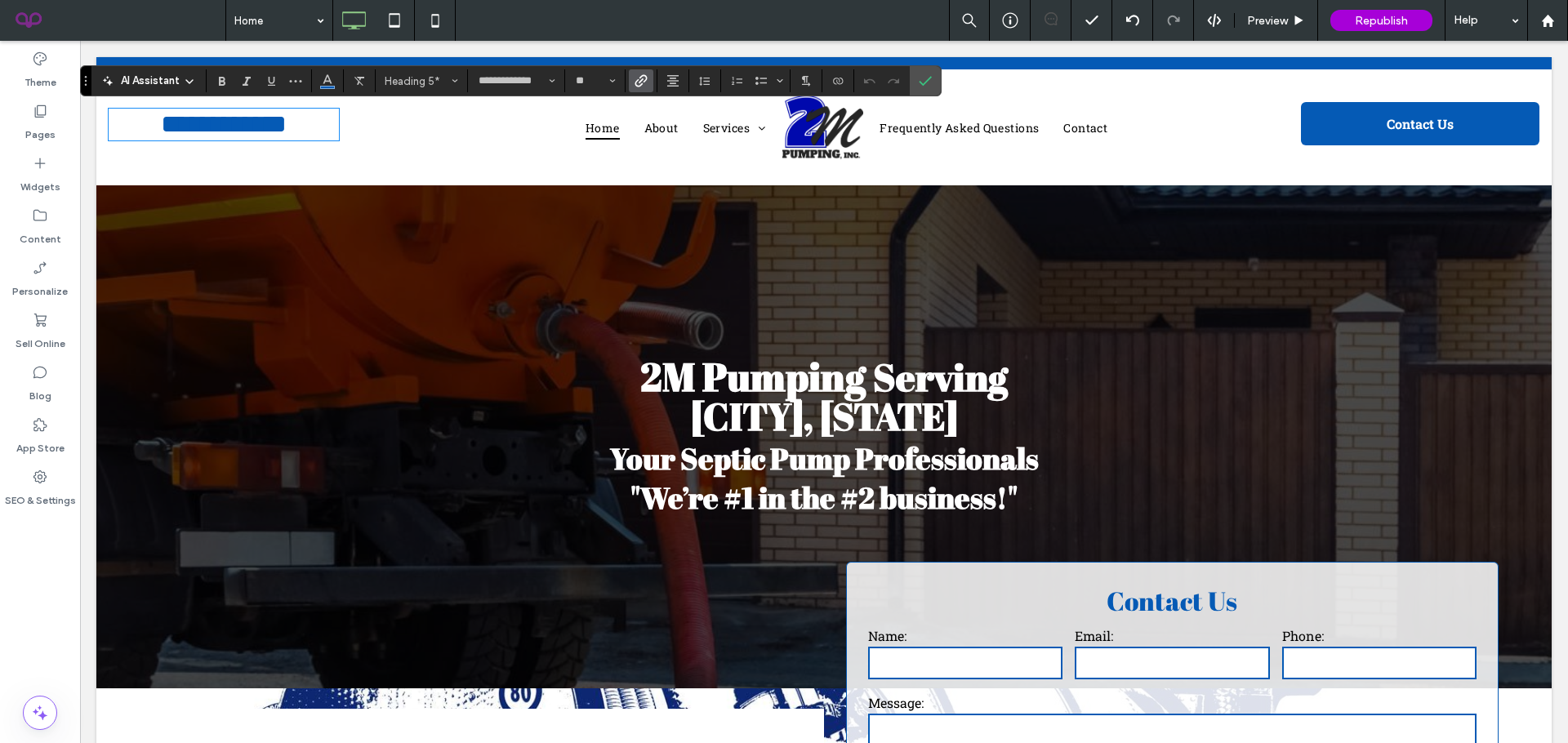 type on "**********" 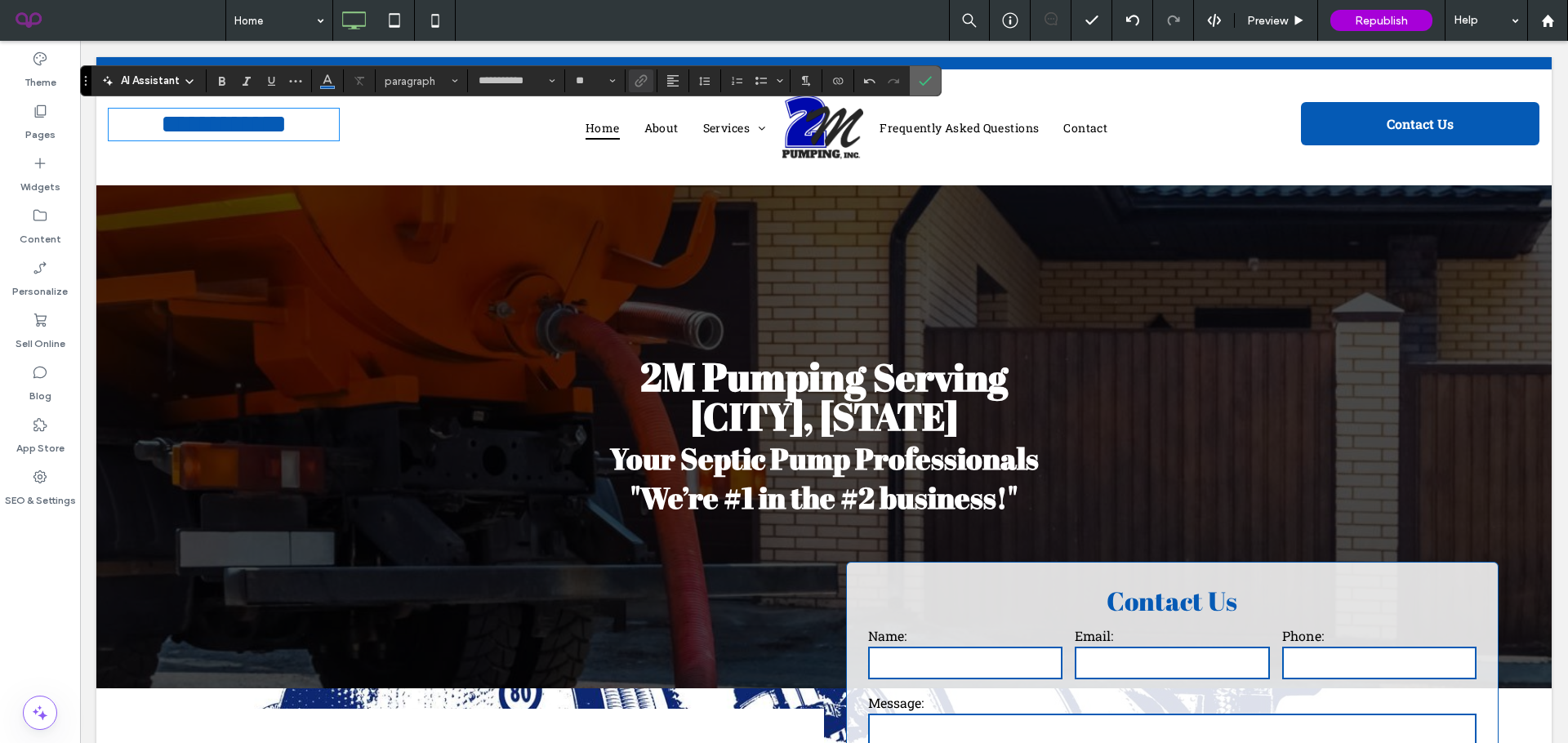 drag, startPoint x: 933, startPoint y: 78, endPoint x: 851, endPoint y: 38, distance: 91.236 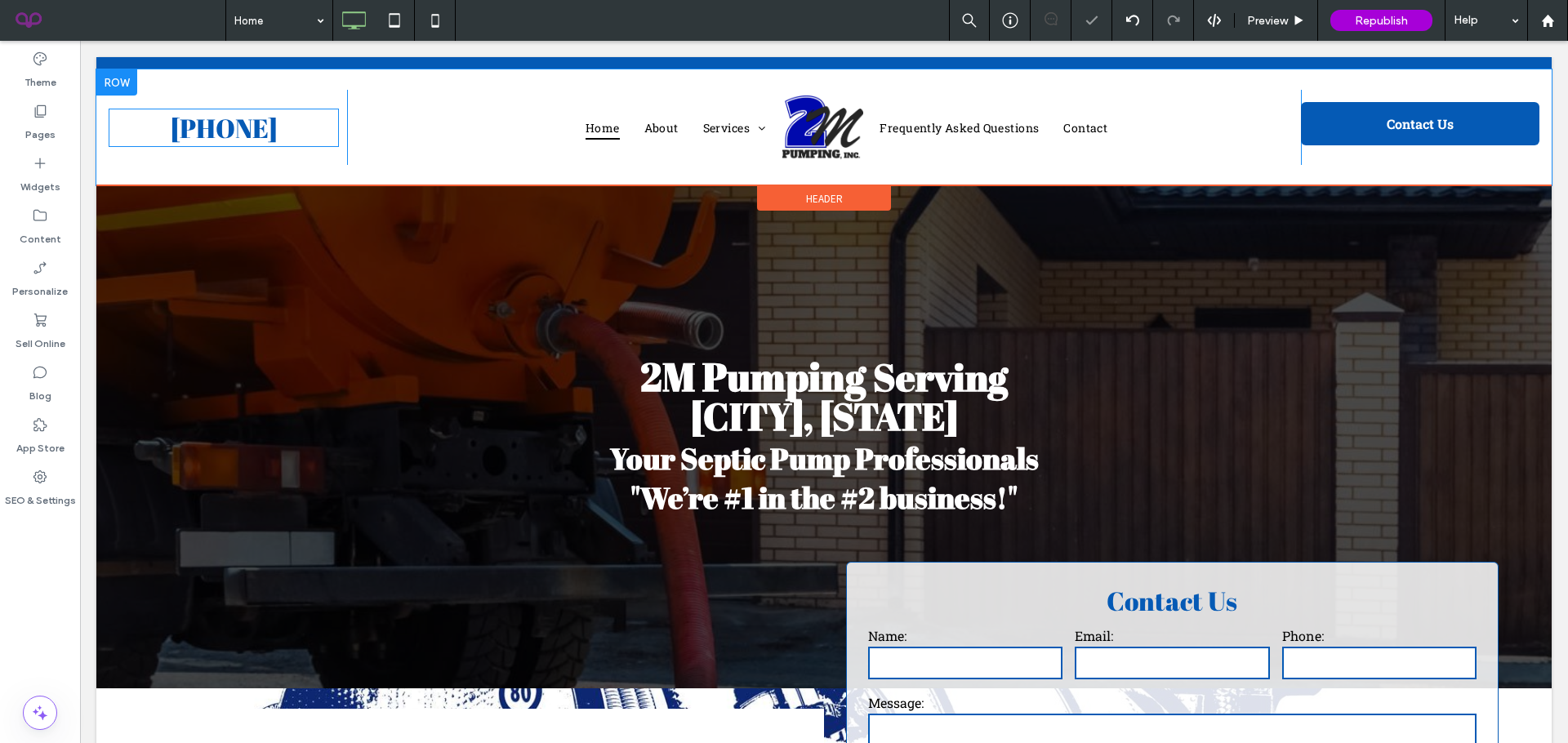 click on "[PHONE]" at bounding box center [224, 127] 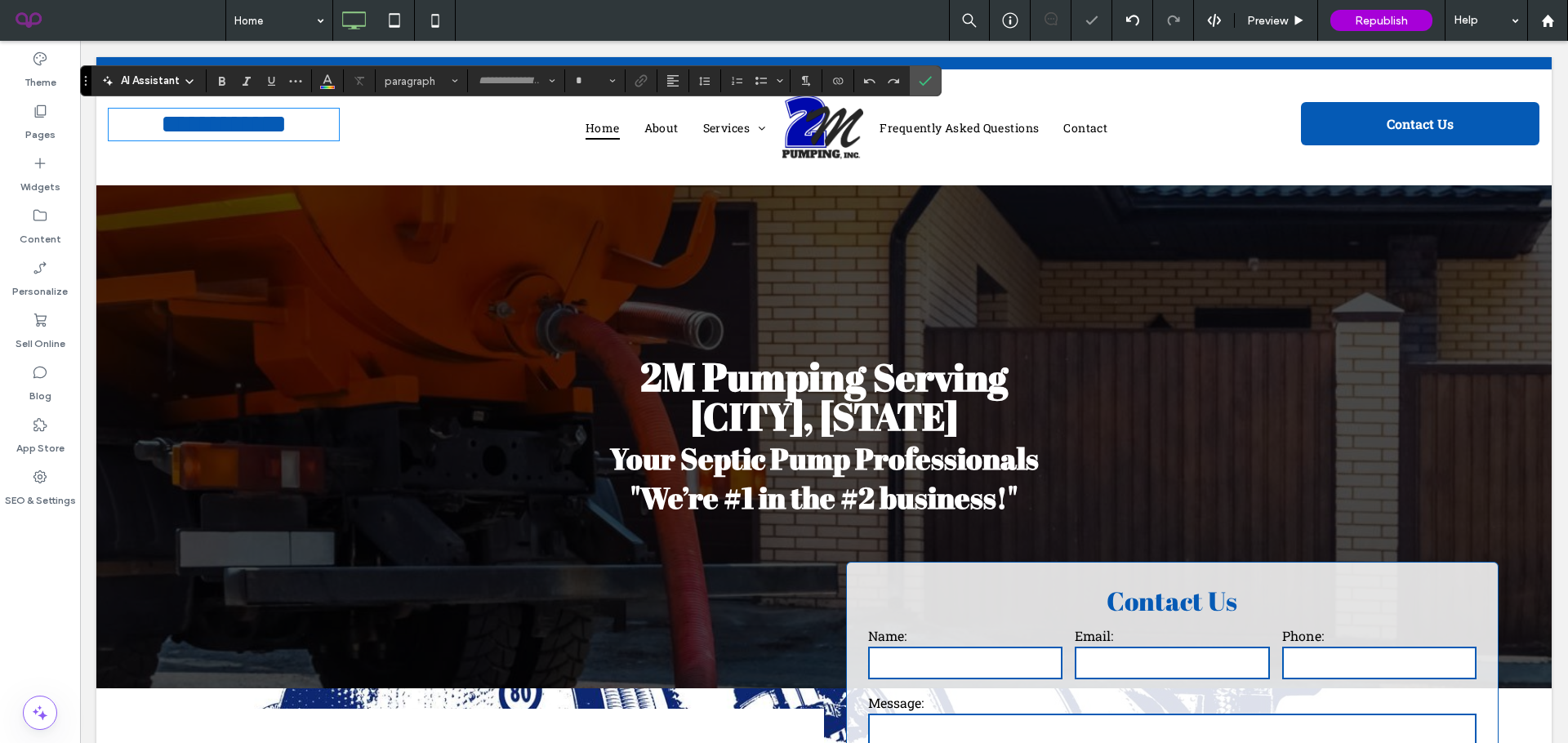 type on "**********" 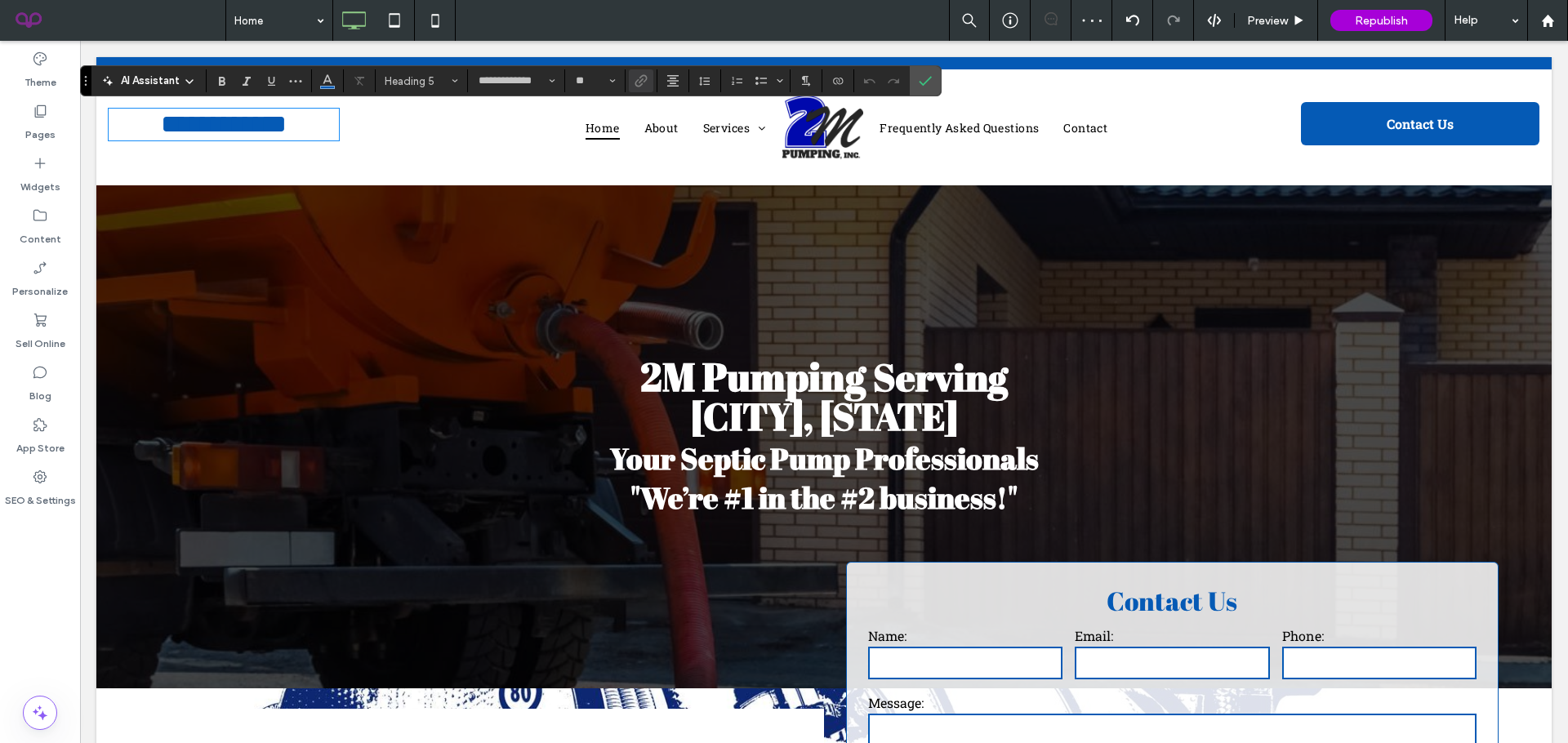 click on "**********" at bounding box center [224, 124] 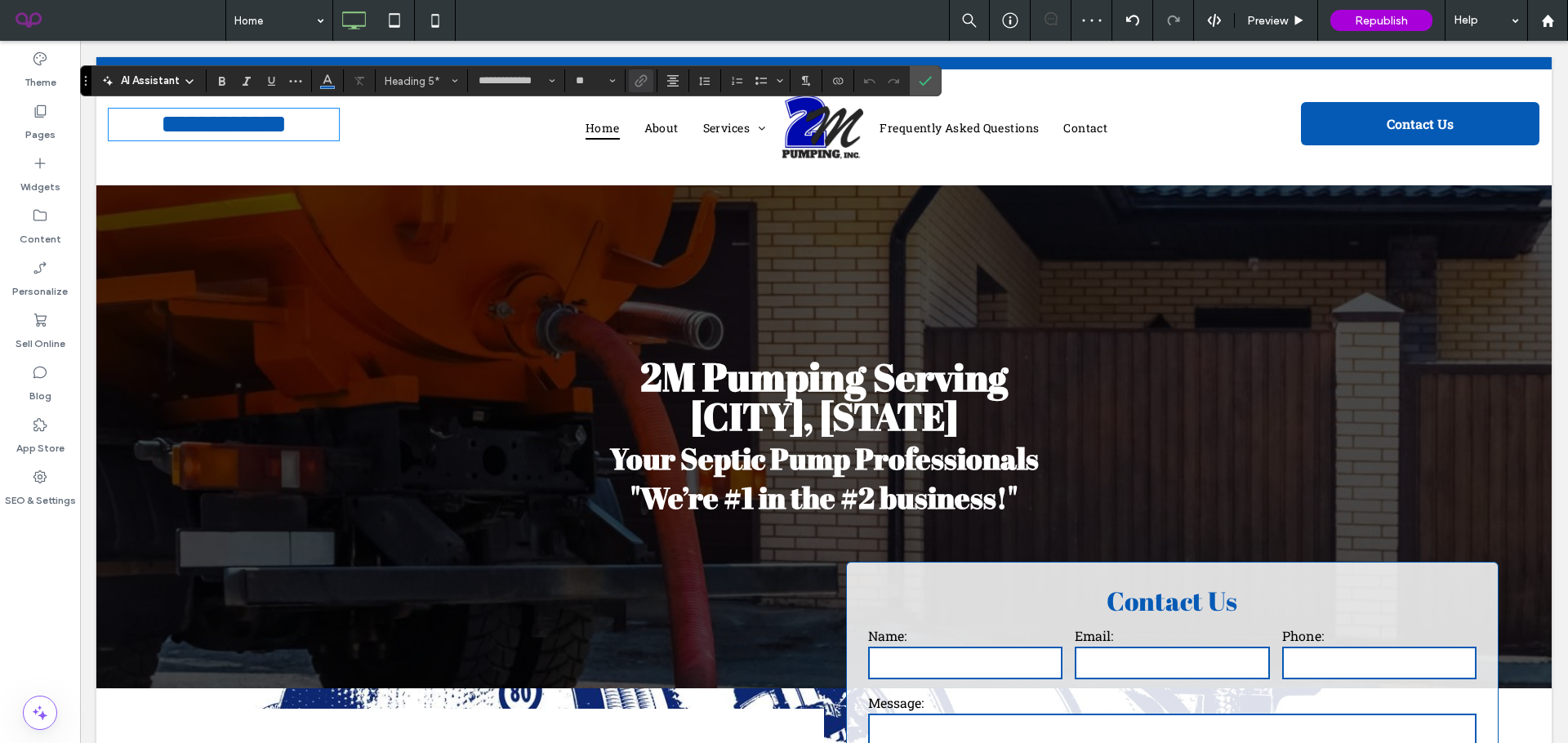 click on "**********" at bounding box center [224, 124] 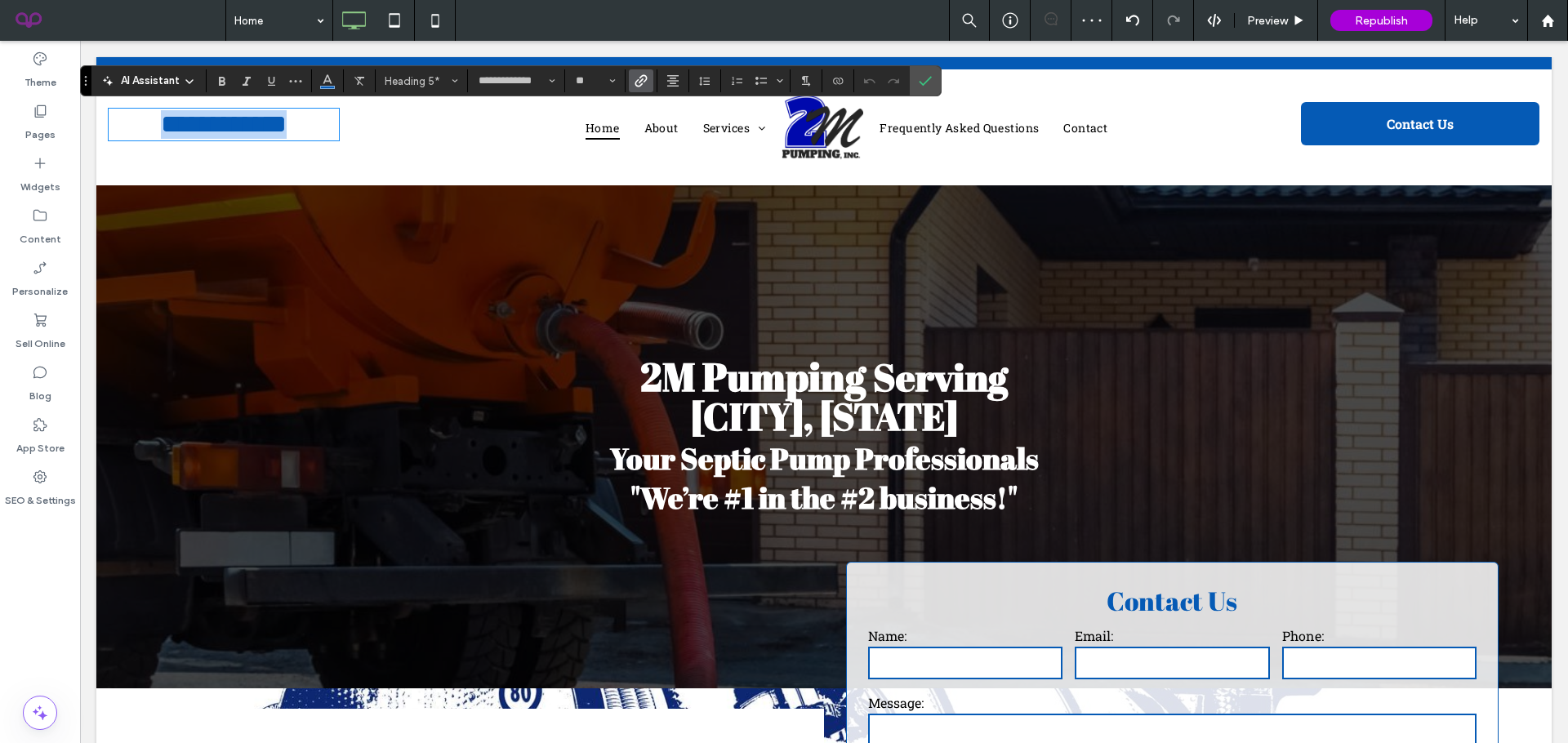 click on "**********" at bounding box center (224, 124) 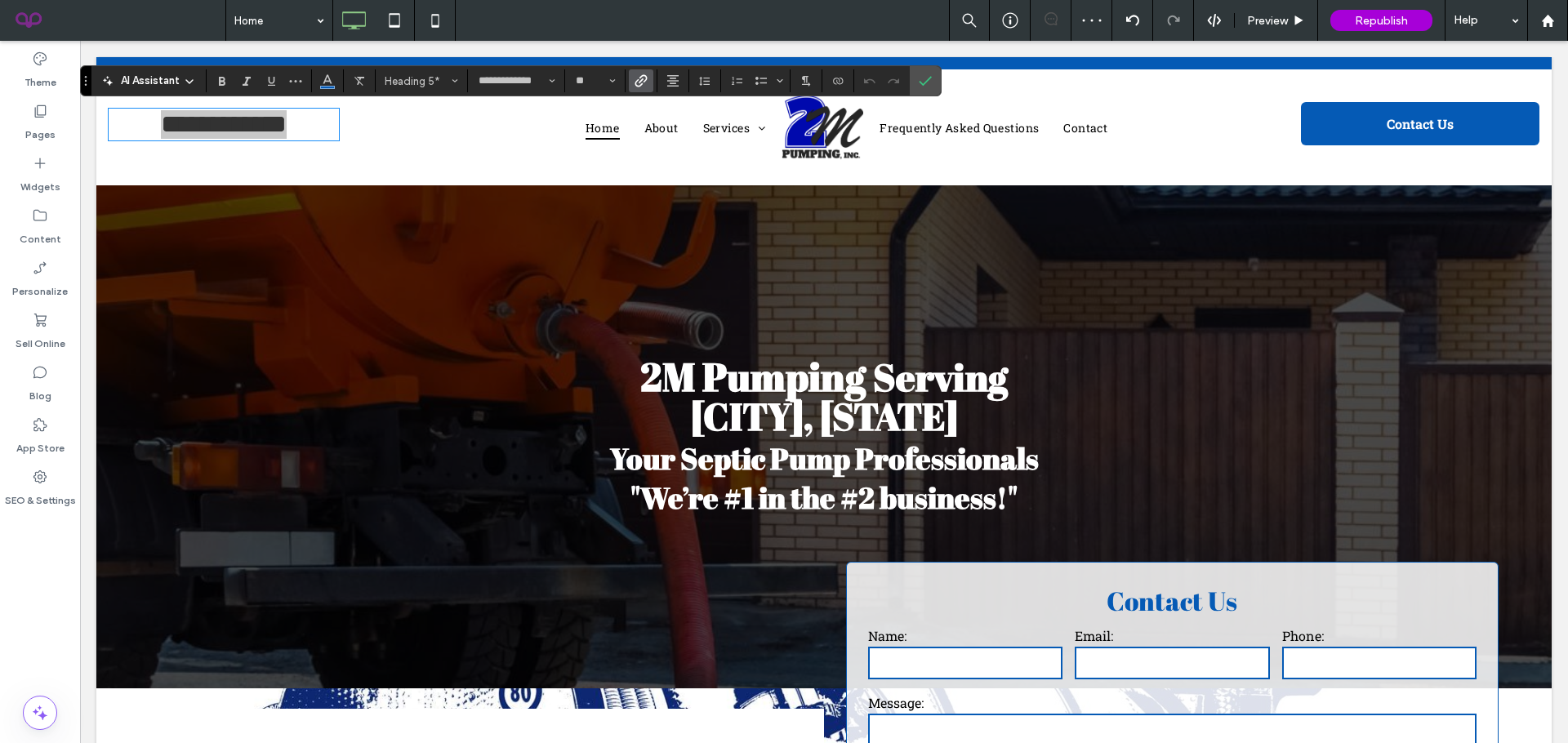 click 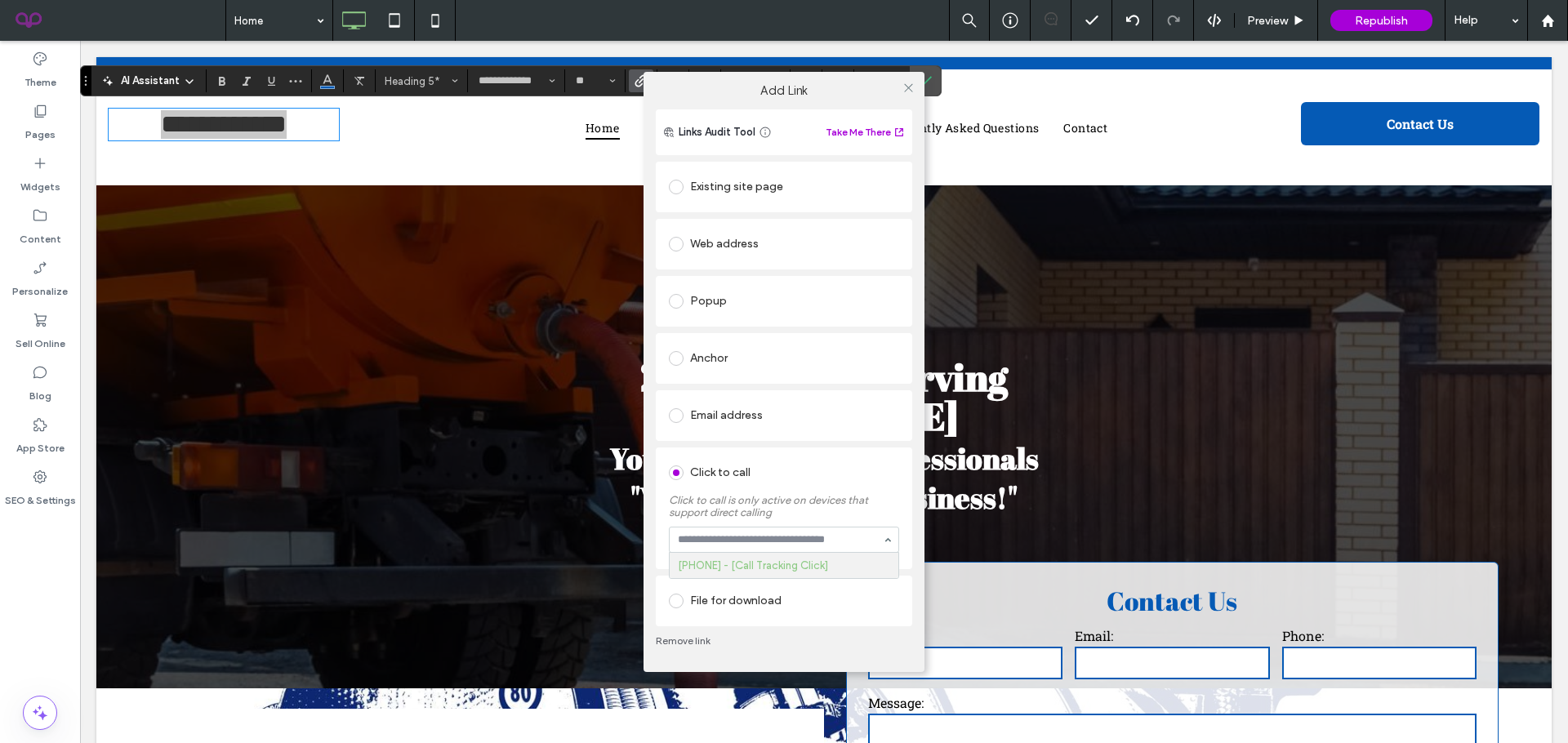 click at bounding box center [784, 540] 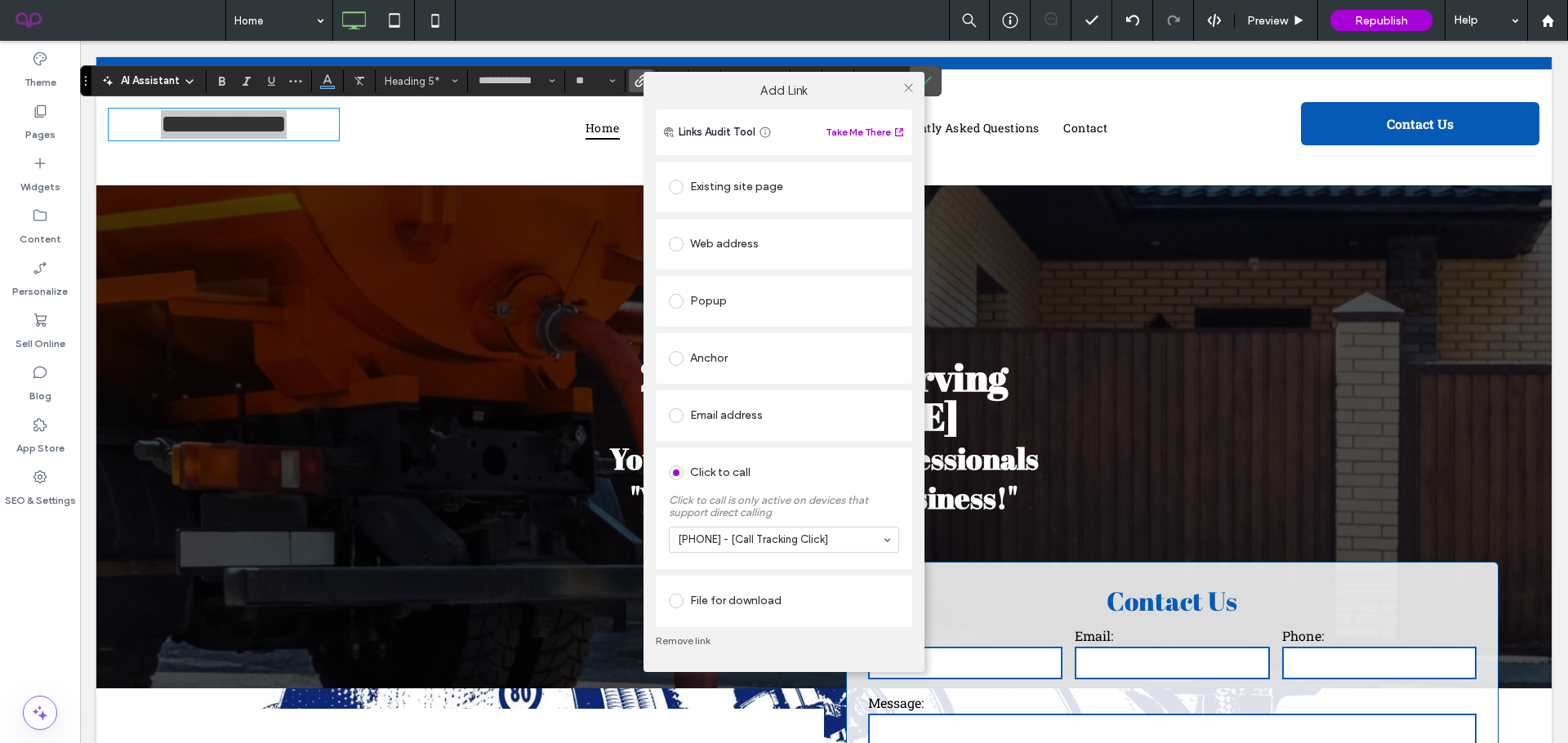 click on "Click to call is only active on devices that support direct calling" at bounding box center (784, 502) 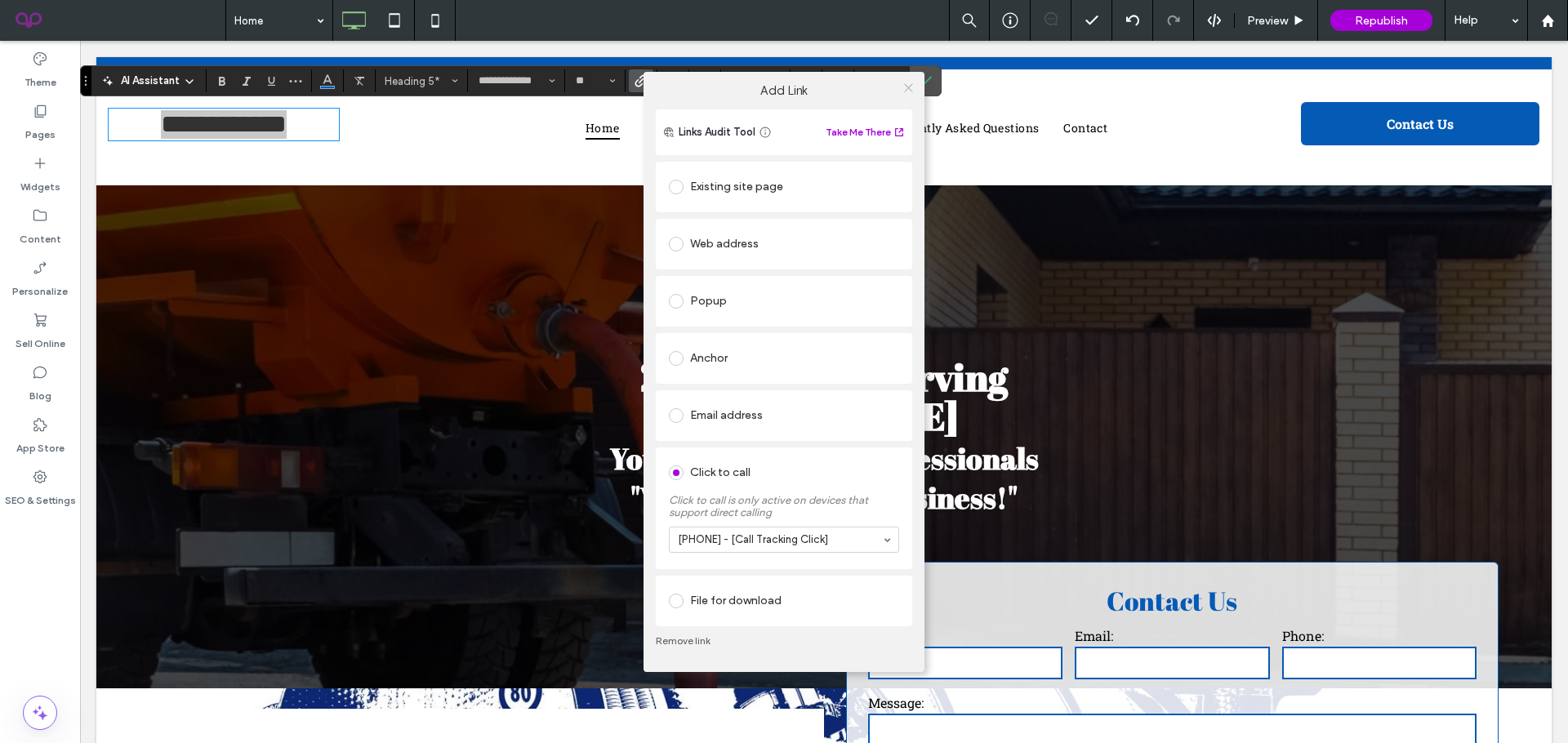 click at bounding box center (908, 88) 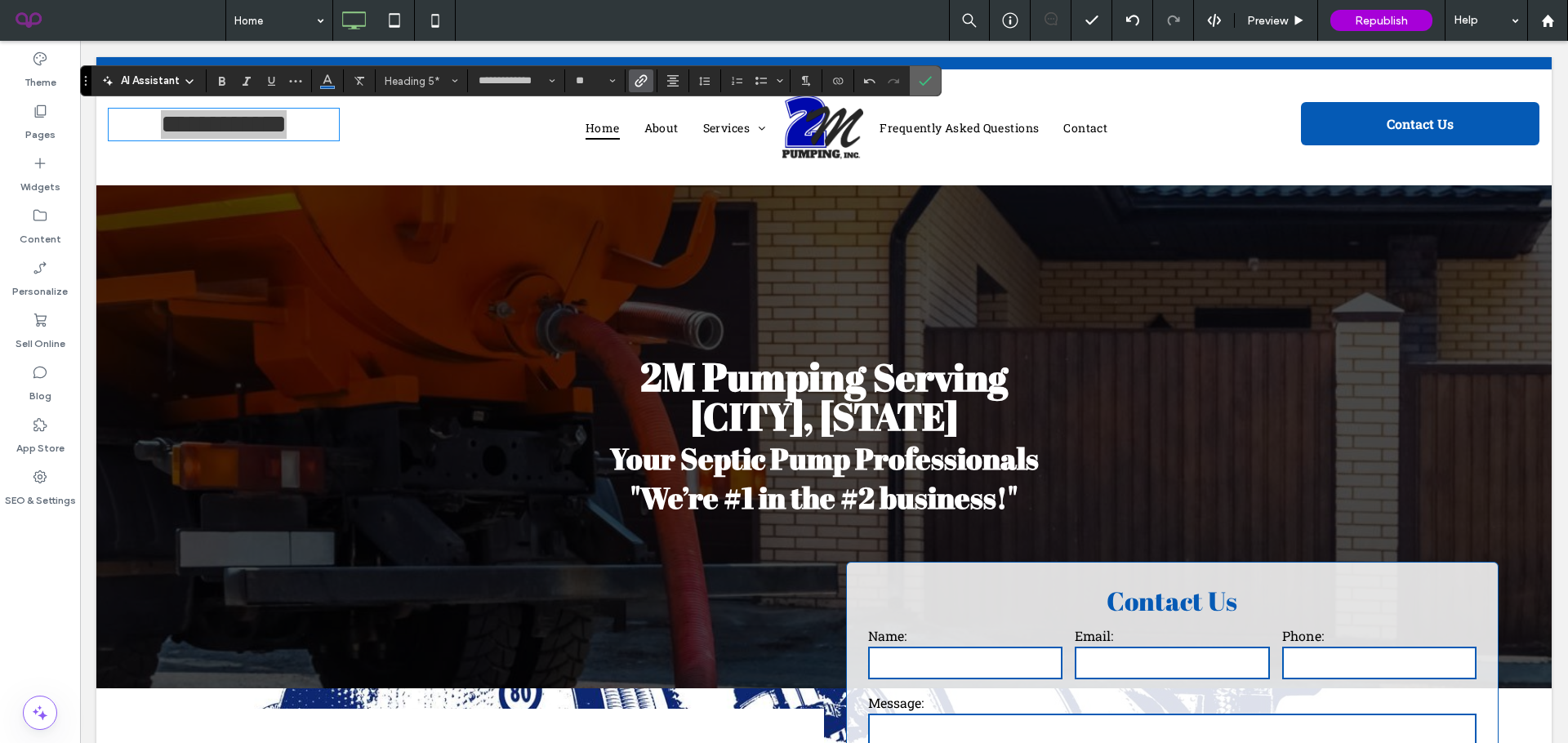 click at bounding box center [925, 81] 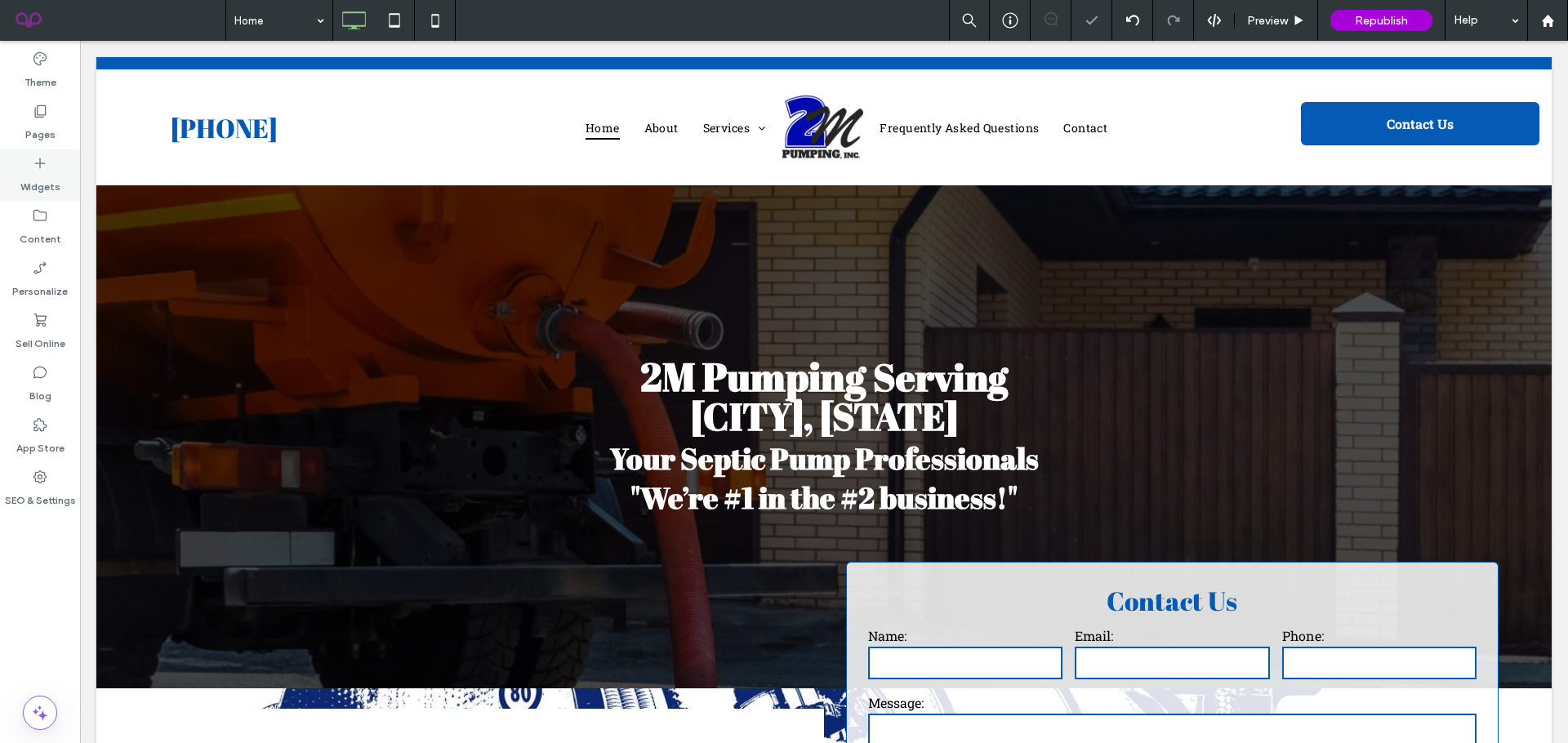 click 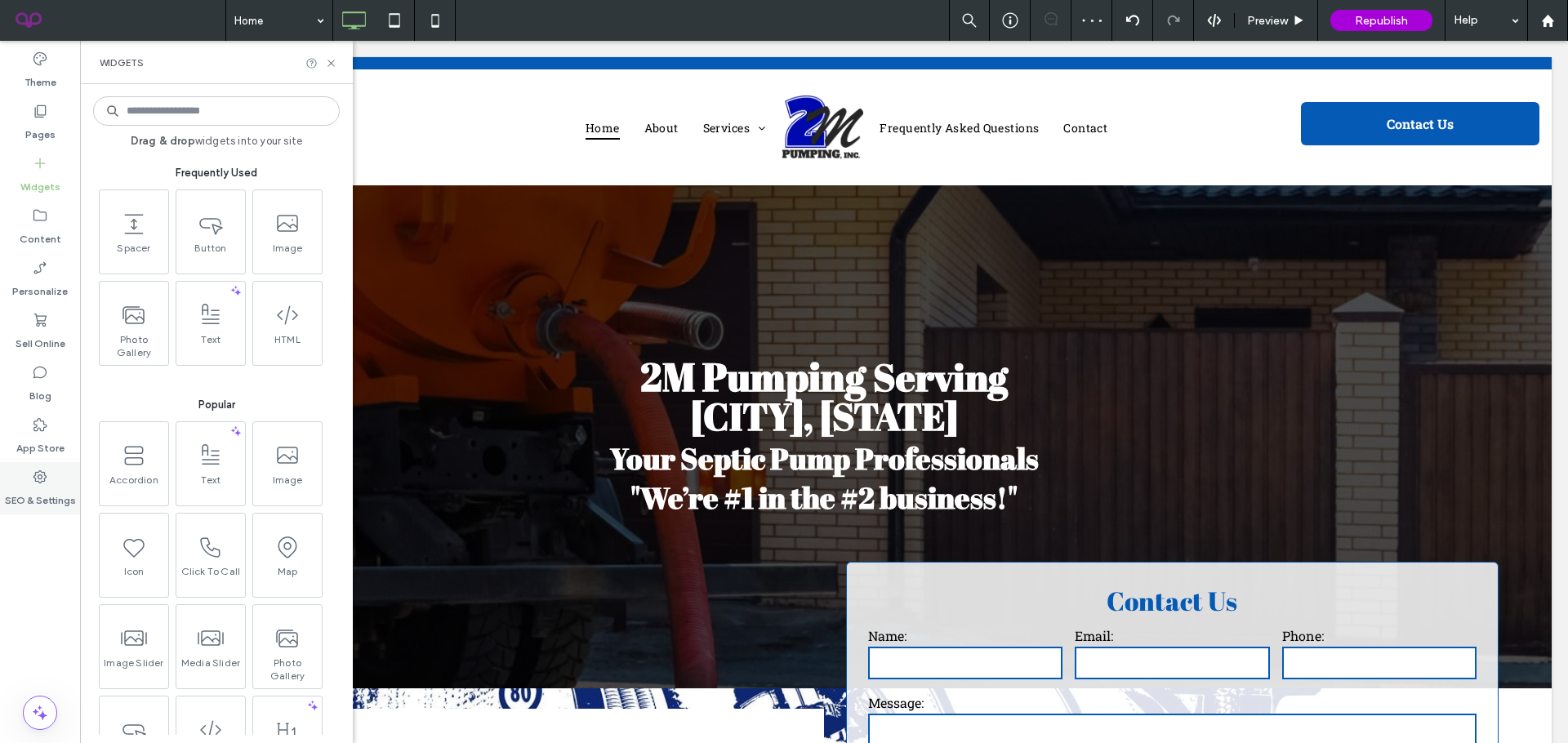 click on "SEO & Settings" at bounding box center (40, 488) 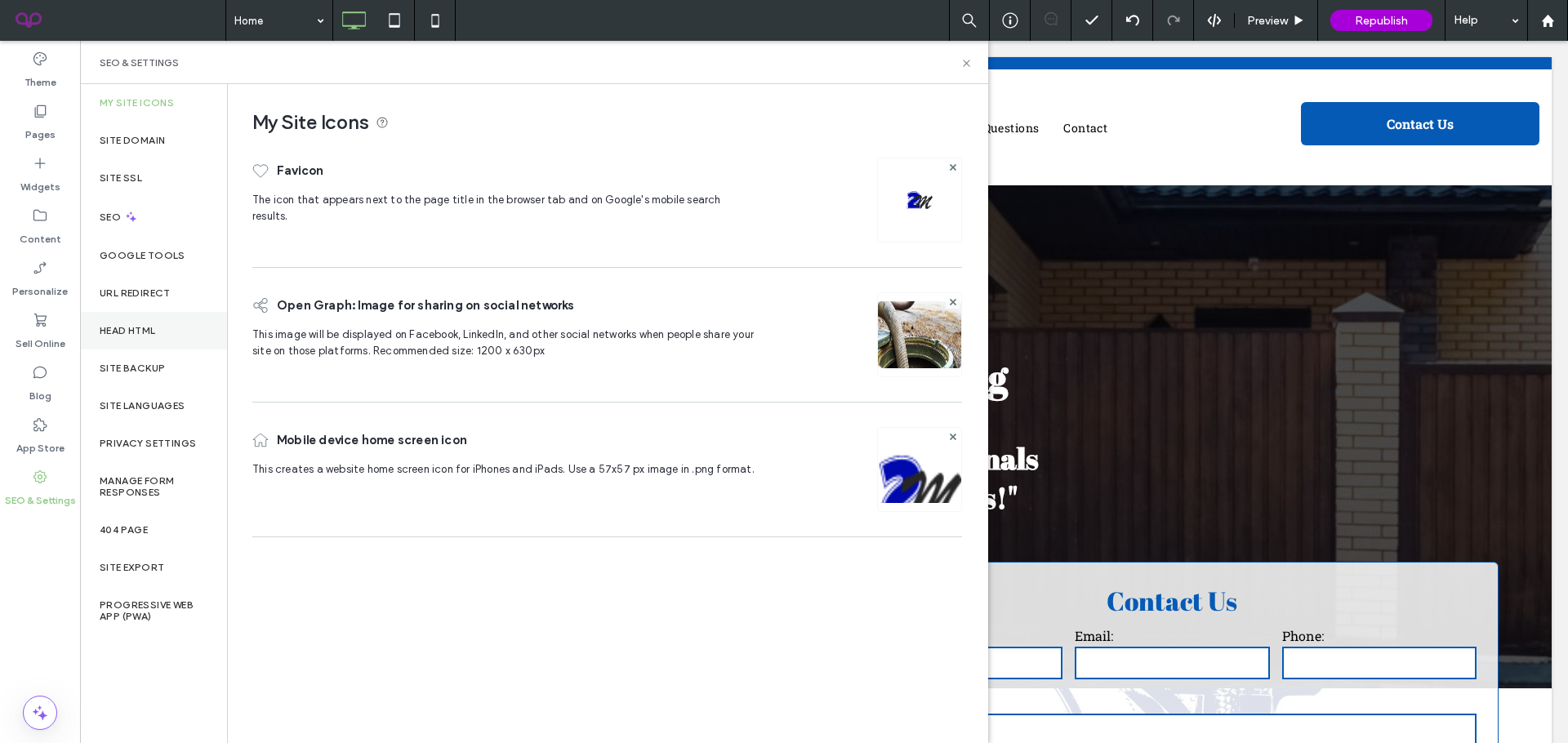click on "Head HTML" at bounding box center [127, 331] 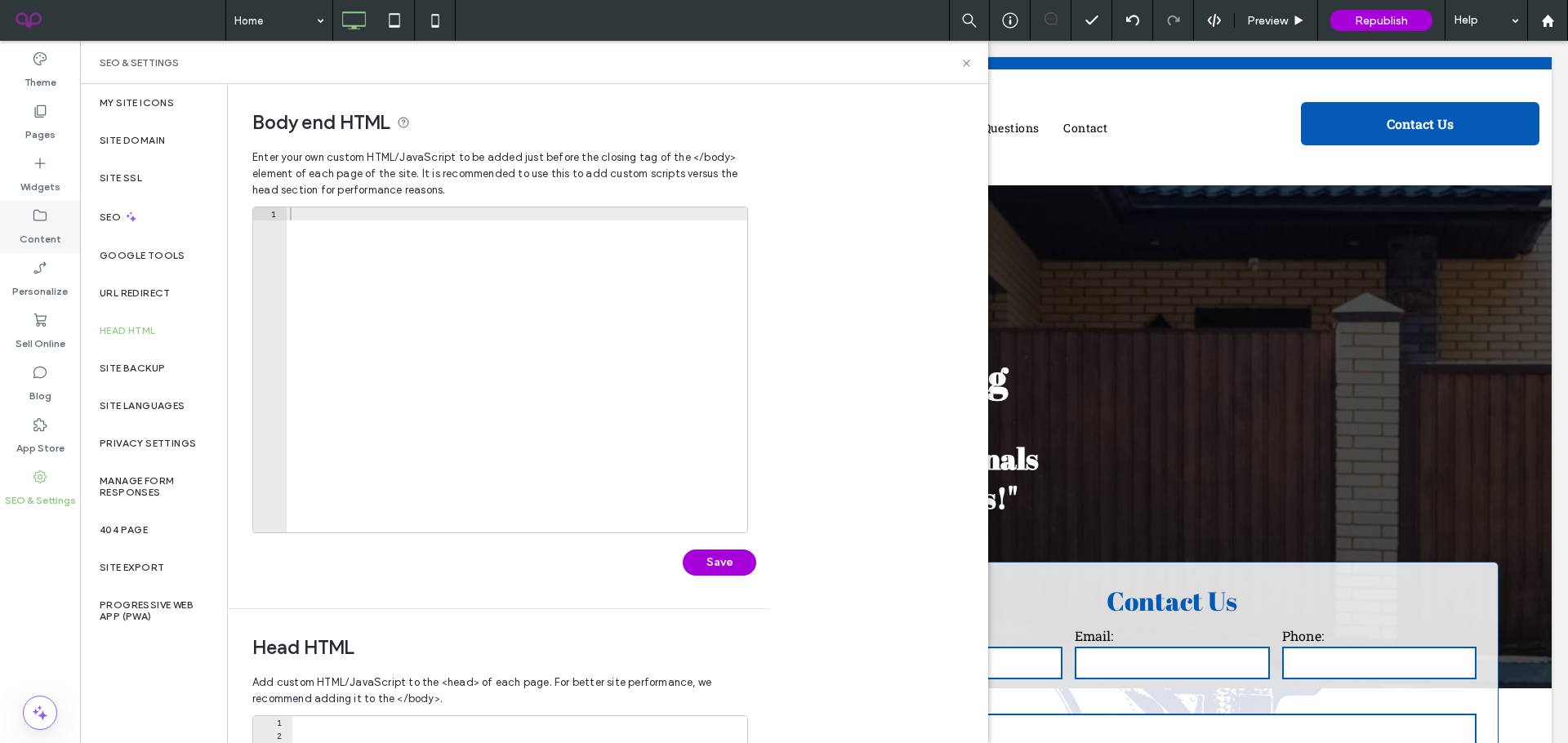 click on "Content" at bounding box center [40, 227] 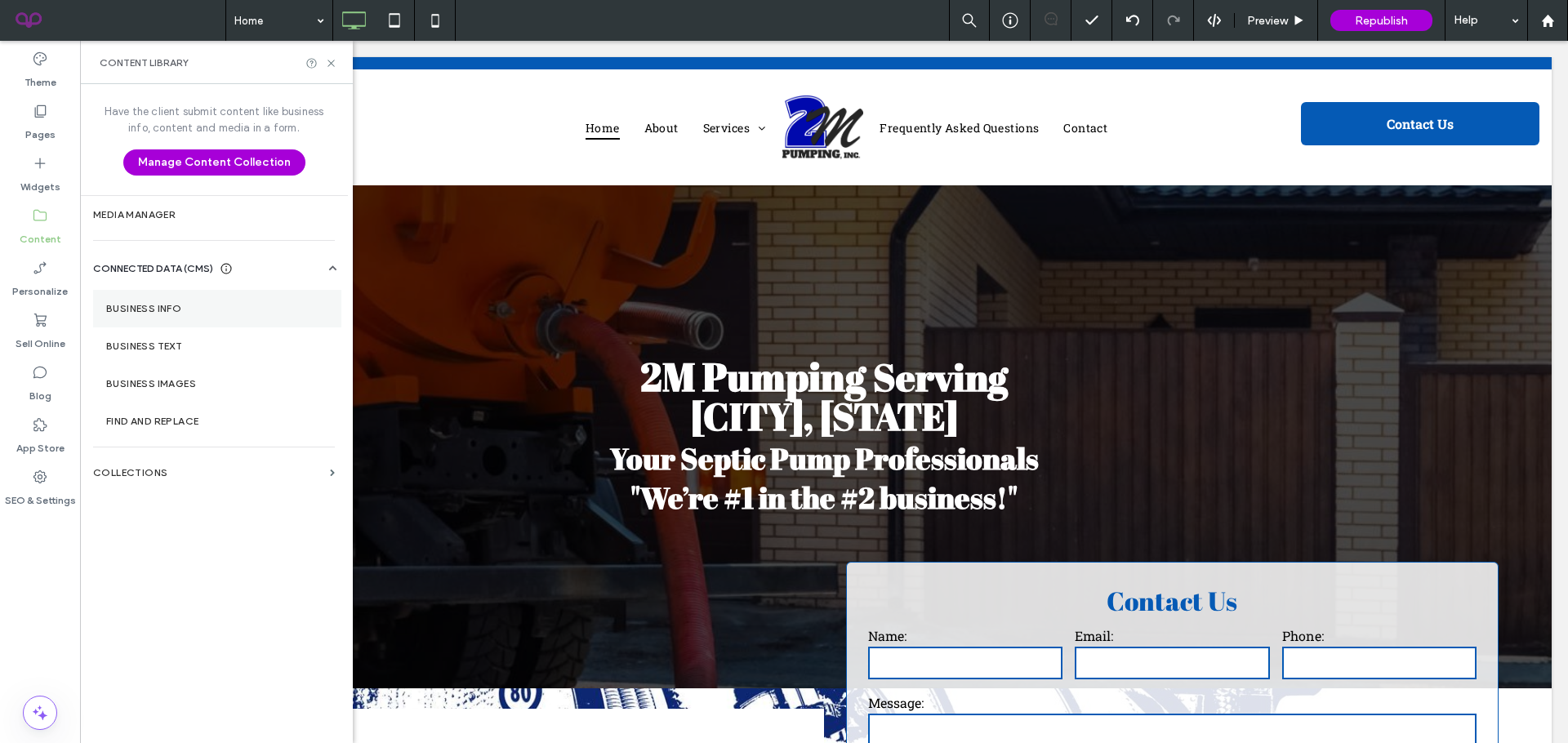click on "Business Info" at bounding box center (217, 309) 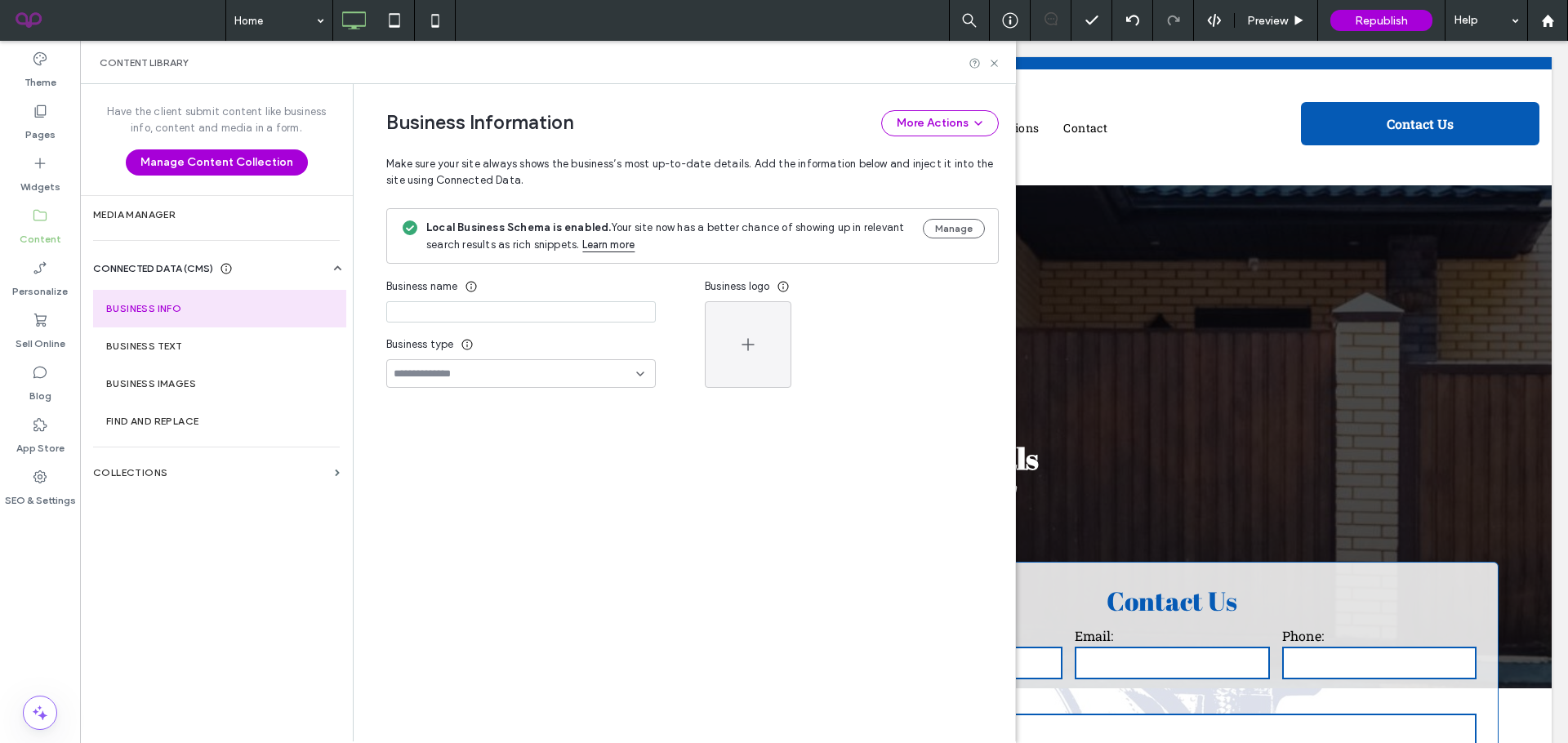 type on "**********" 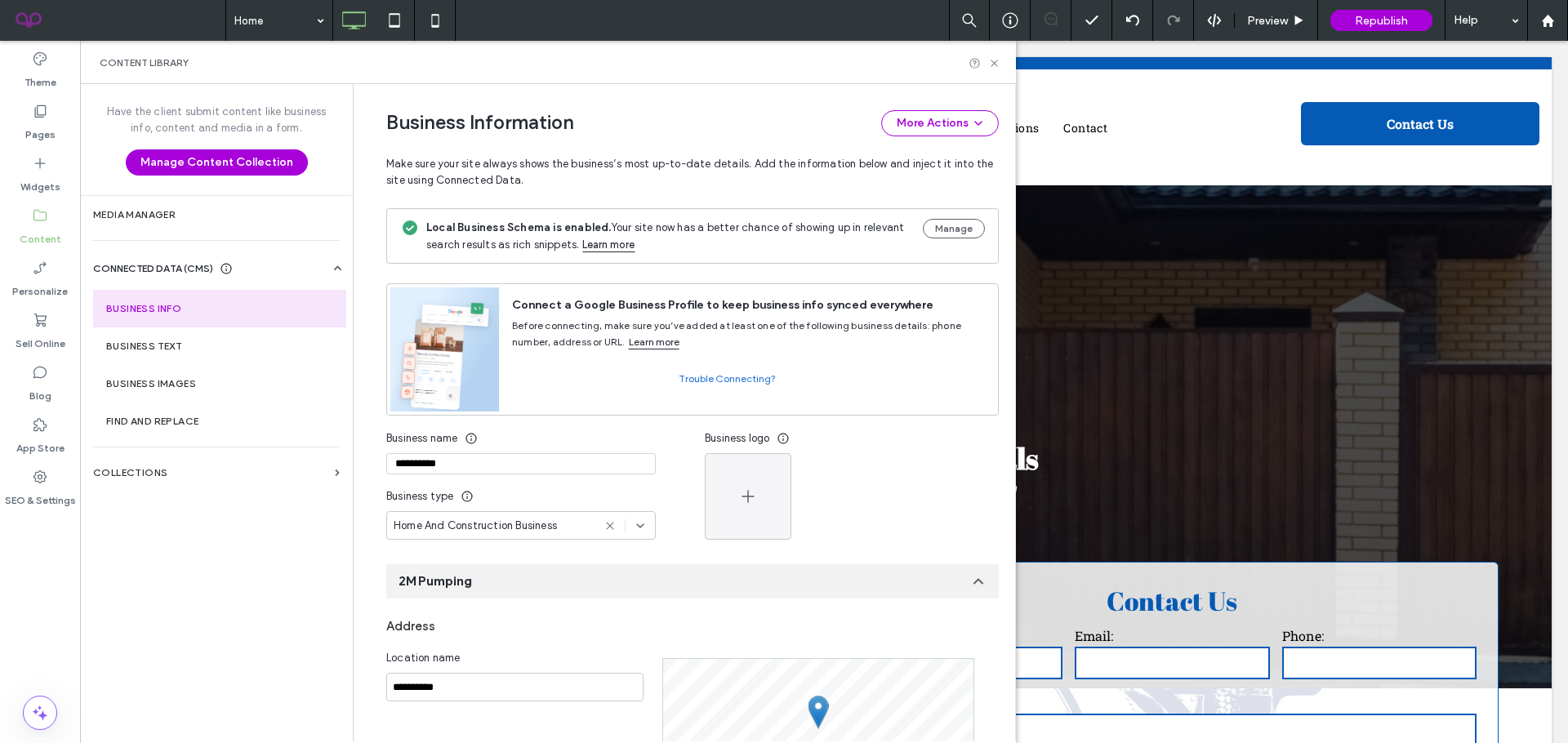 scroll, scrollTop: 401, scrollLeft: 0, axis: vertical 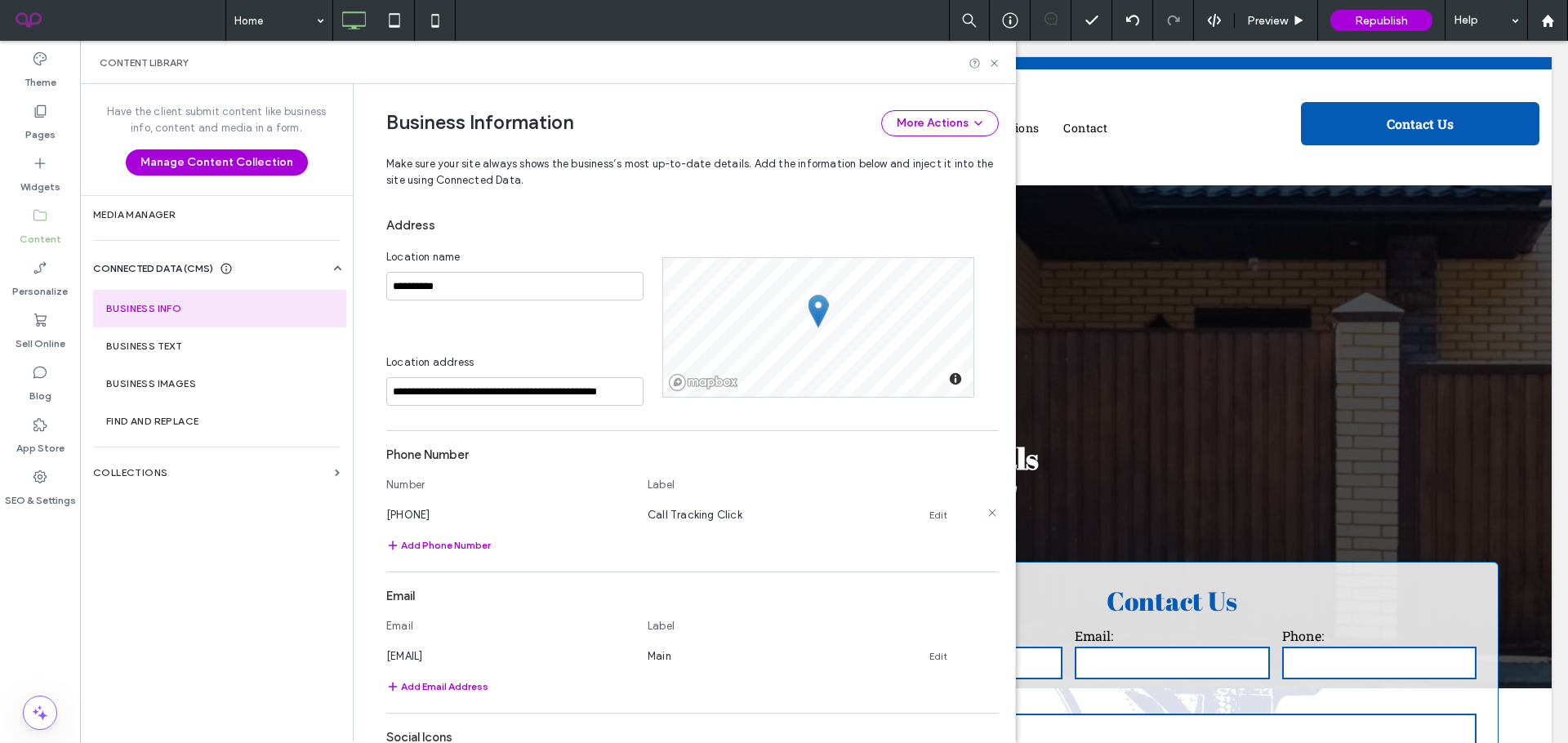 click 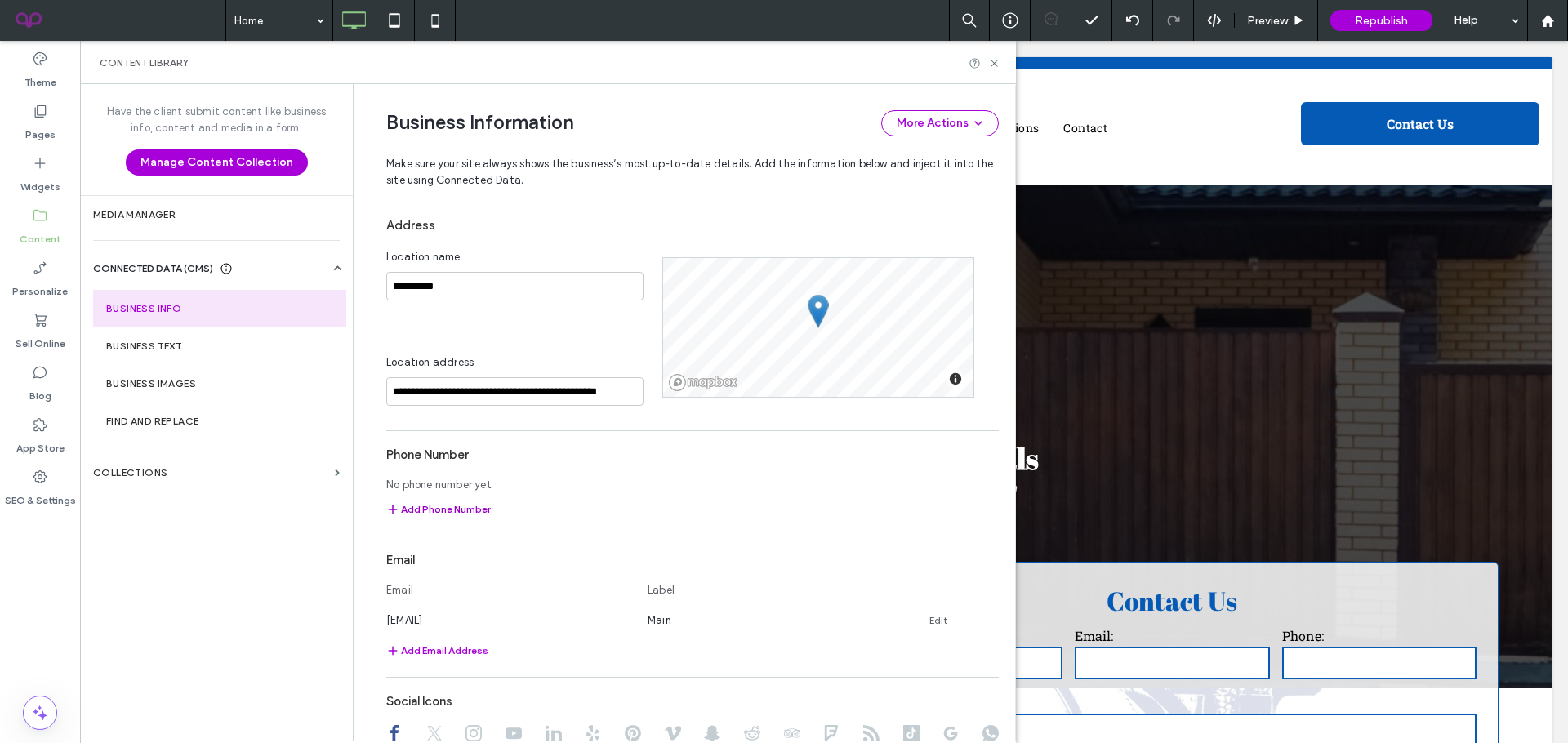 click on "Add Phone Number" at bounding box center (439, 509) 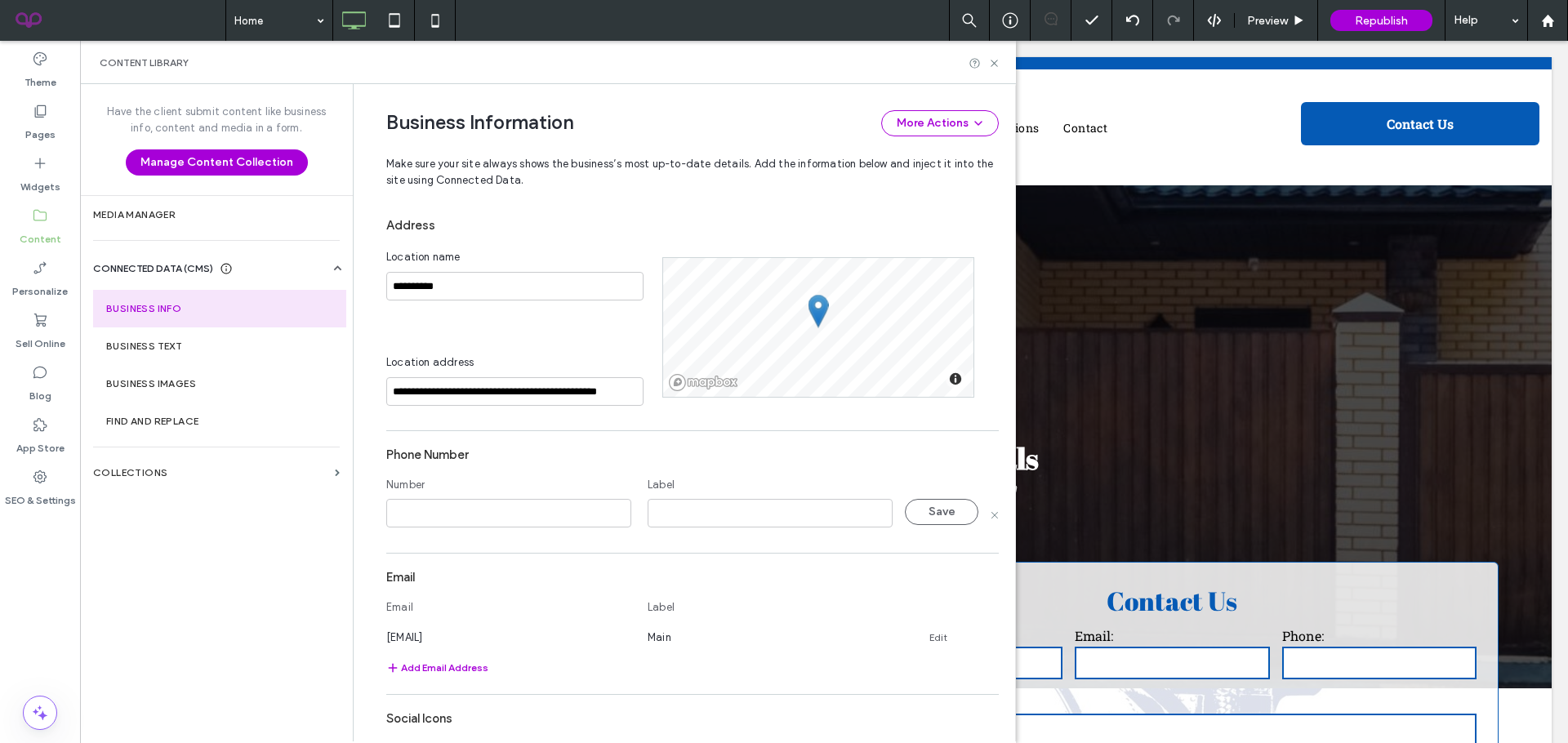 click at bounding box center [509, 513] 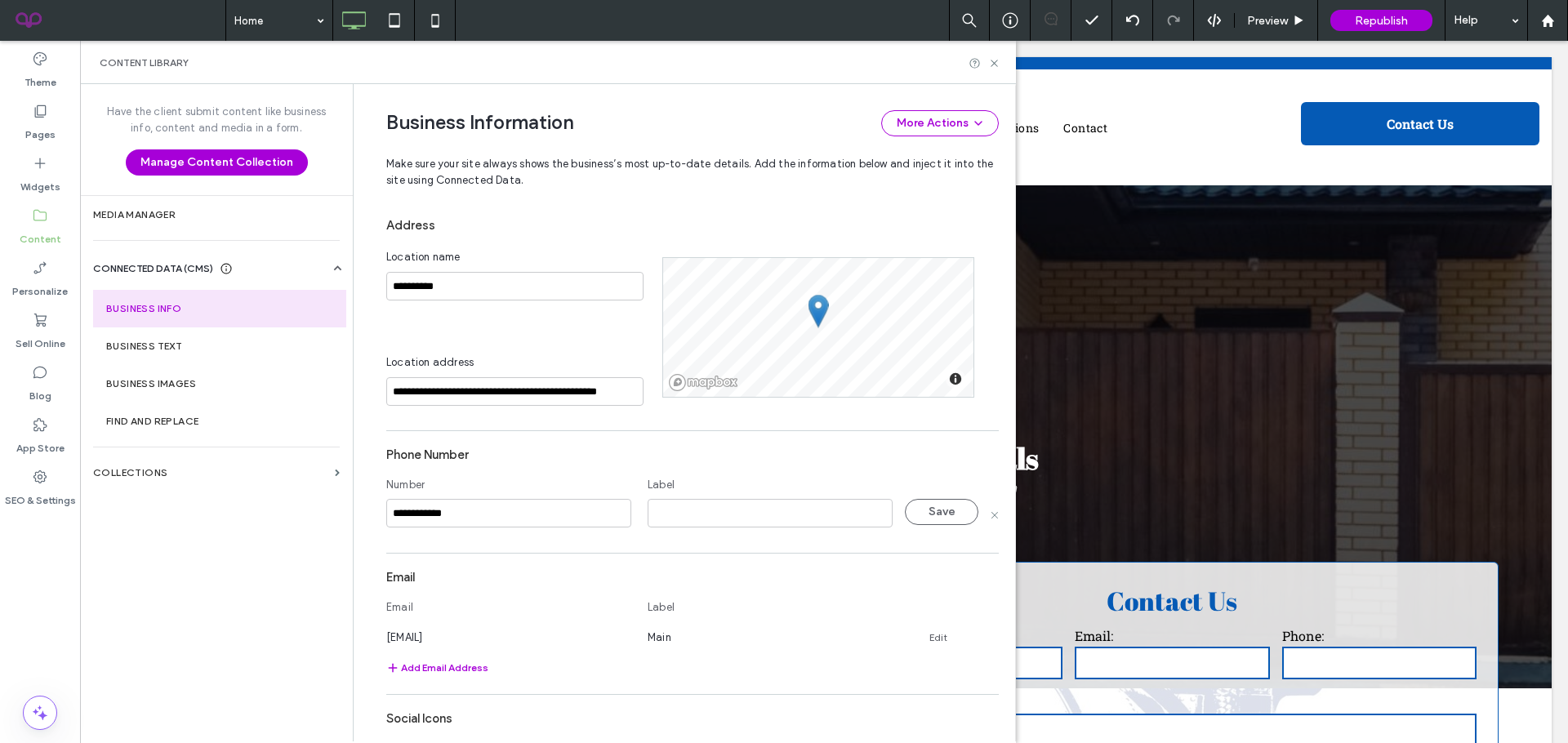 type on "**********" 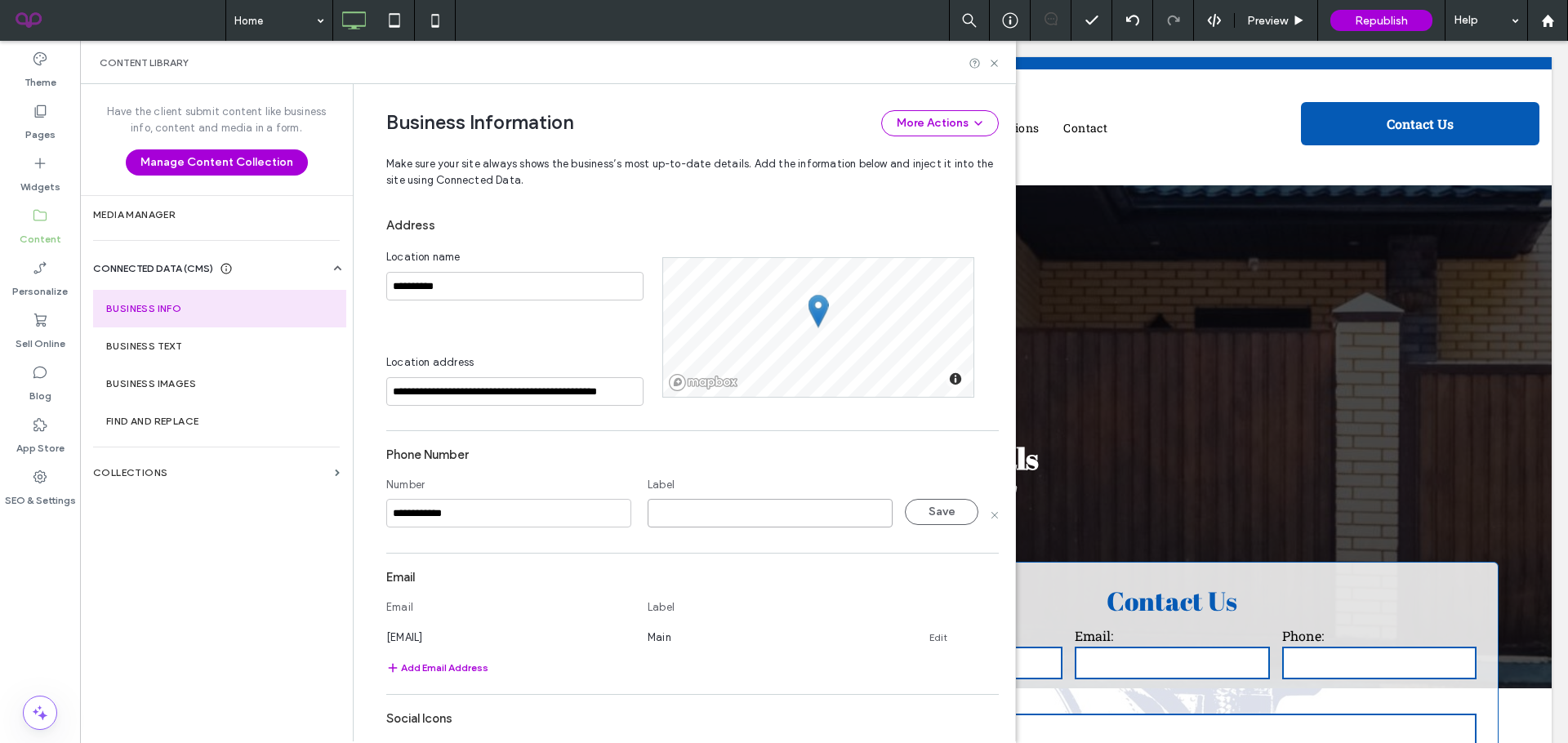 click at bounding box center (770, 513) 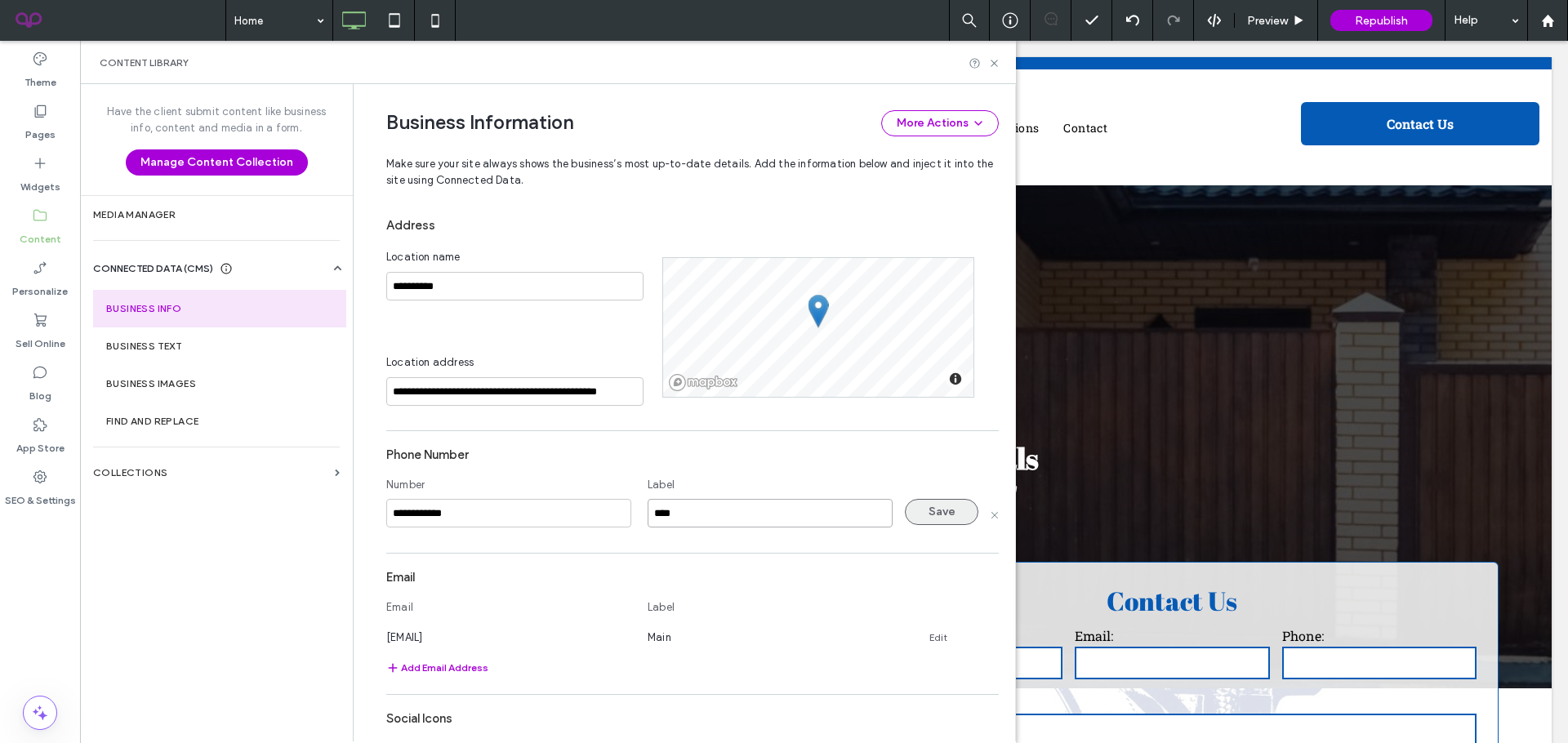 type on "****" 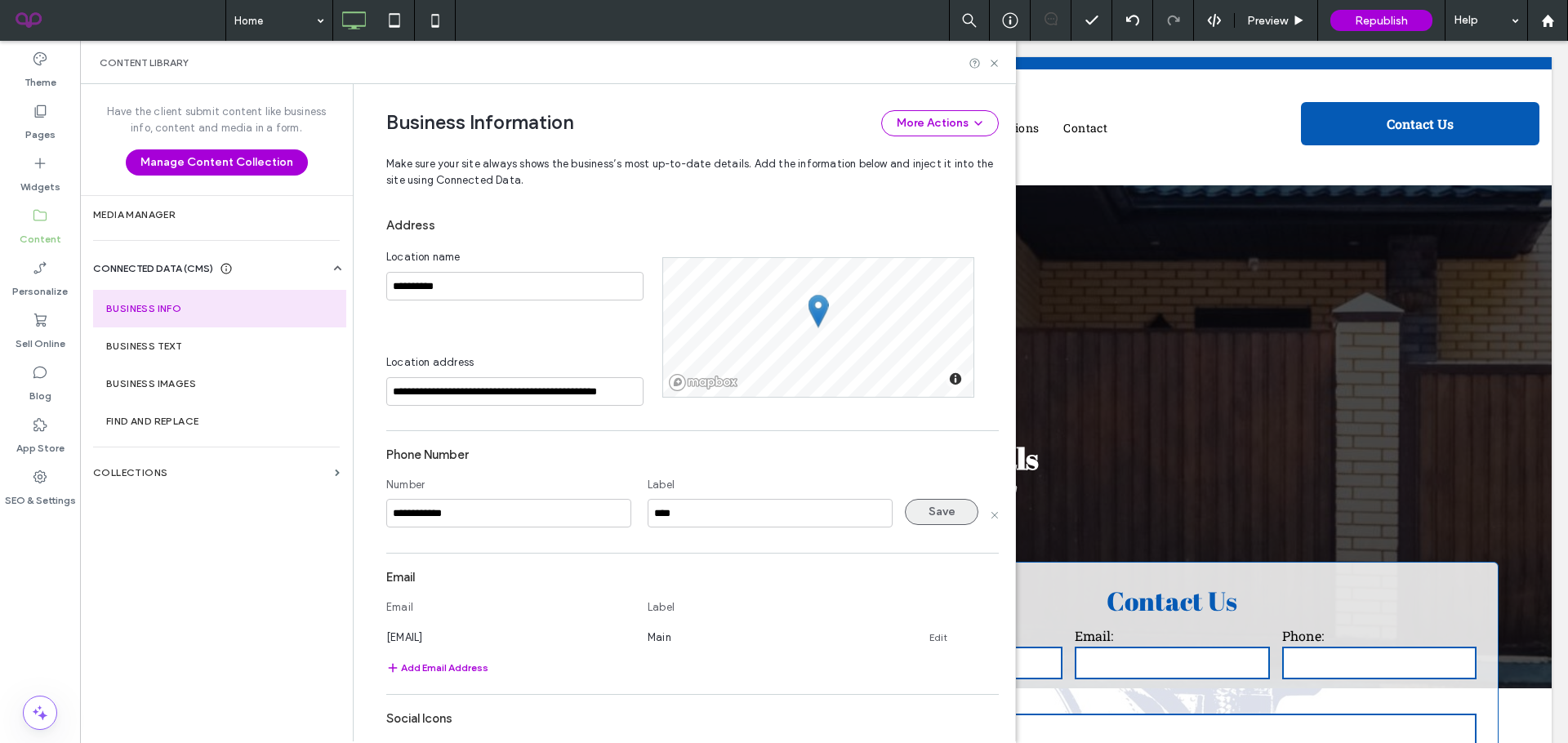 click on "Save" at bounding box center (942, 512) 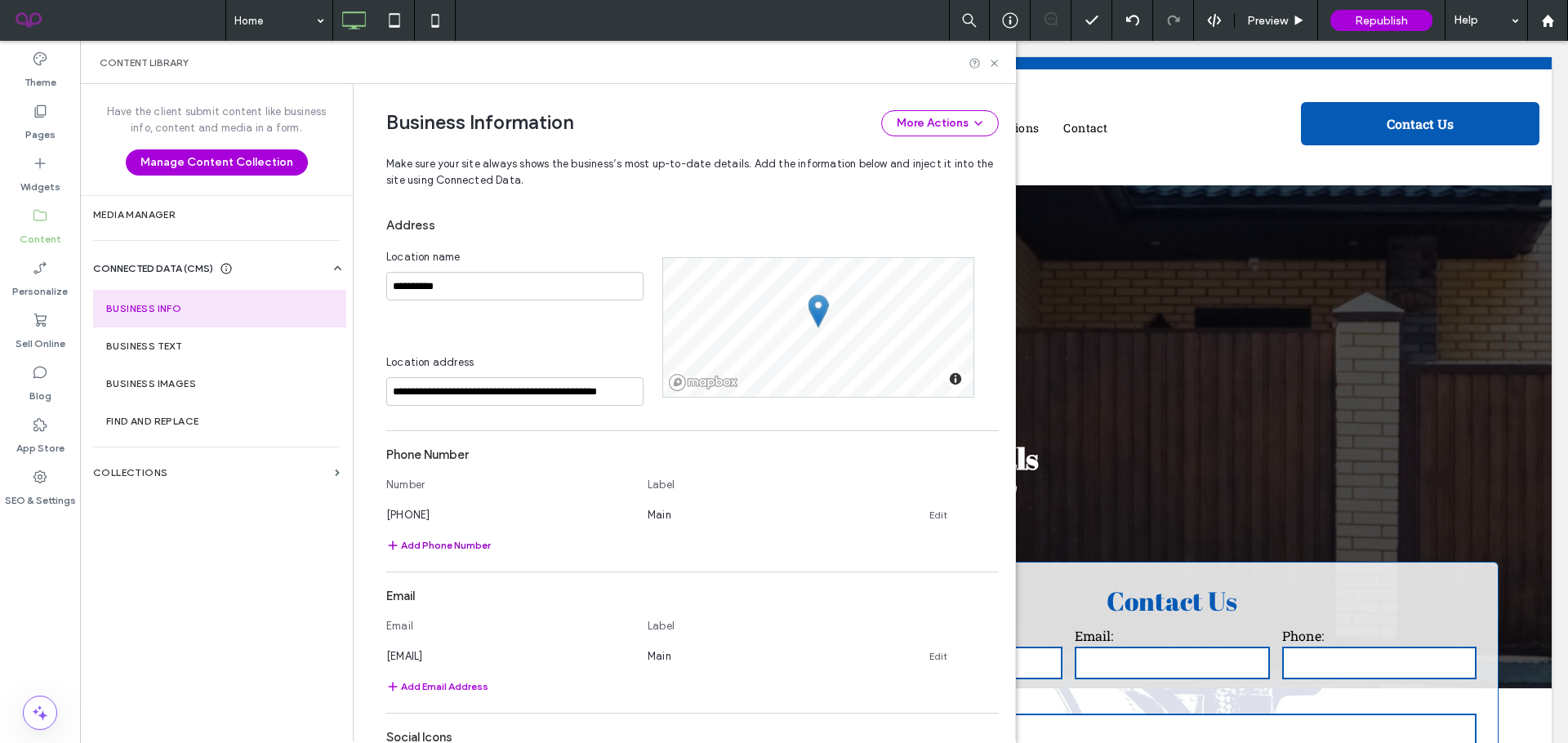 click on "Add Phone Number" at bounding box center [439, 545] 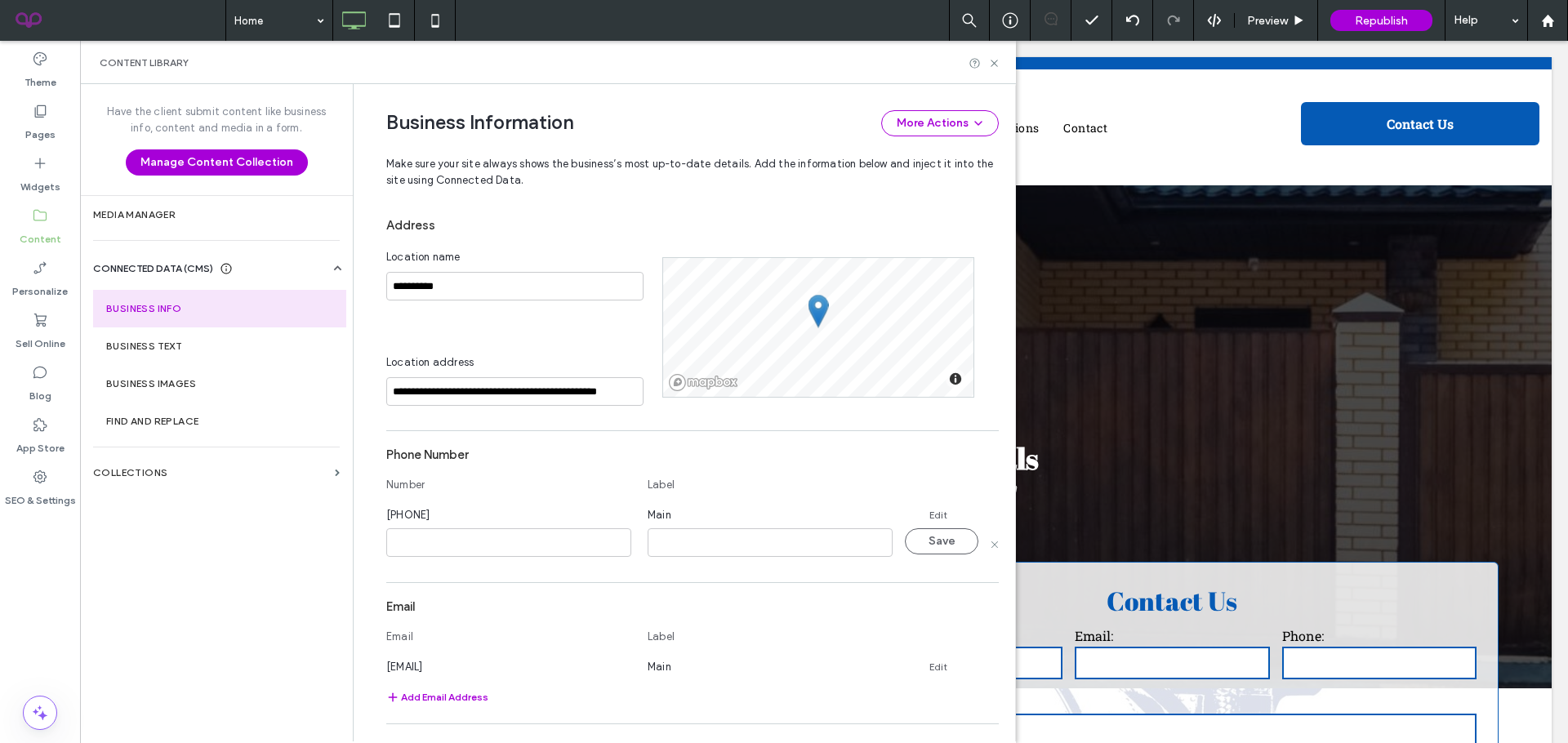 click at bounding box center [509, 542] 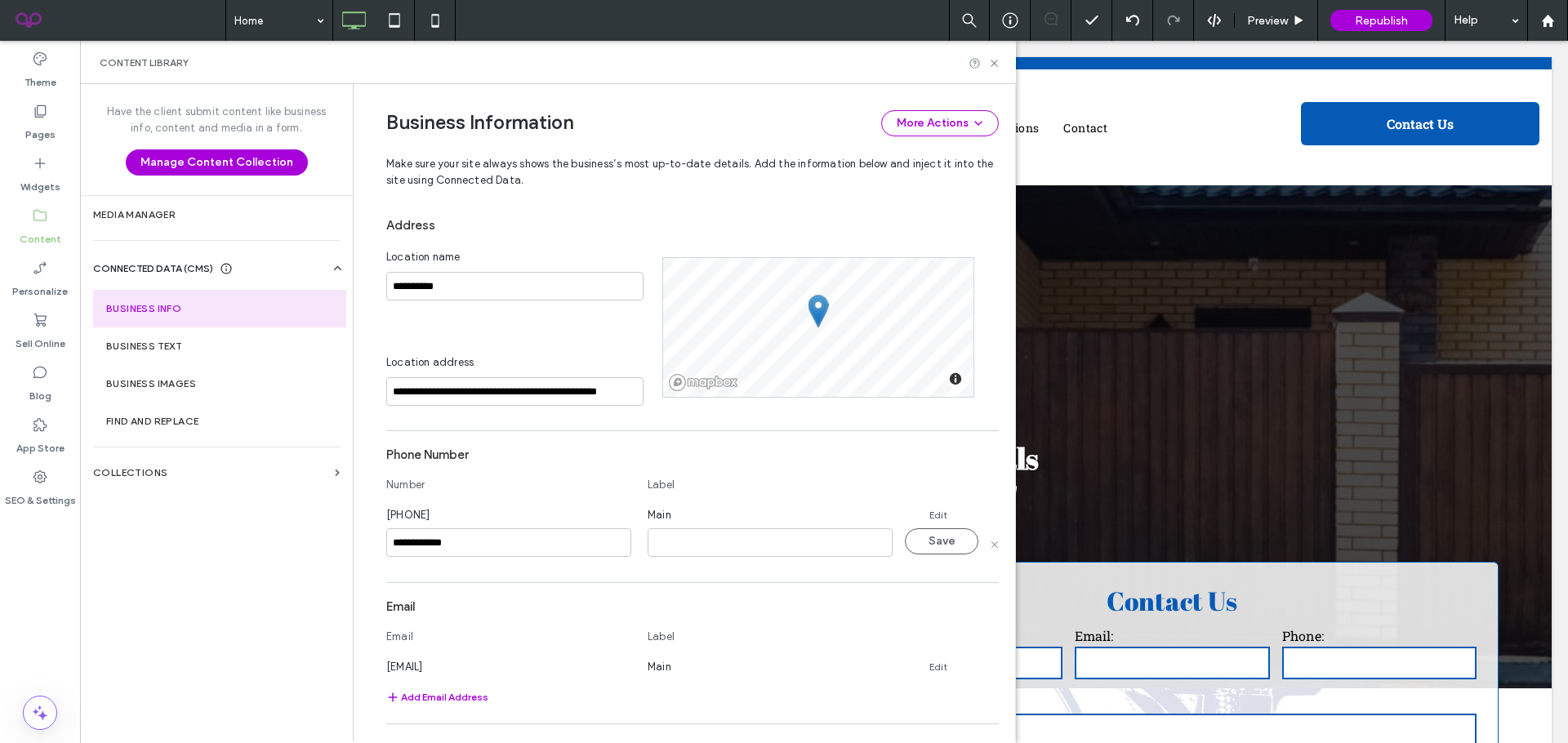 click on "**********" at bounding box center [509, 542] 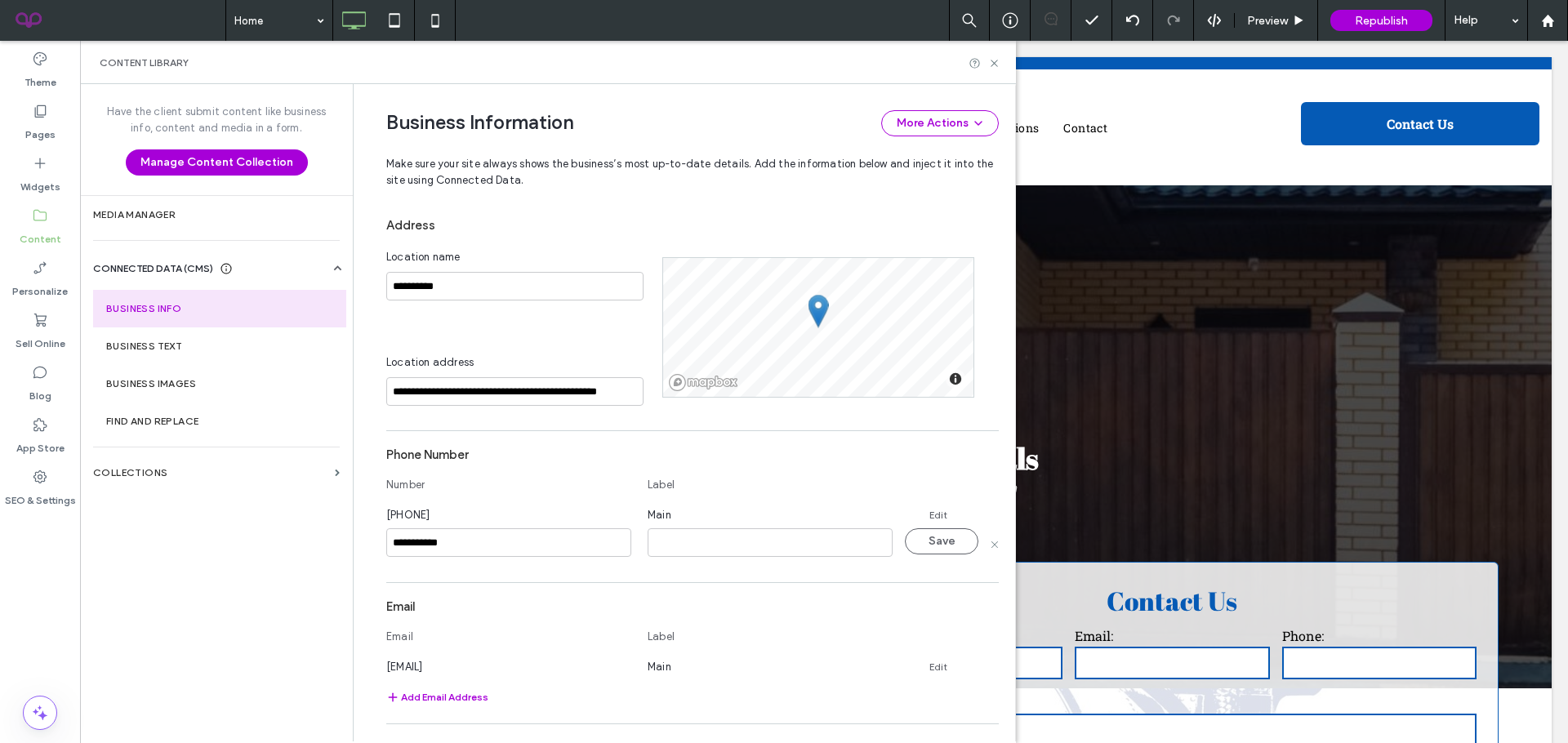 click on "**********" at bounding box center [509, 542] 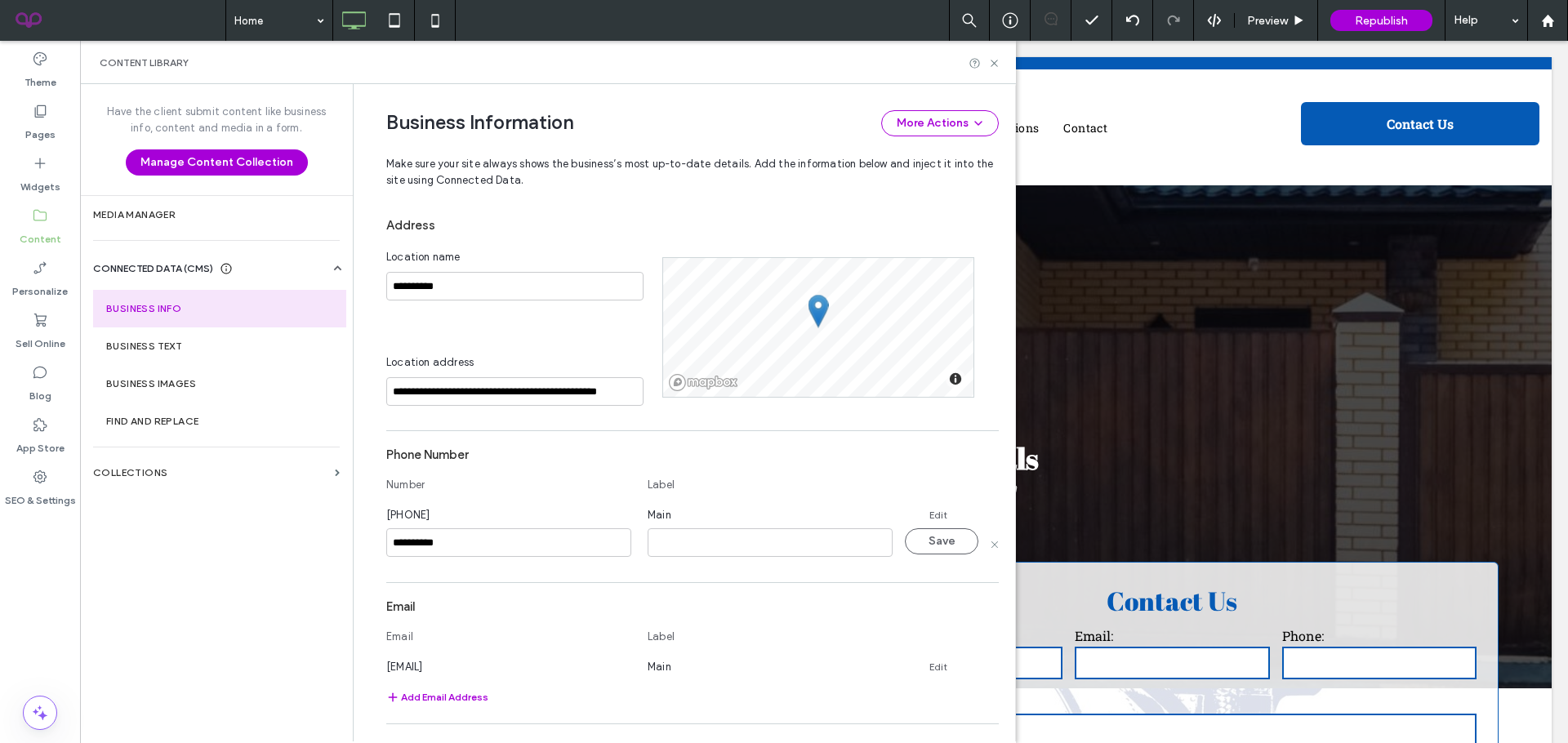 click on "**********" at bounding box center [509, 542] 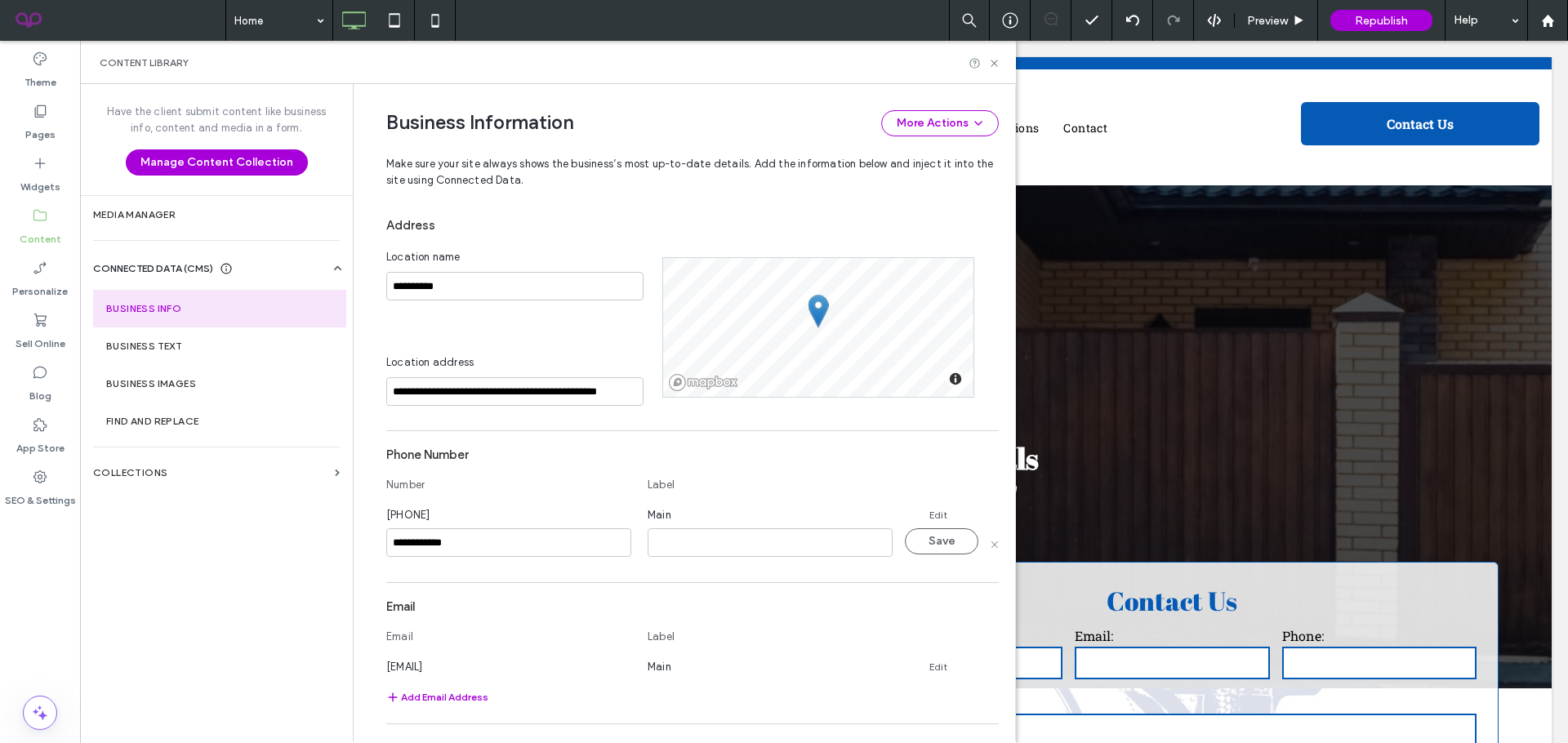 type on "**********" 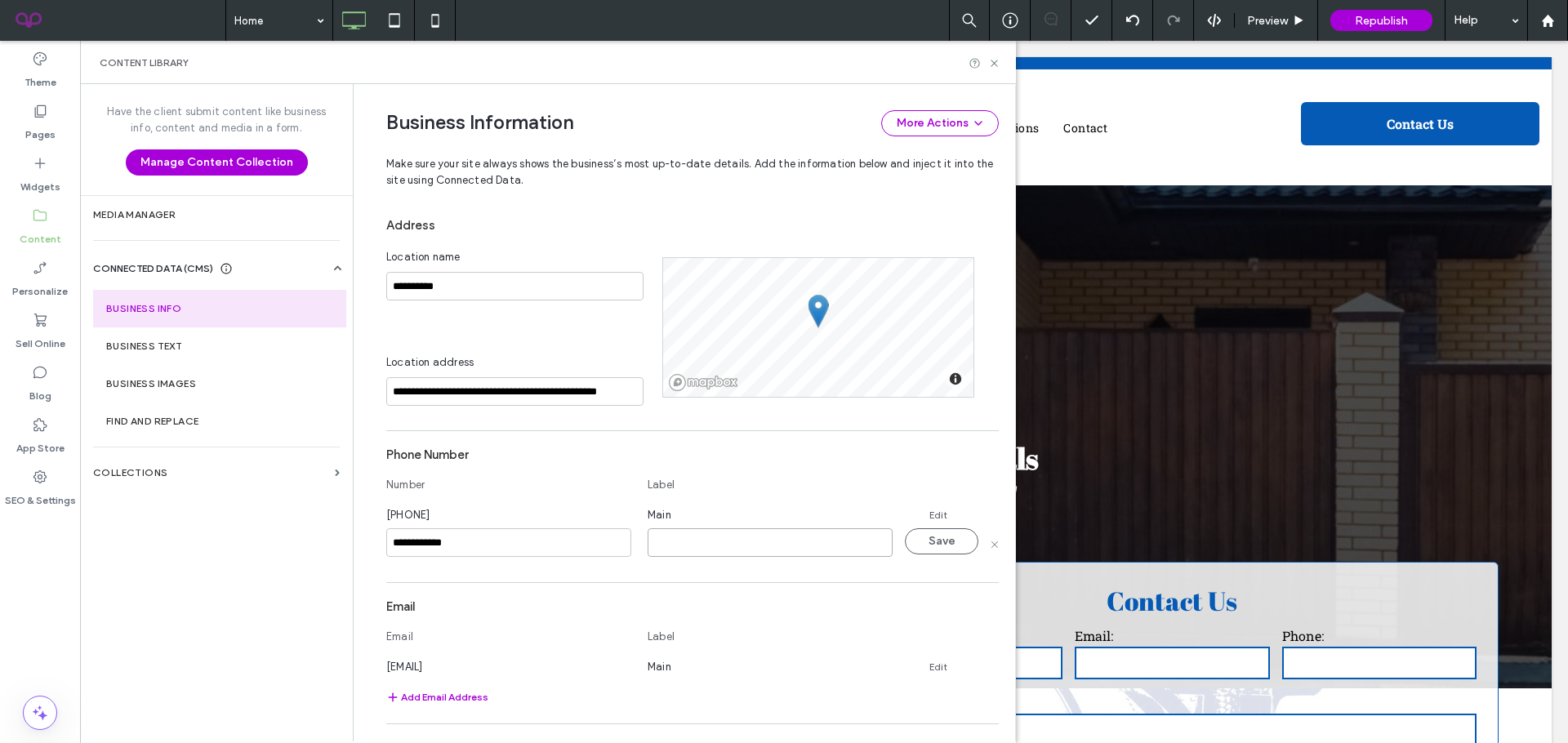 click at bounding box center [770, 542] 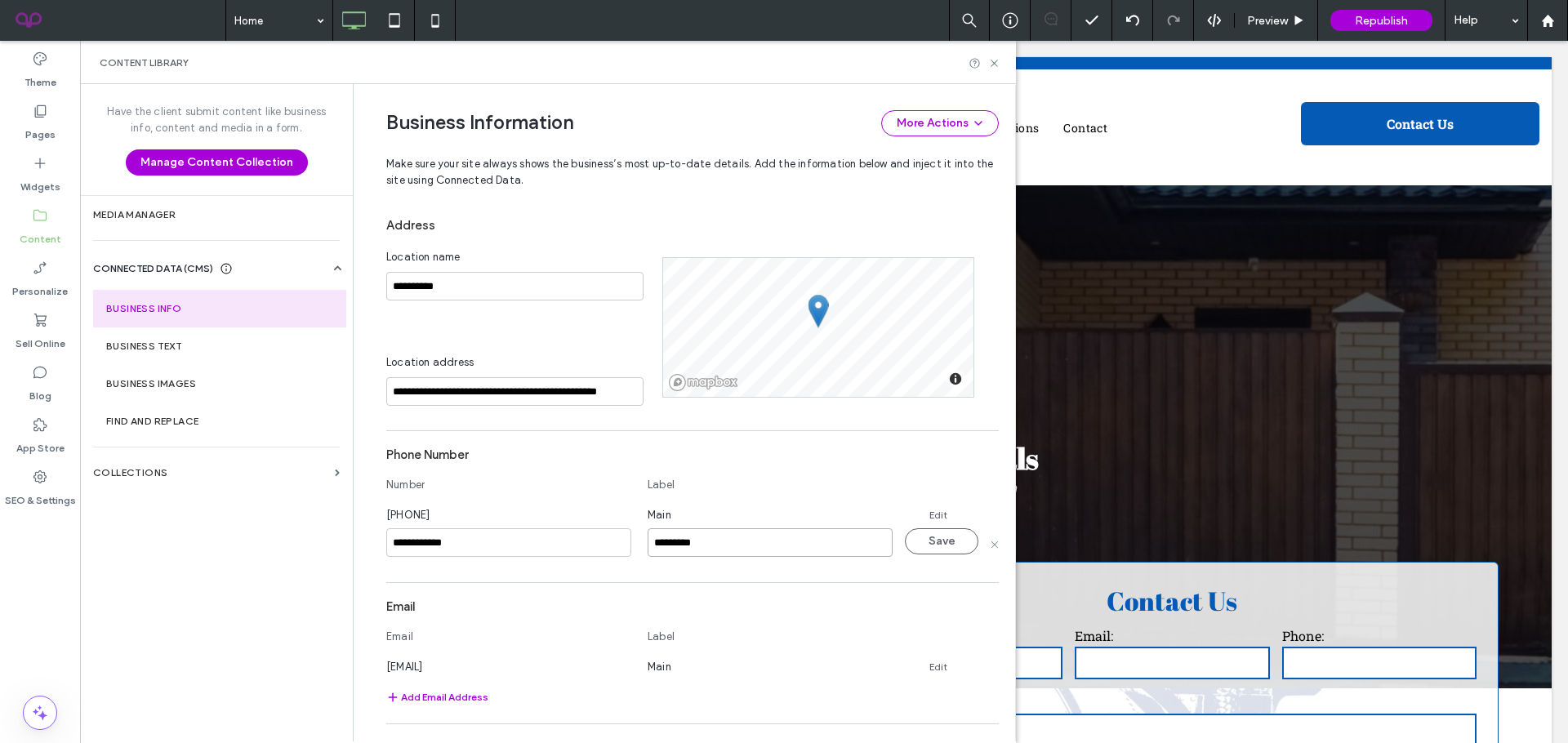 type on "**********" 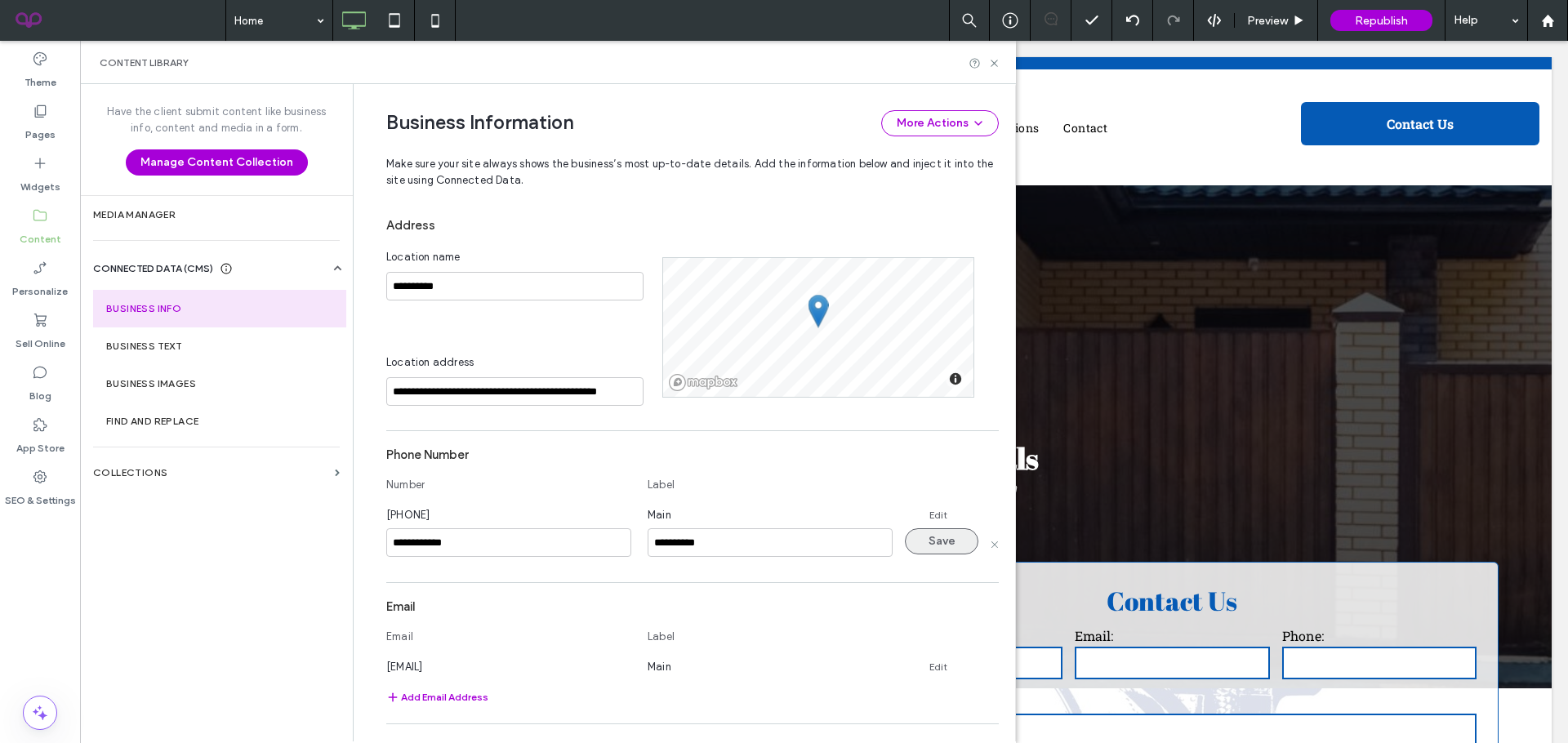 click on "Save" at bounding box center [942, 541] 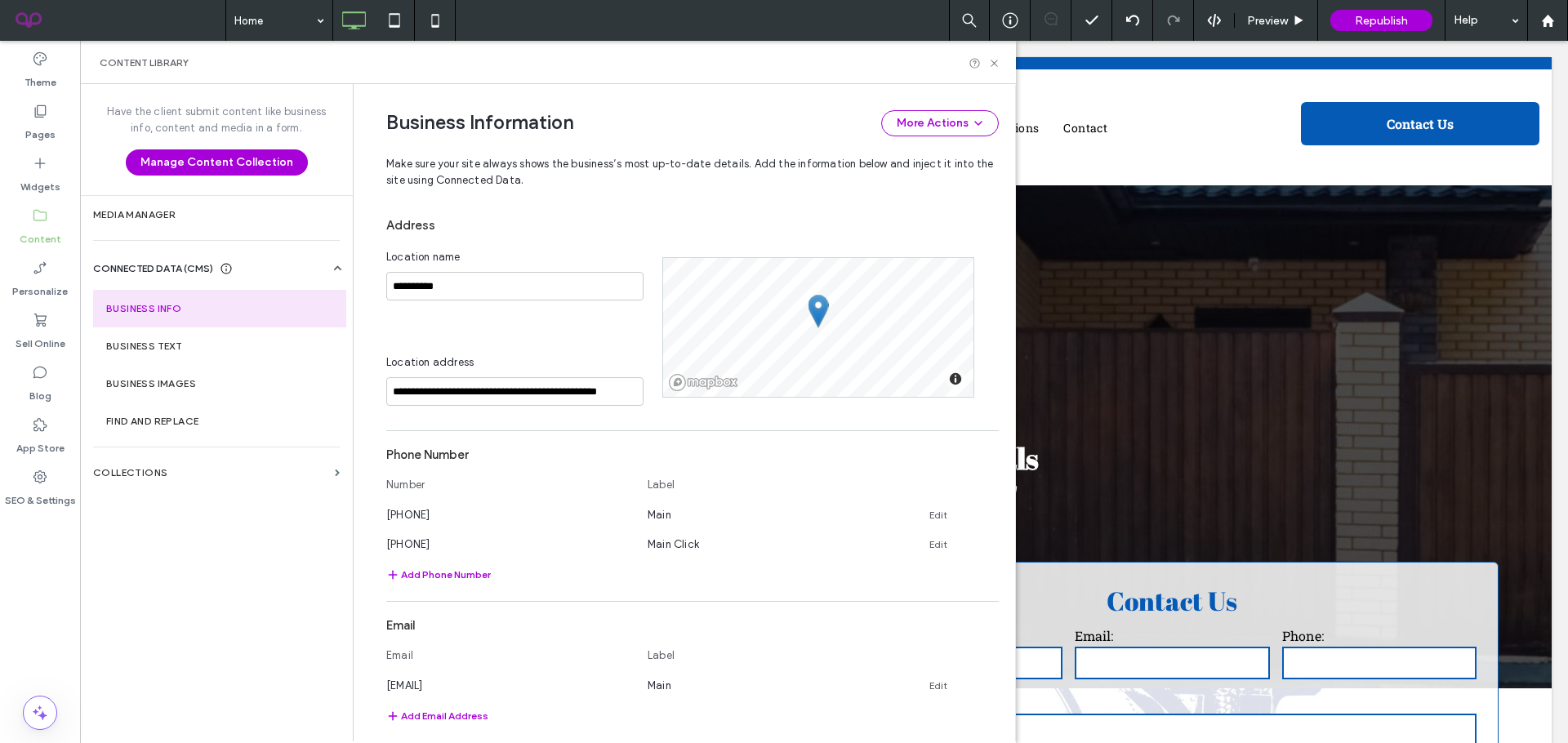 click on "Content Library" at bounding box center [548, 62] 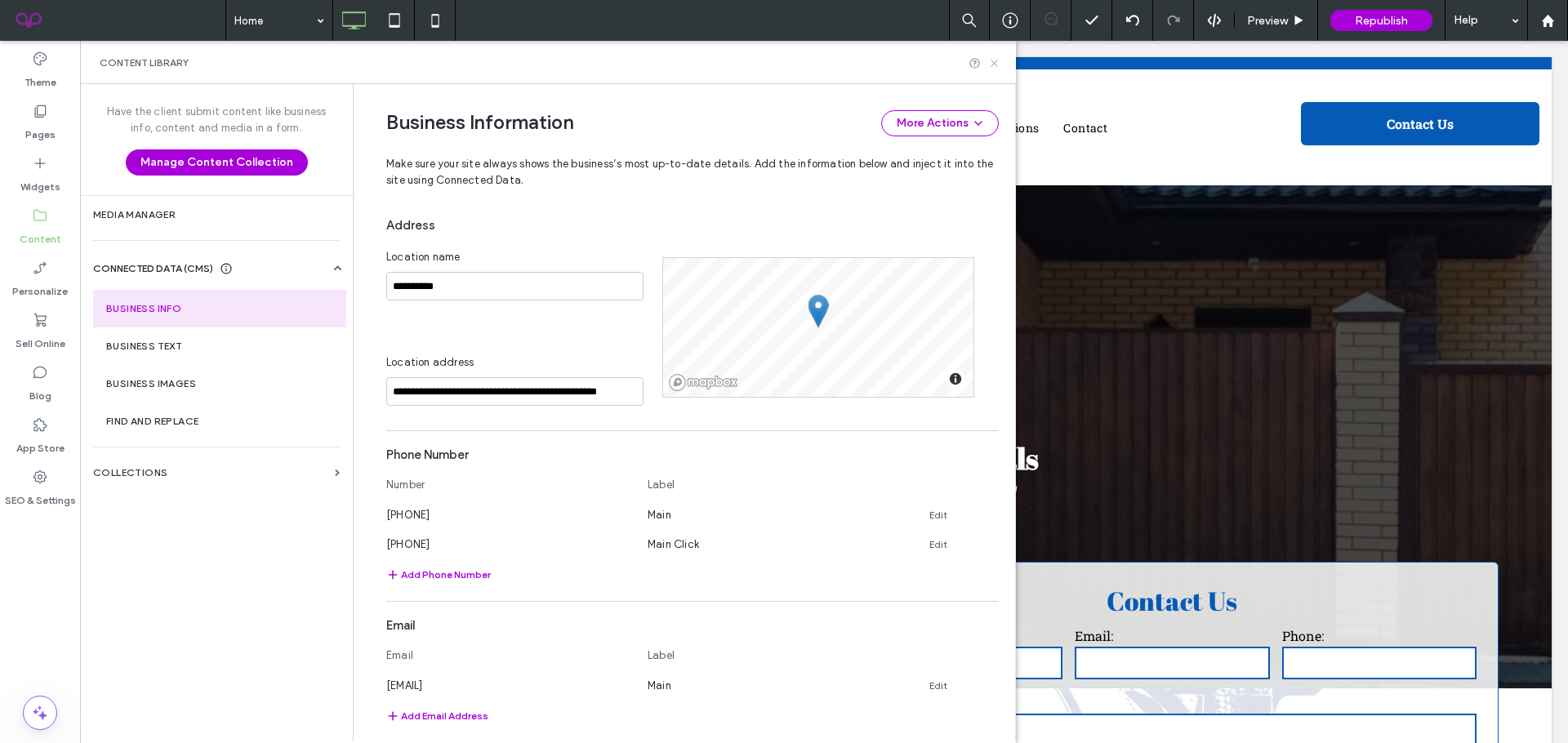 click 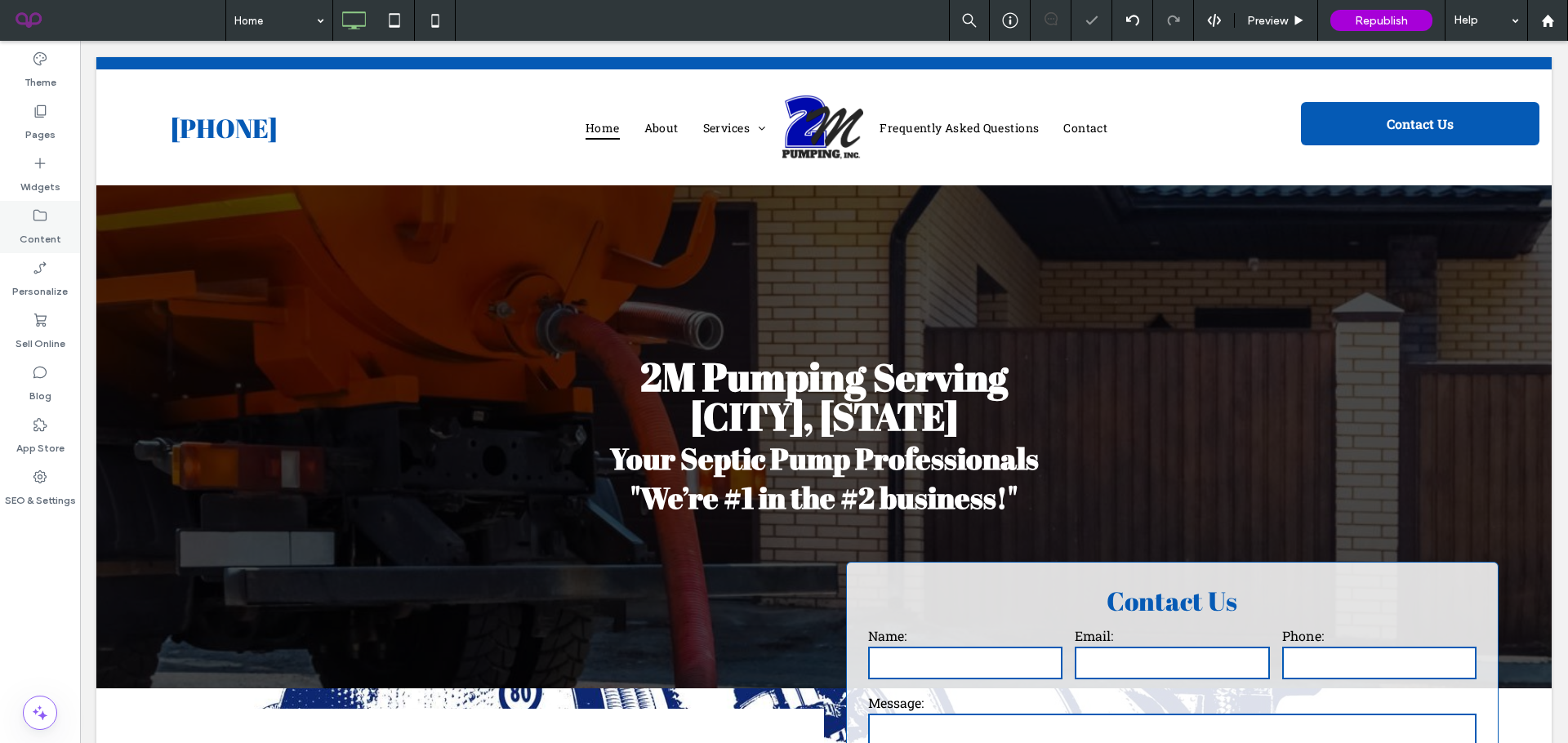 click on "Content" at bounding box center [40, 235] 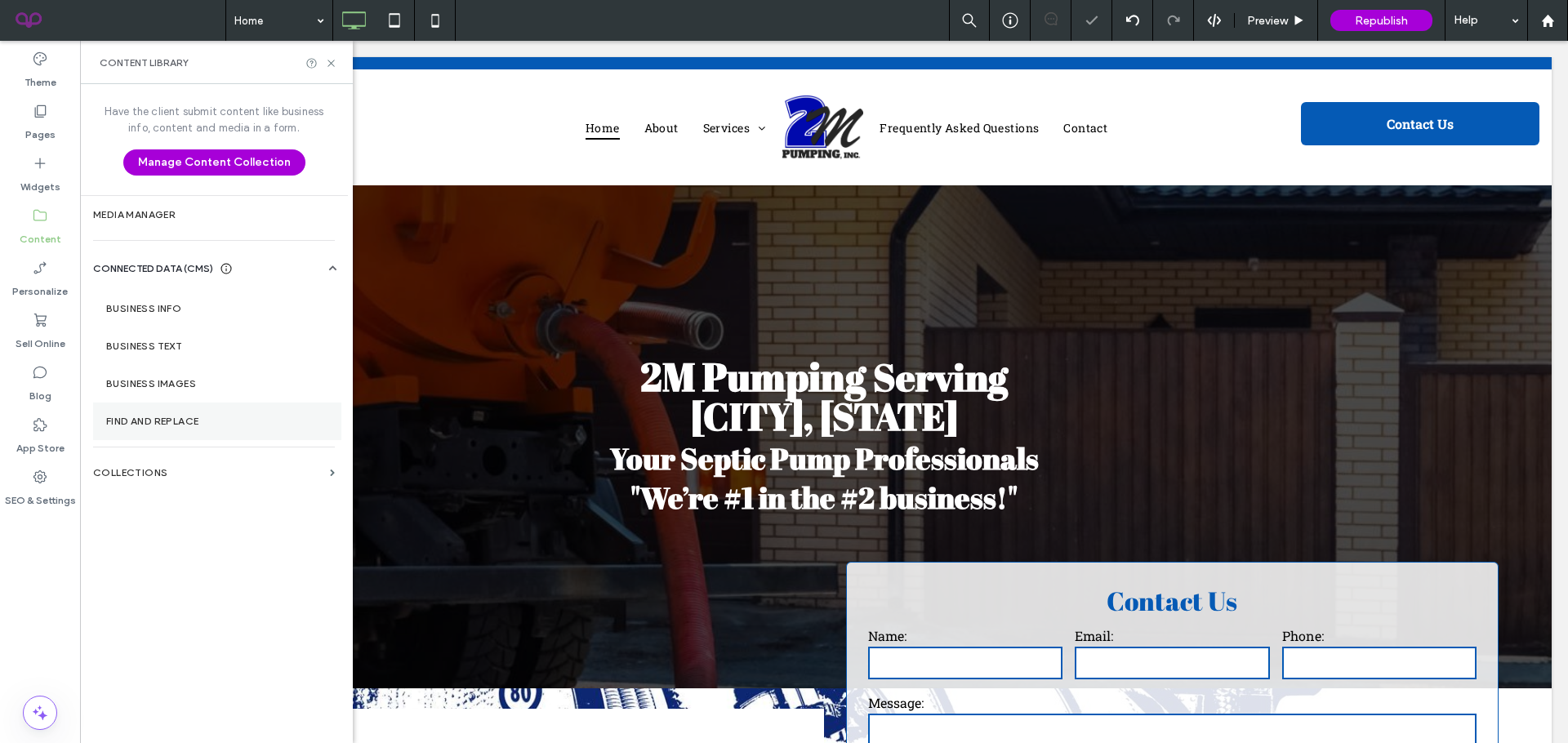 click on "Find and Replace" at bounding box center (217, 421) 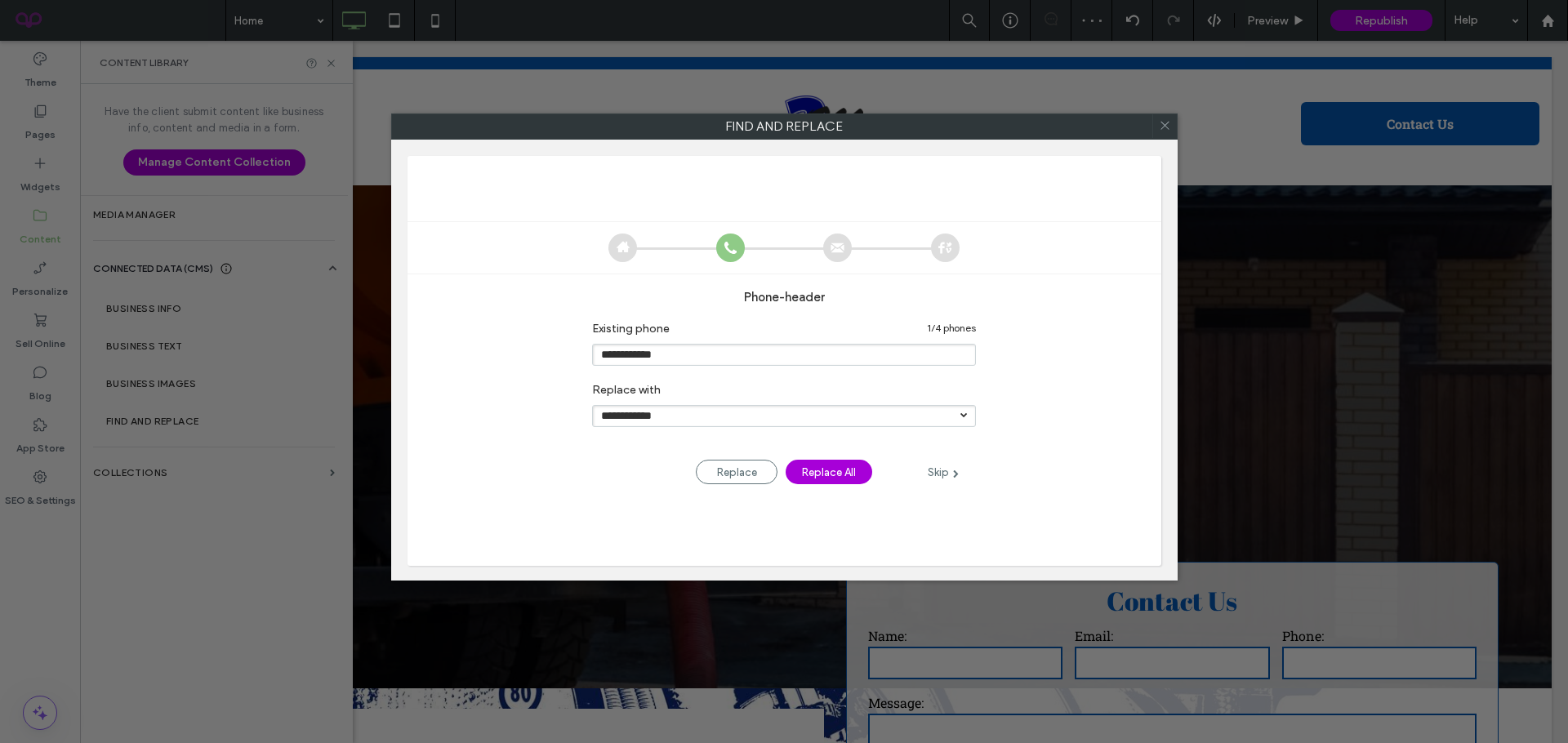 click on "**********" at bounding box center [784, 405] 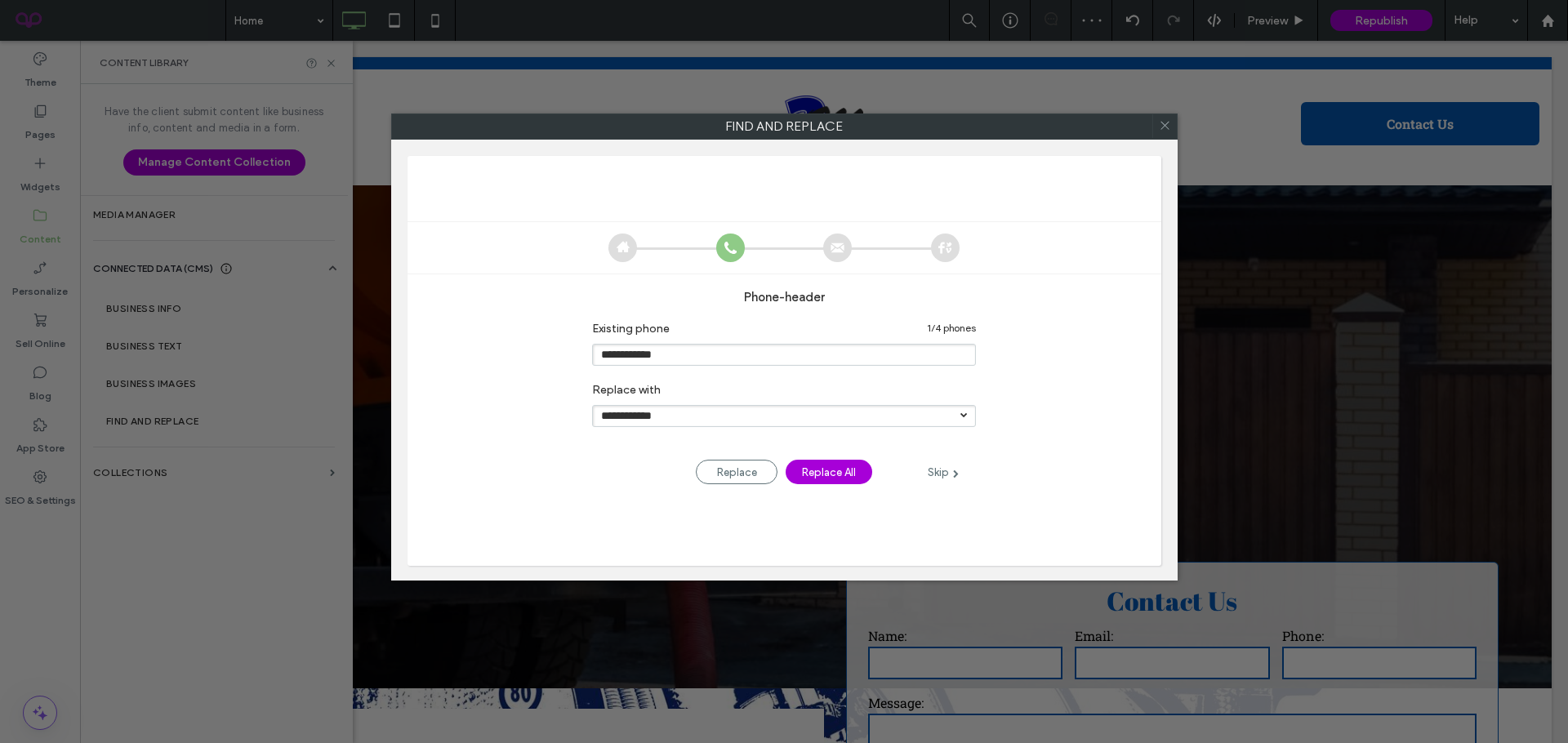 click on "**********" at bounding box center [784, 416] 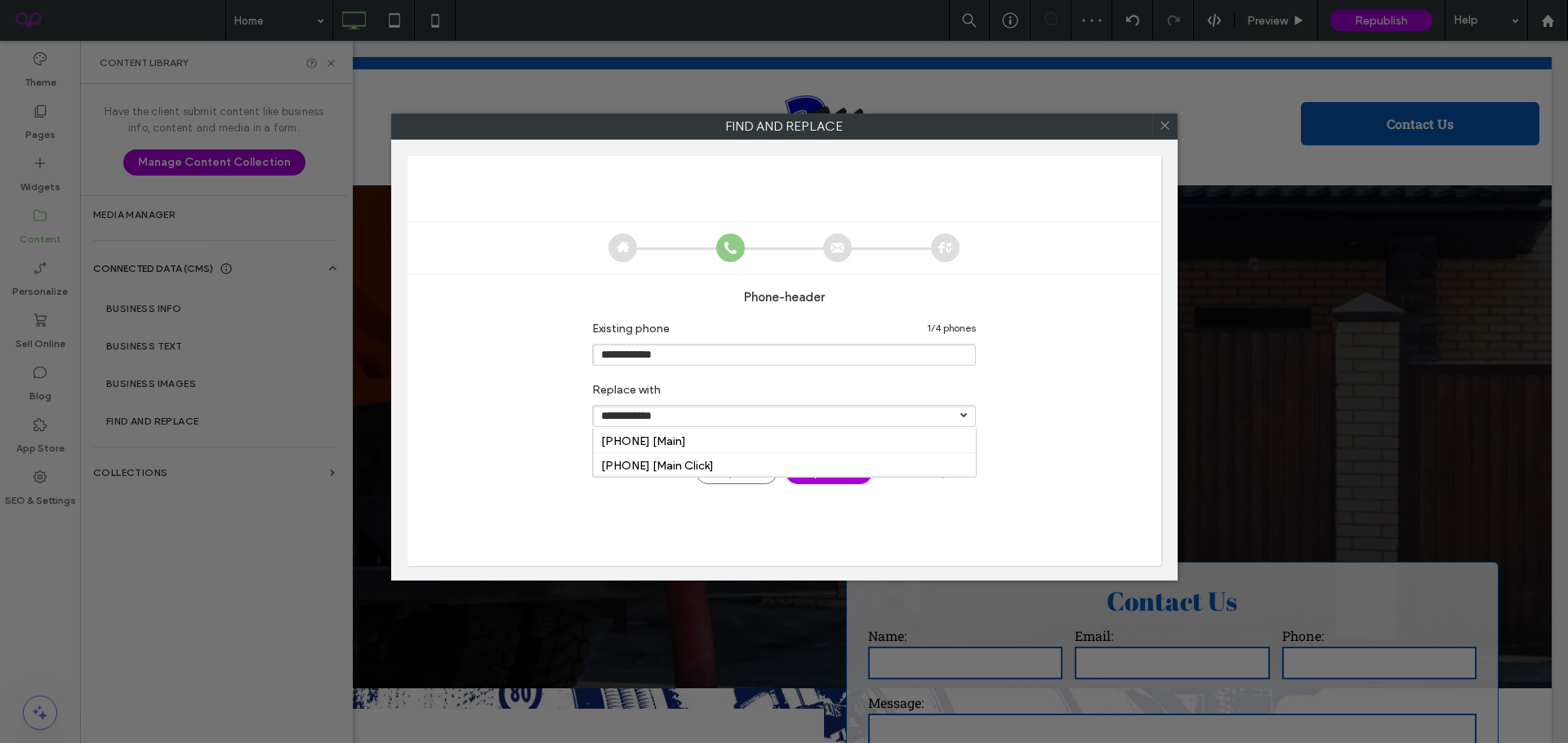 scroll, scrollTop: 0, scrollLeft: 0, axis: both 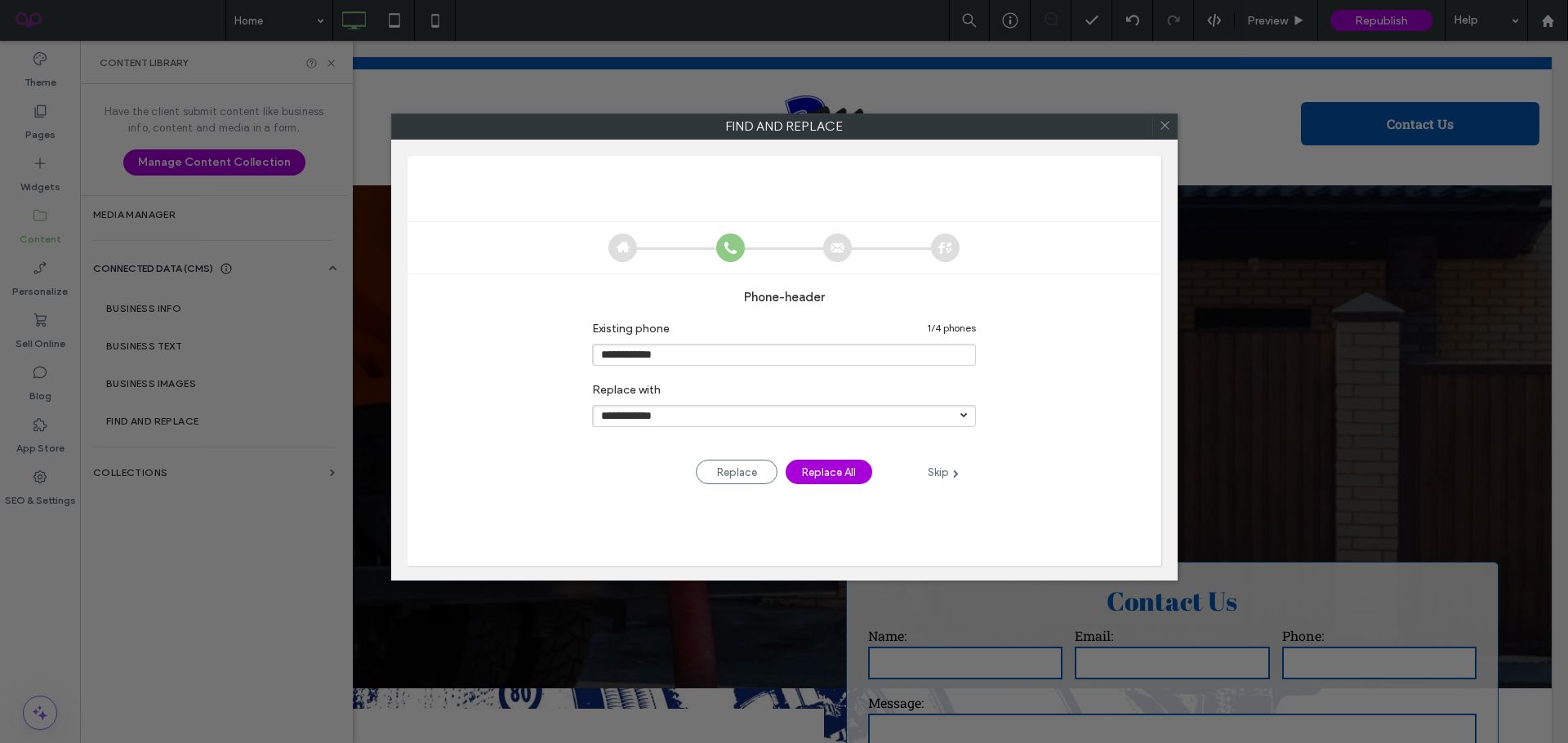 click on "Replace
Replace All
Replacing All will replace all existing uses of this with the newly updated value
Skip" at bounding box center [784, 472] 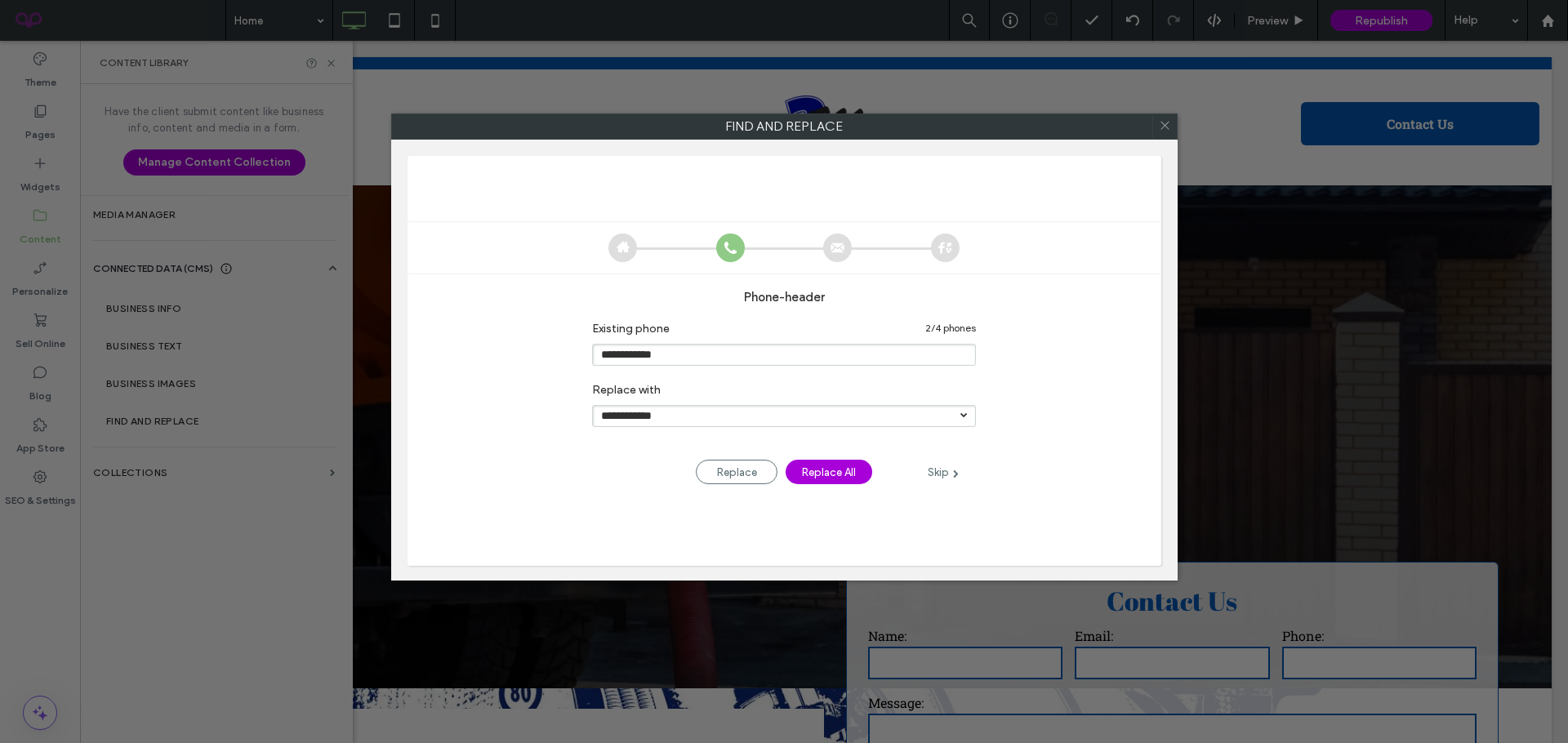 type on "**********" 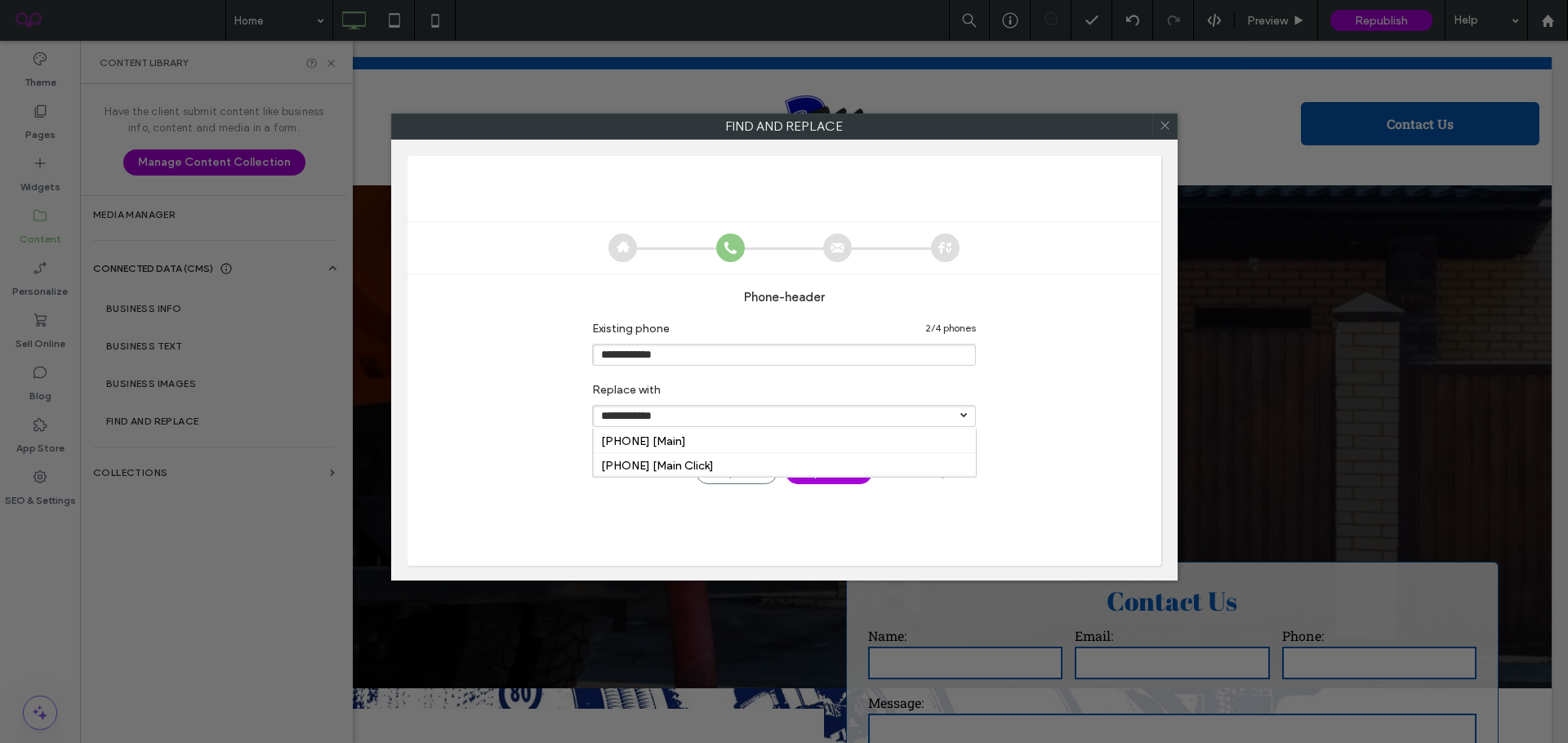 click on "[PHONE]  [Main]" at bounding box center [644, 441] 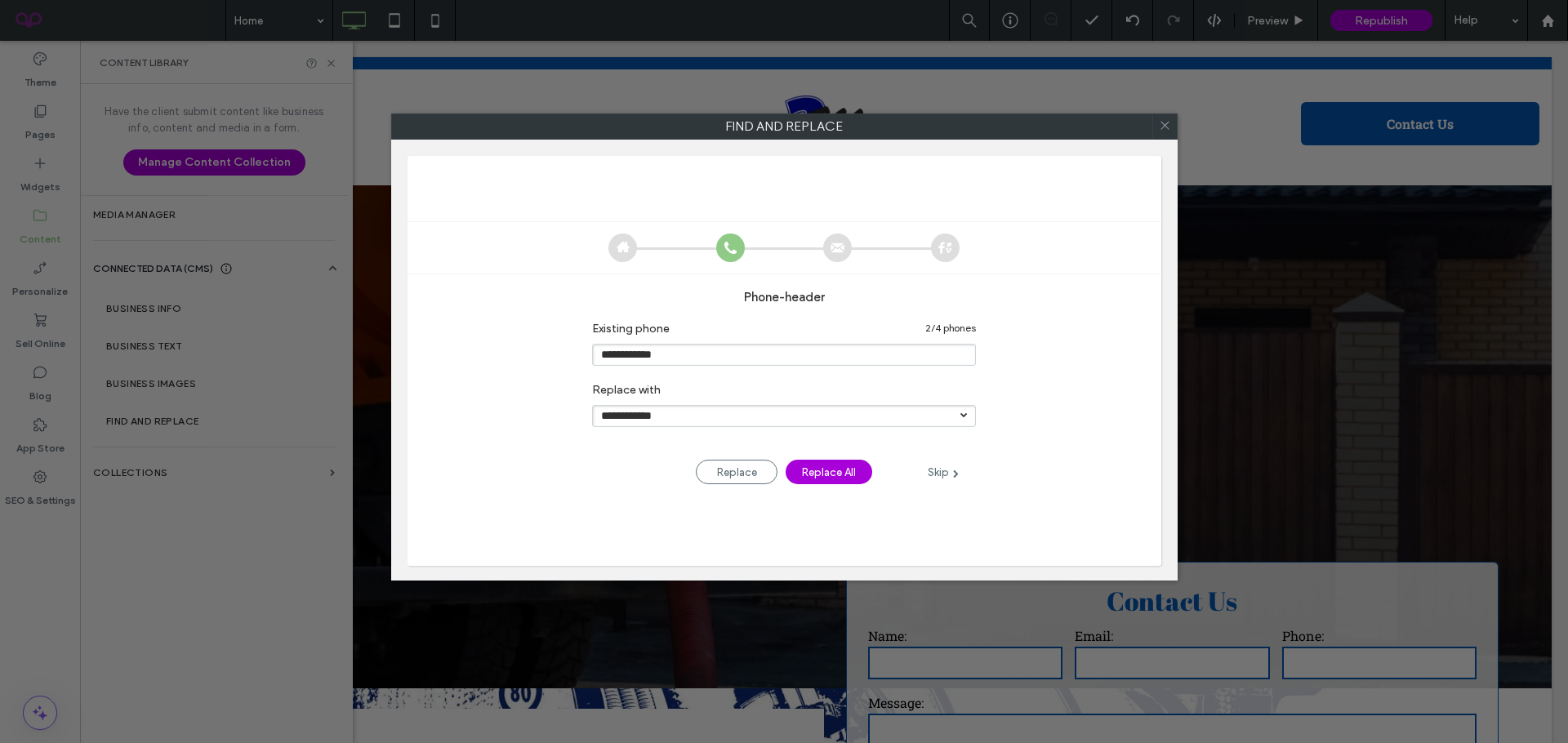 click on "Replace All" at bounding box center [829, 472] 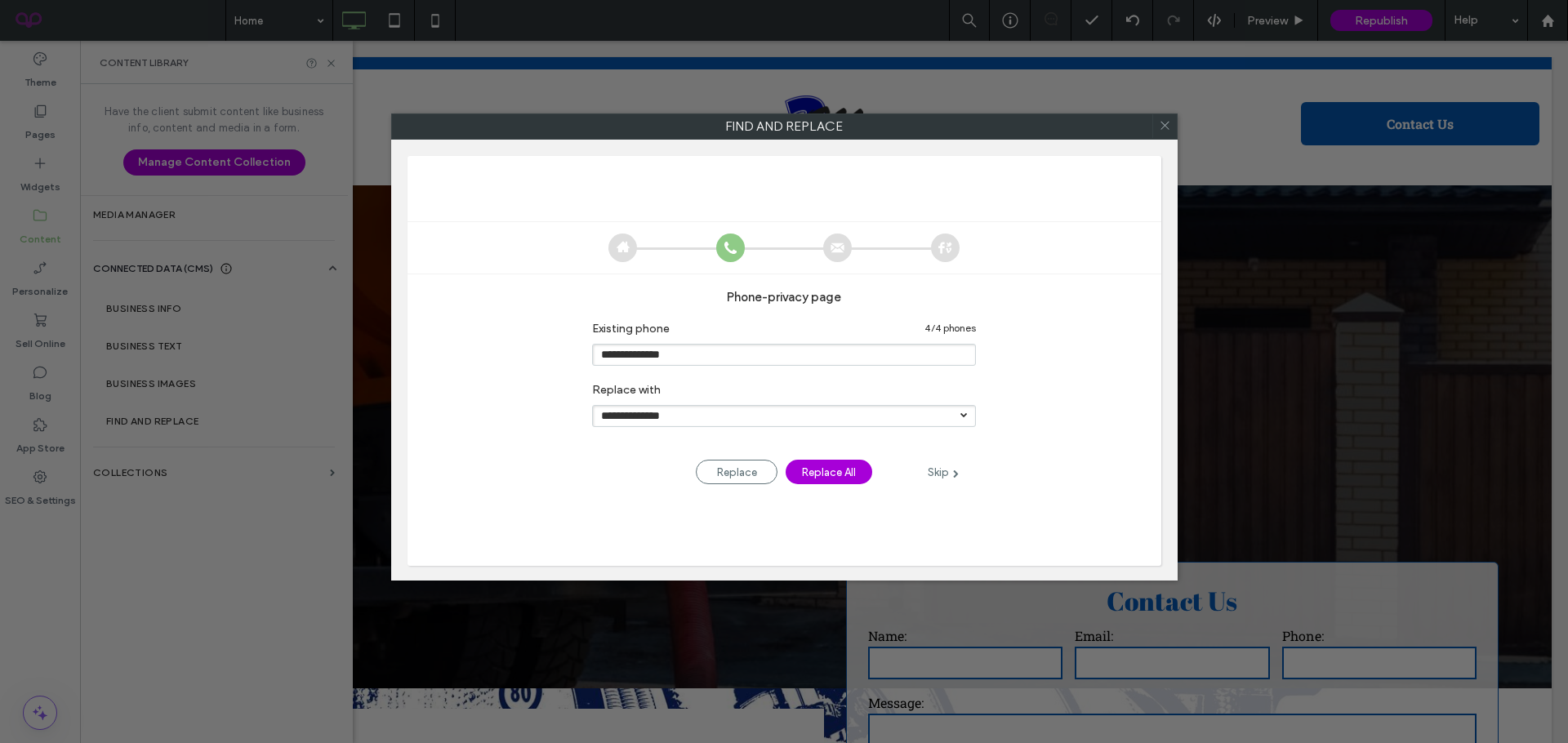 click on "**********" at bounding box center [784, 416] 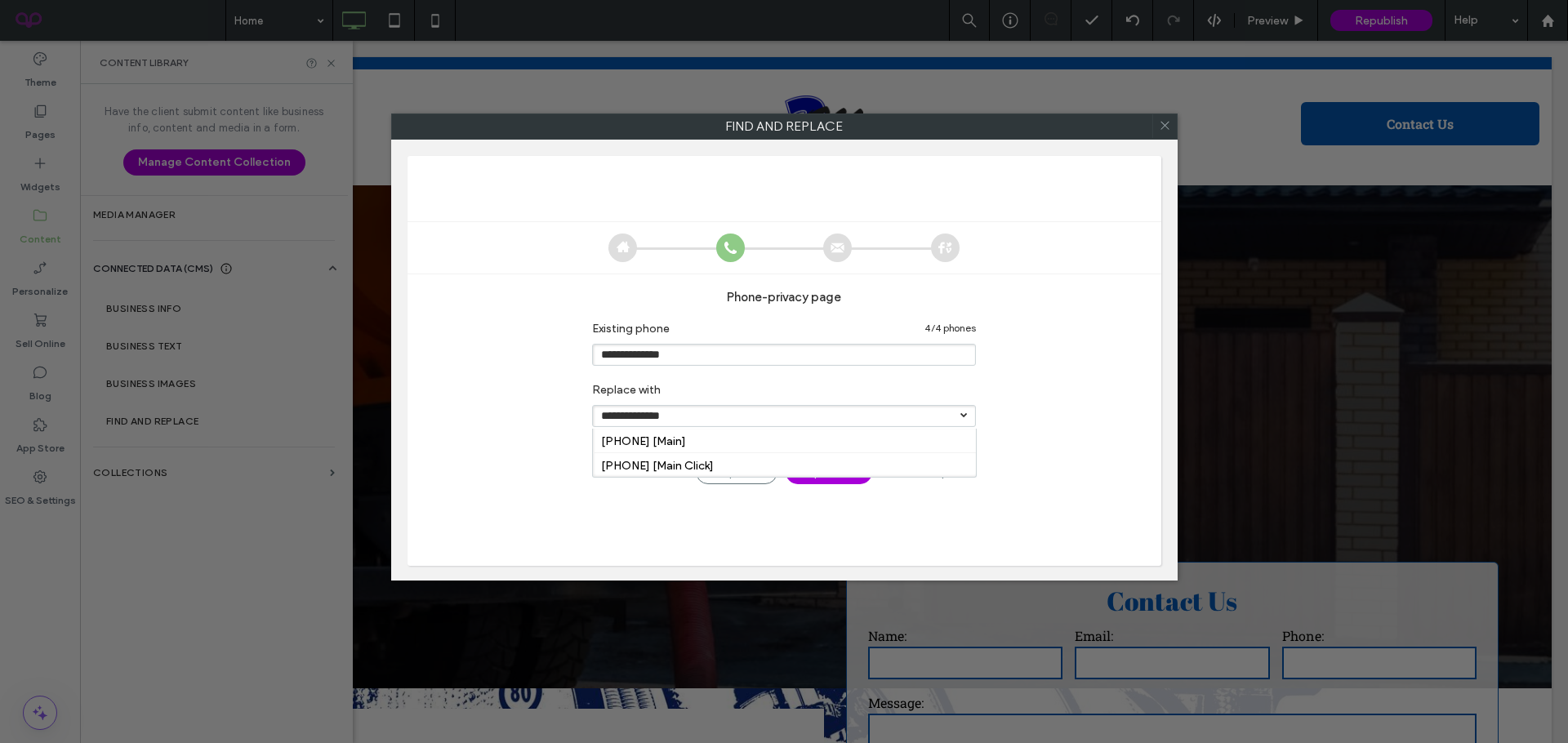 click on "[PHONE]  [Main]" at bounding box center (644, 441) 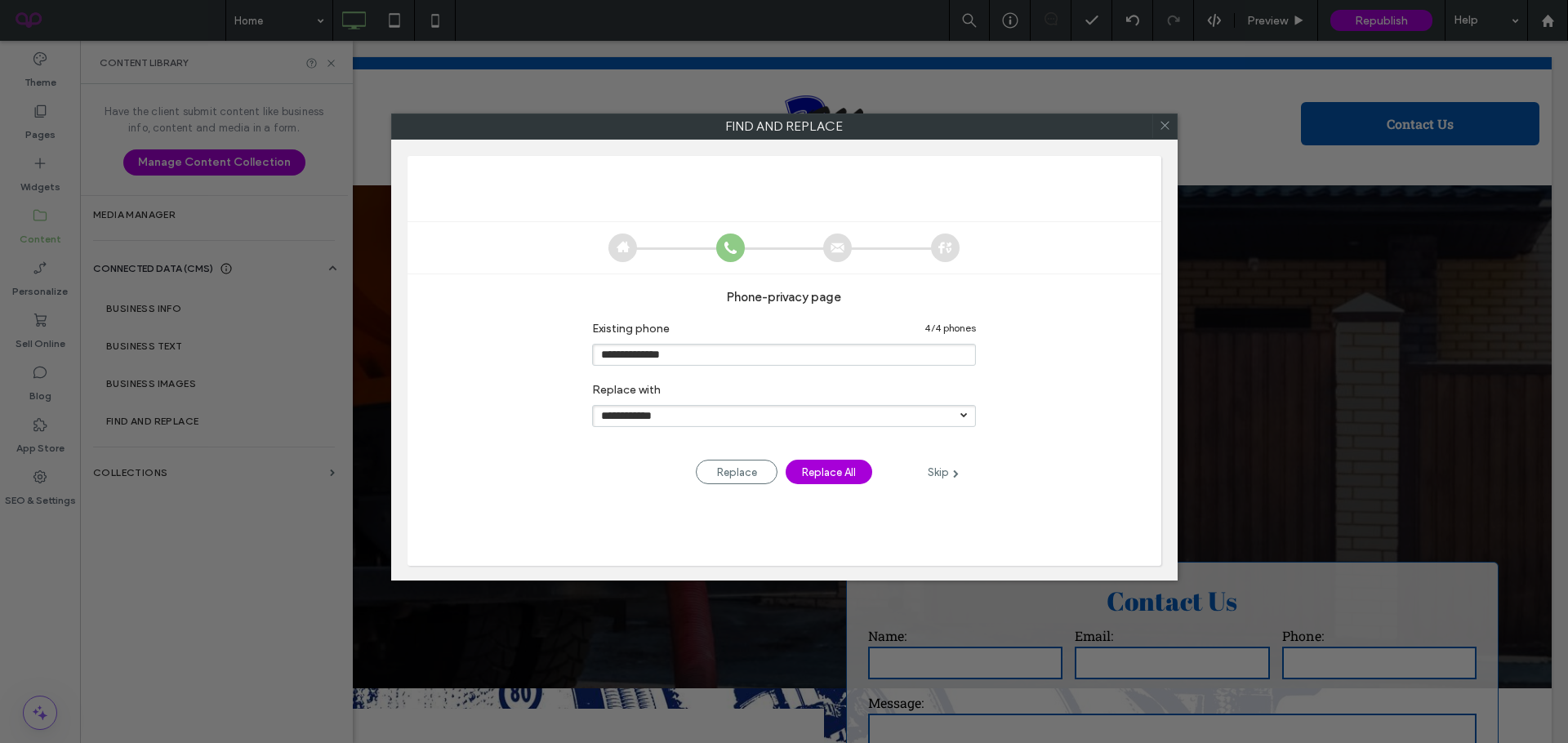 click on "Replace All" at bounding box center [829, 472] 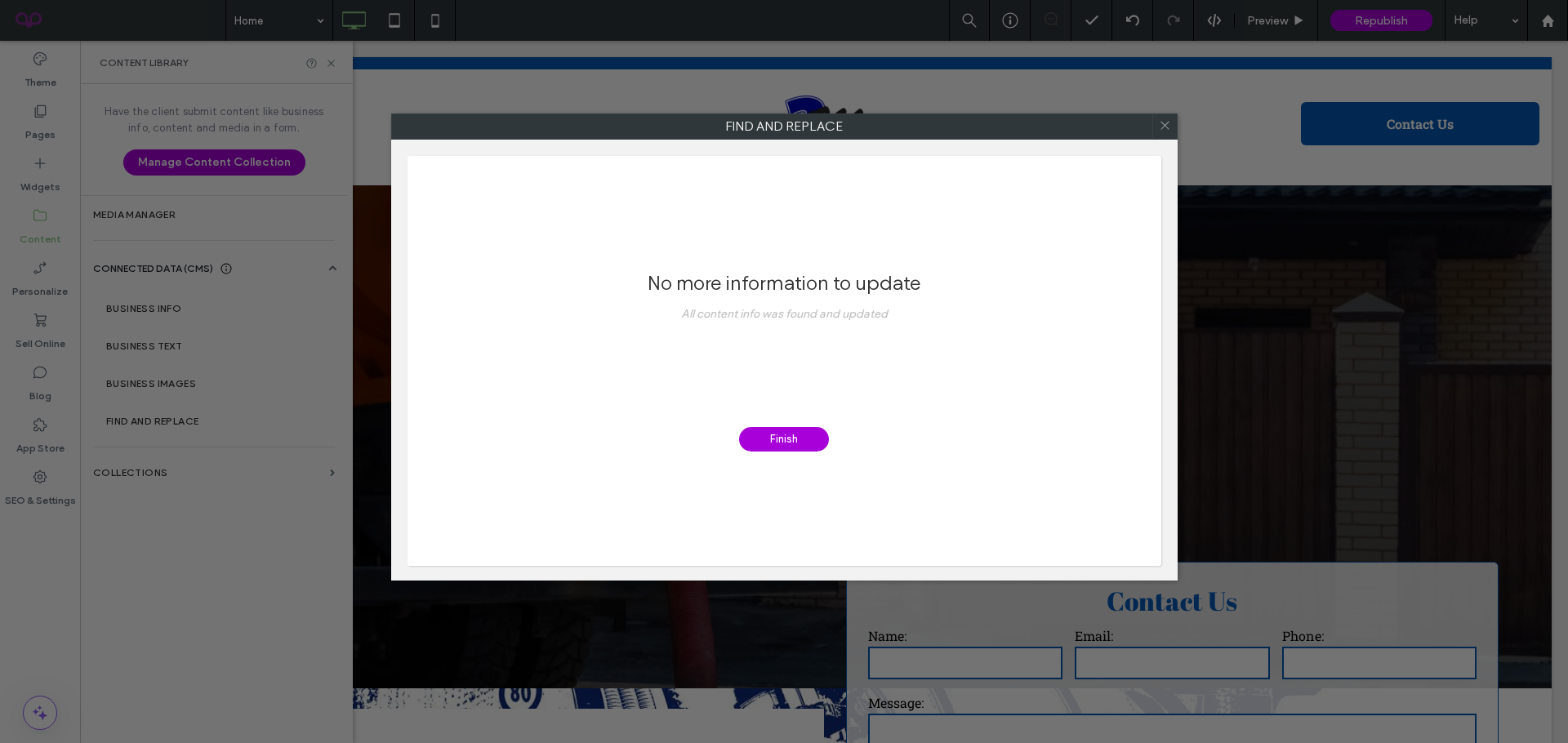 click on "Finish" at bounding box center [784, 439] 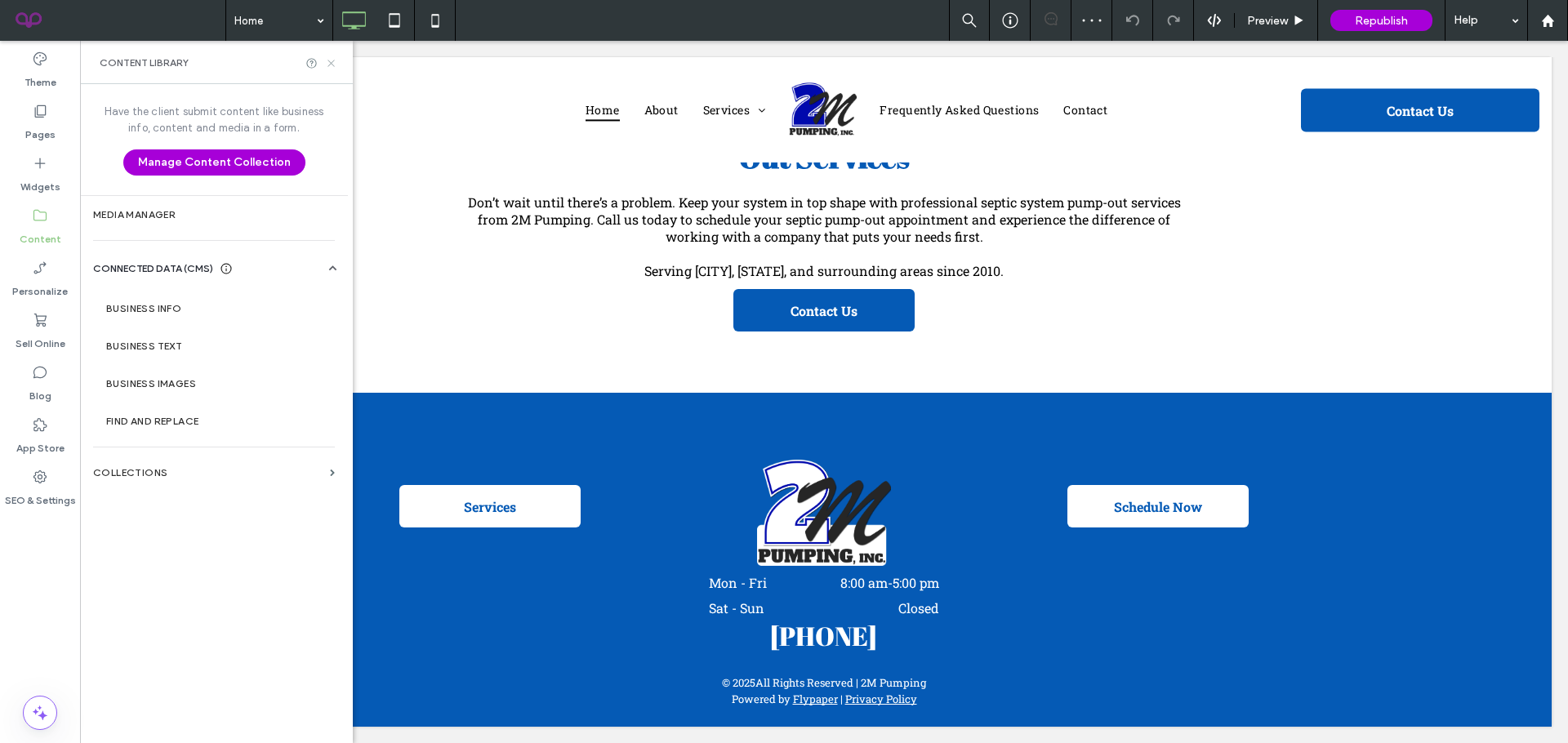 click 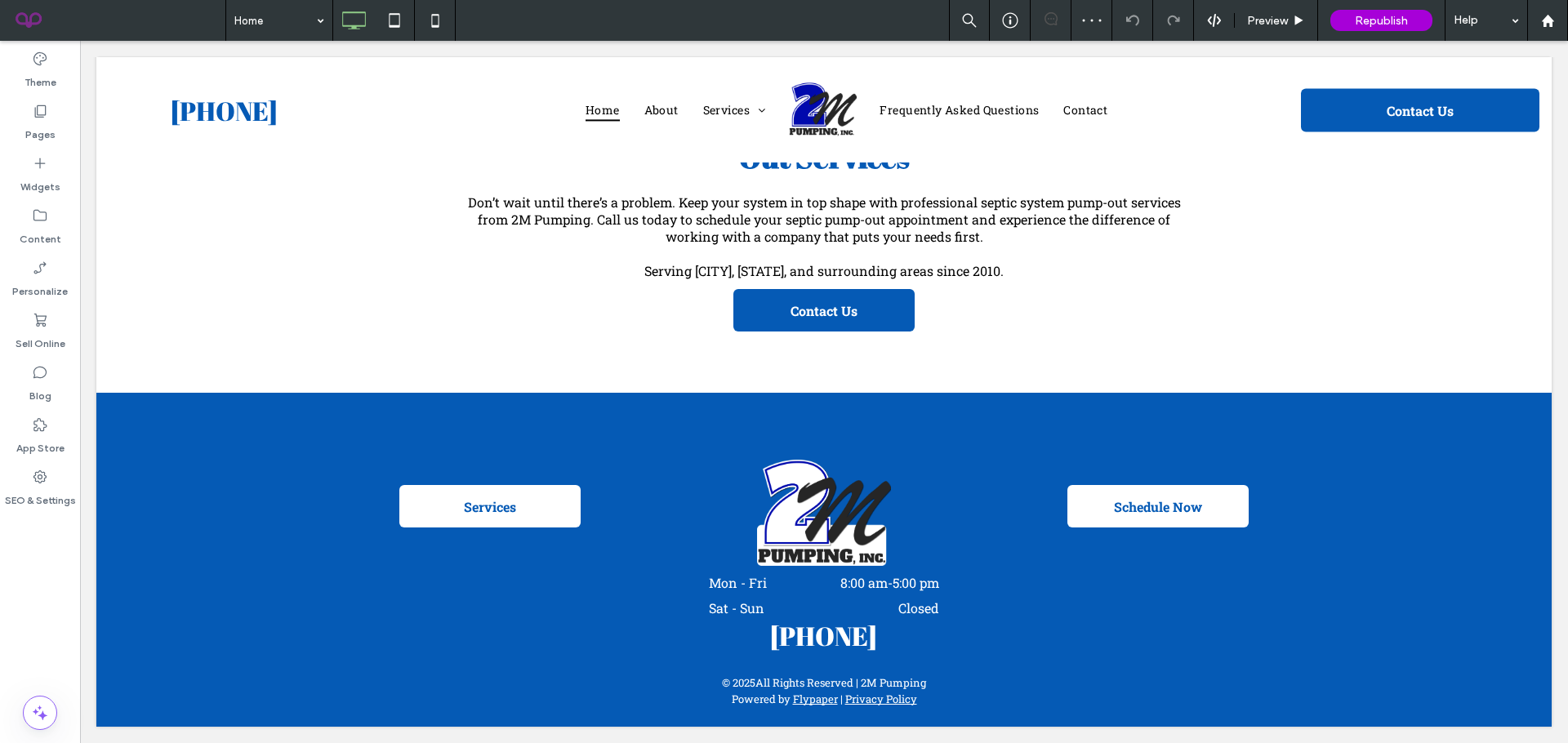 scroll, scrollTop: 2943, scrollLeft: 0, axis: vertical 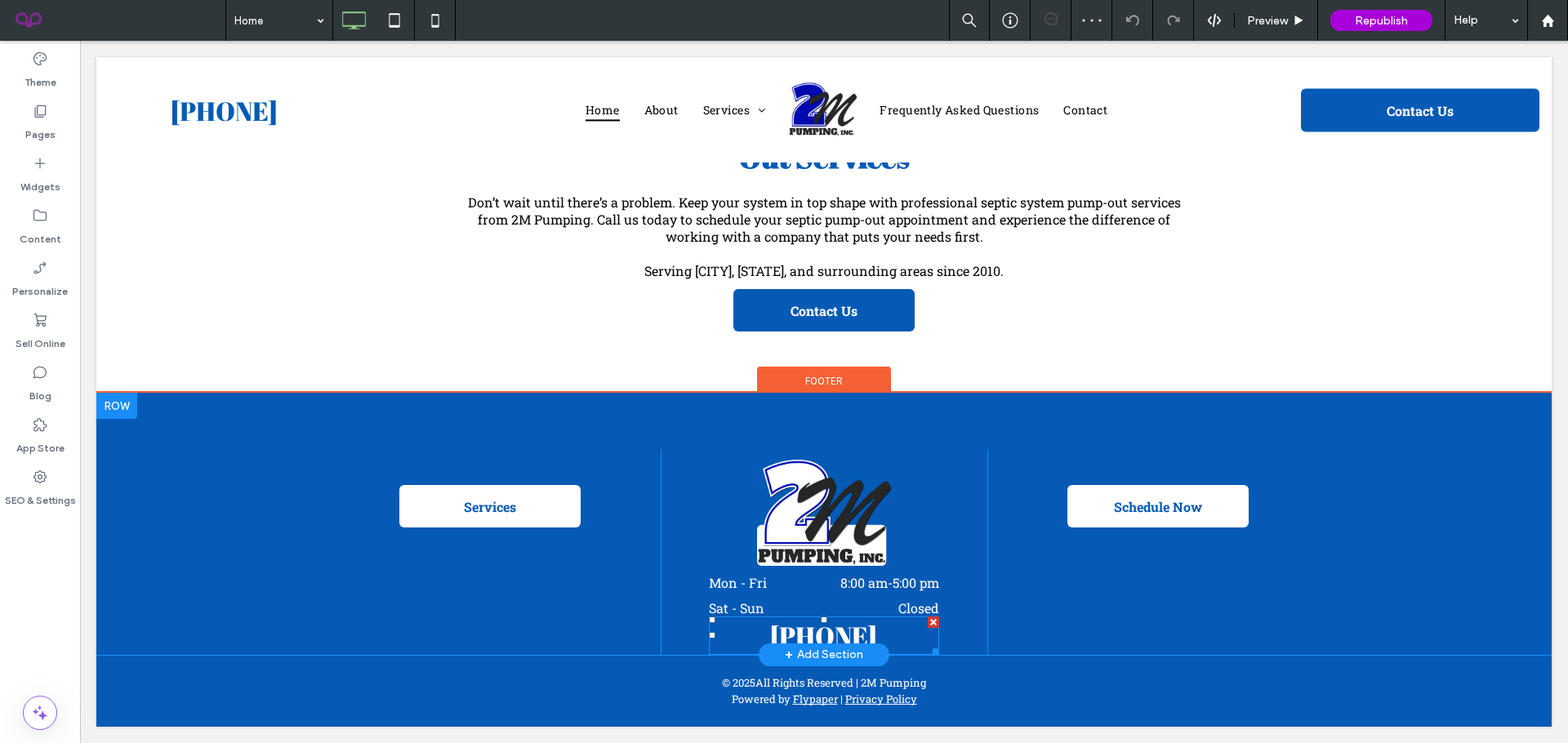 click on "[PHONE]" at bounding box center (823, 635) 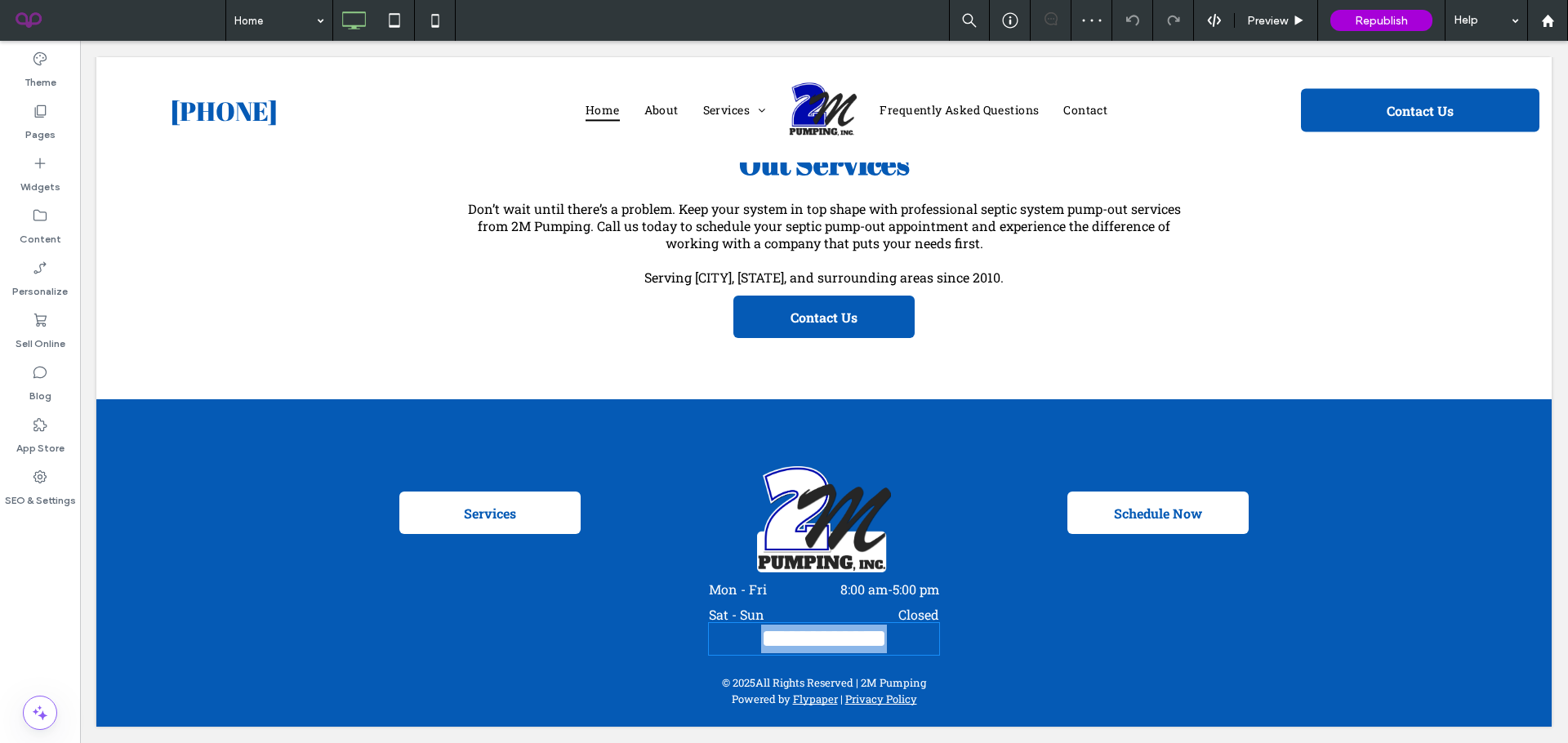 type on "**********" 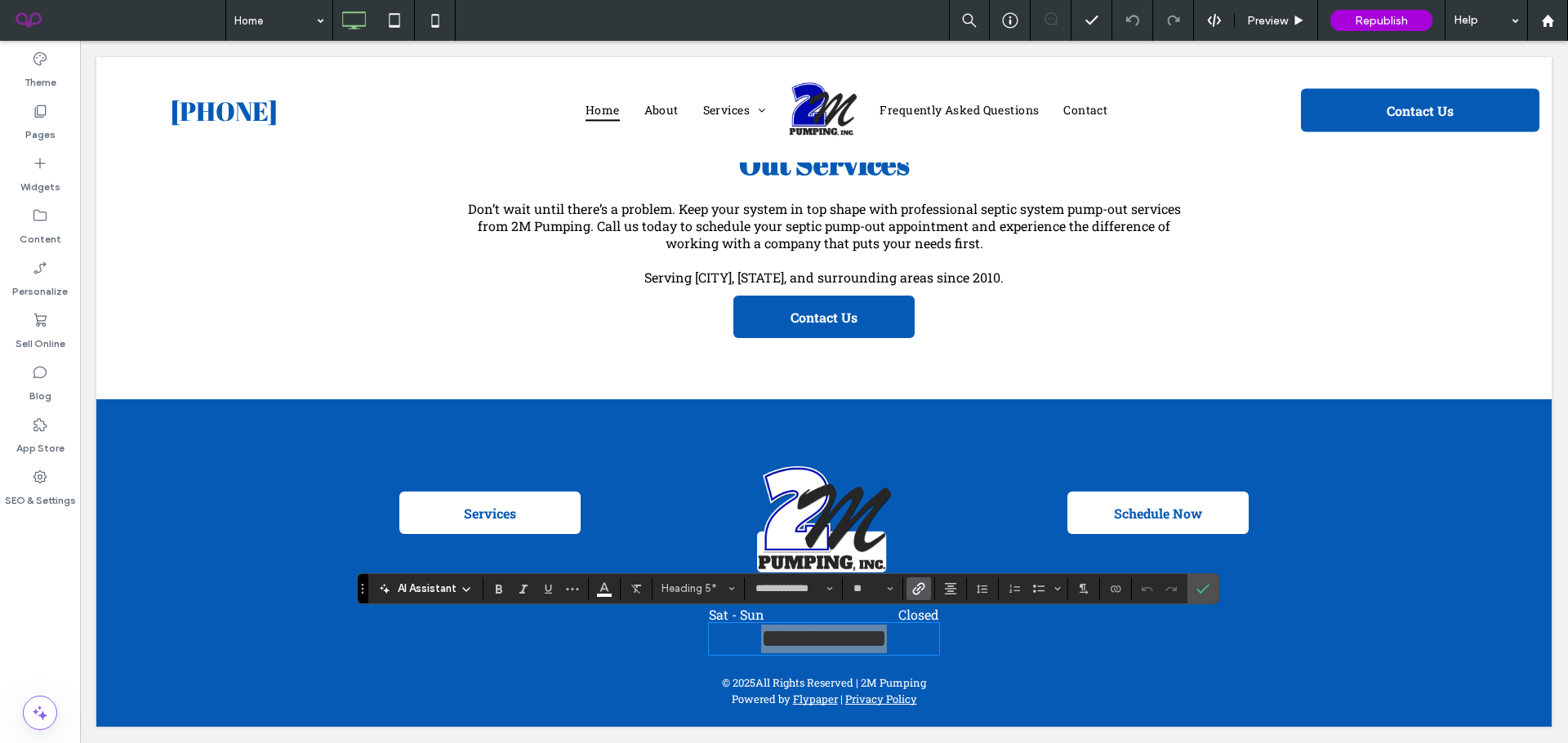 click 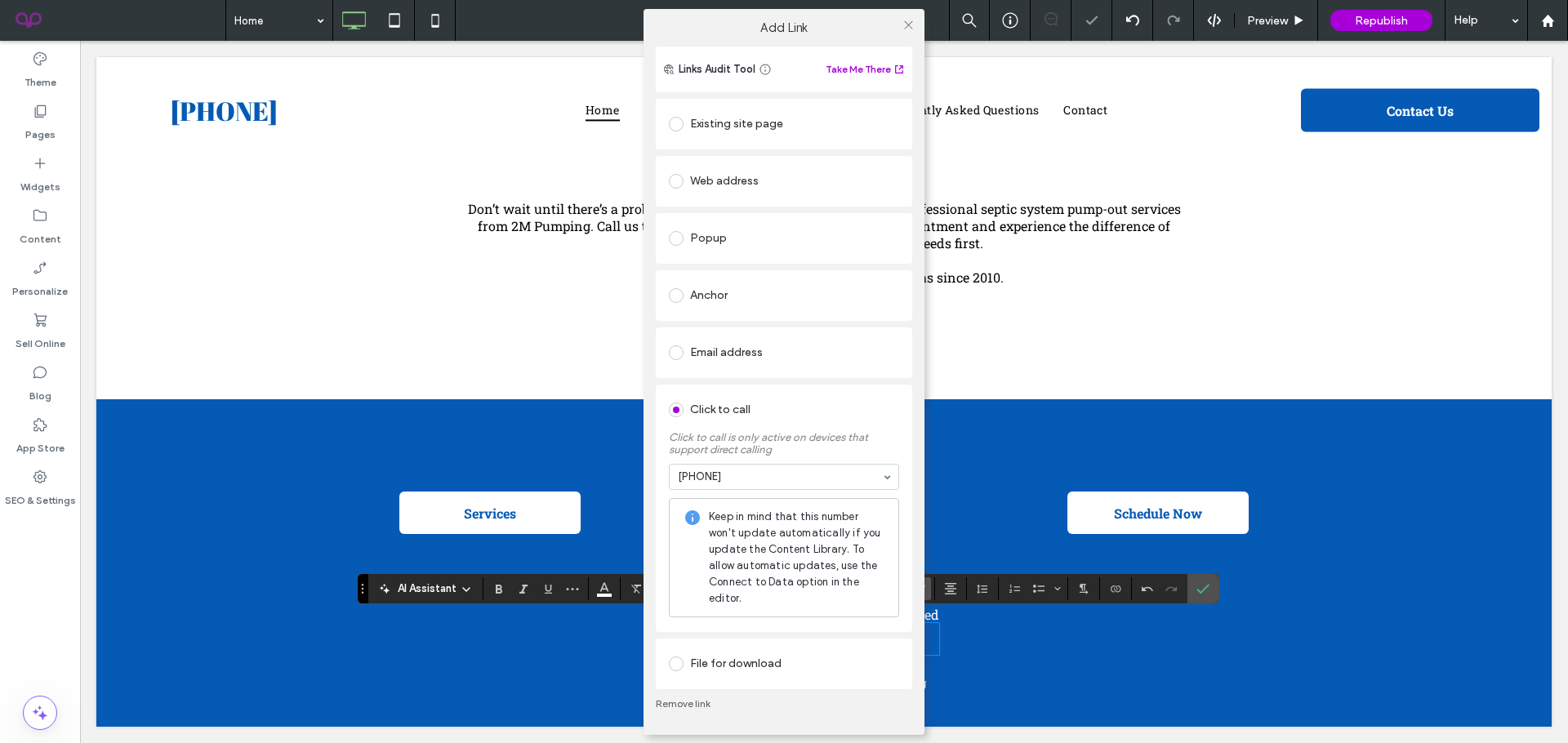 click on "Remove link" at bounding box center [784, 704] 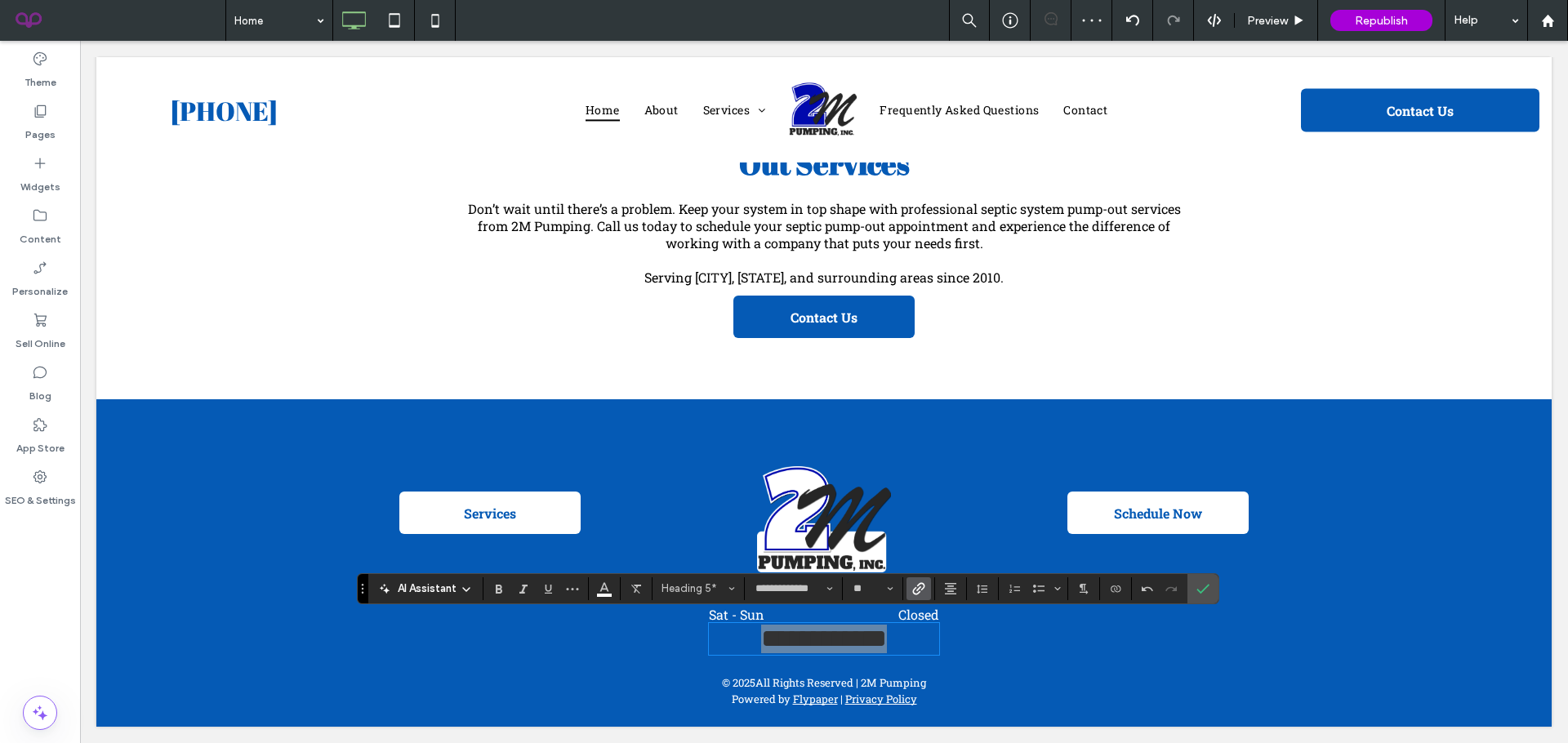 click 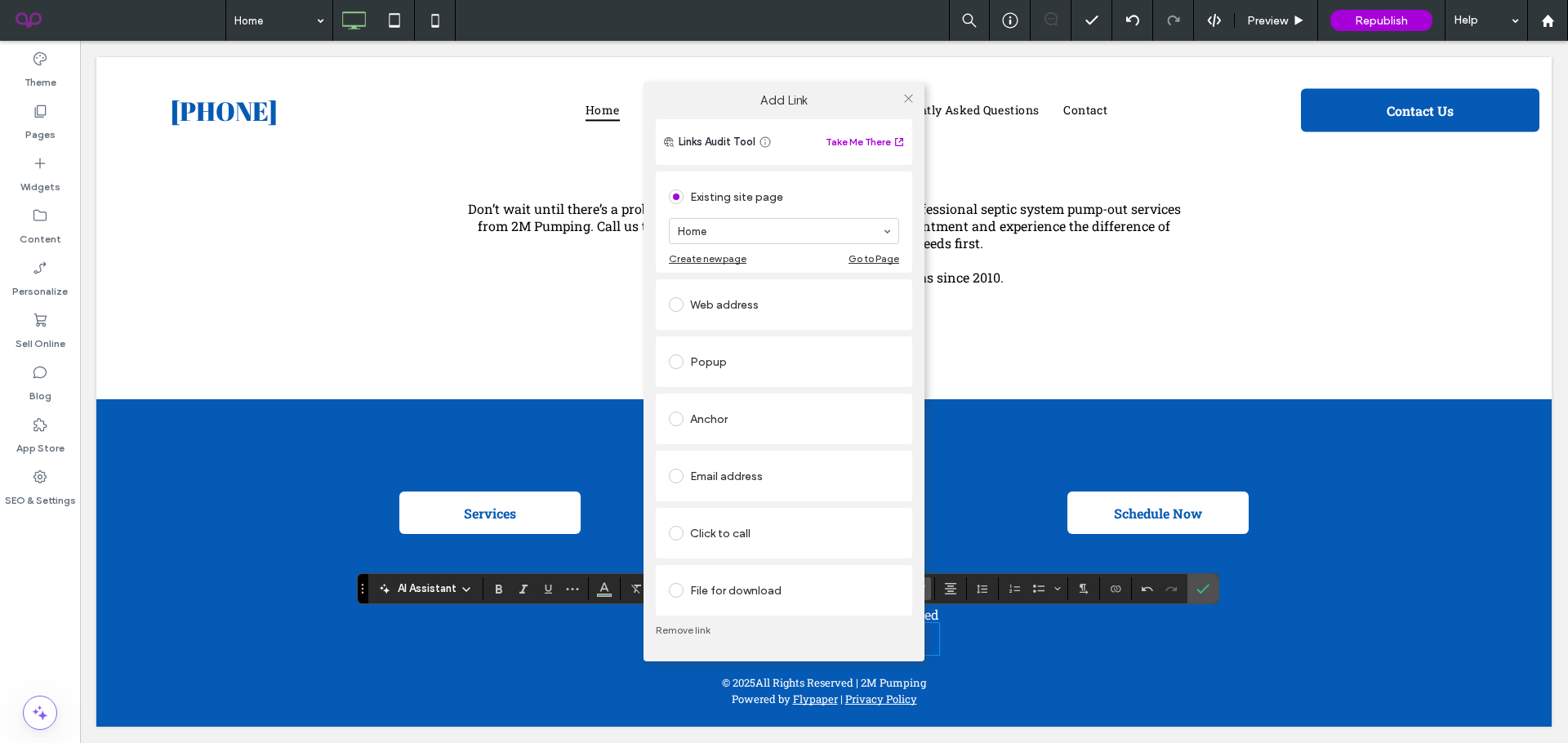 click on "Click to call" at bounding box center [784, 533] 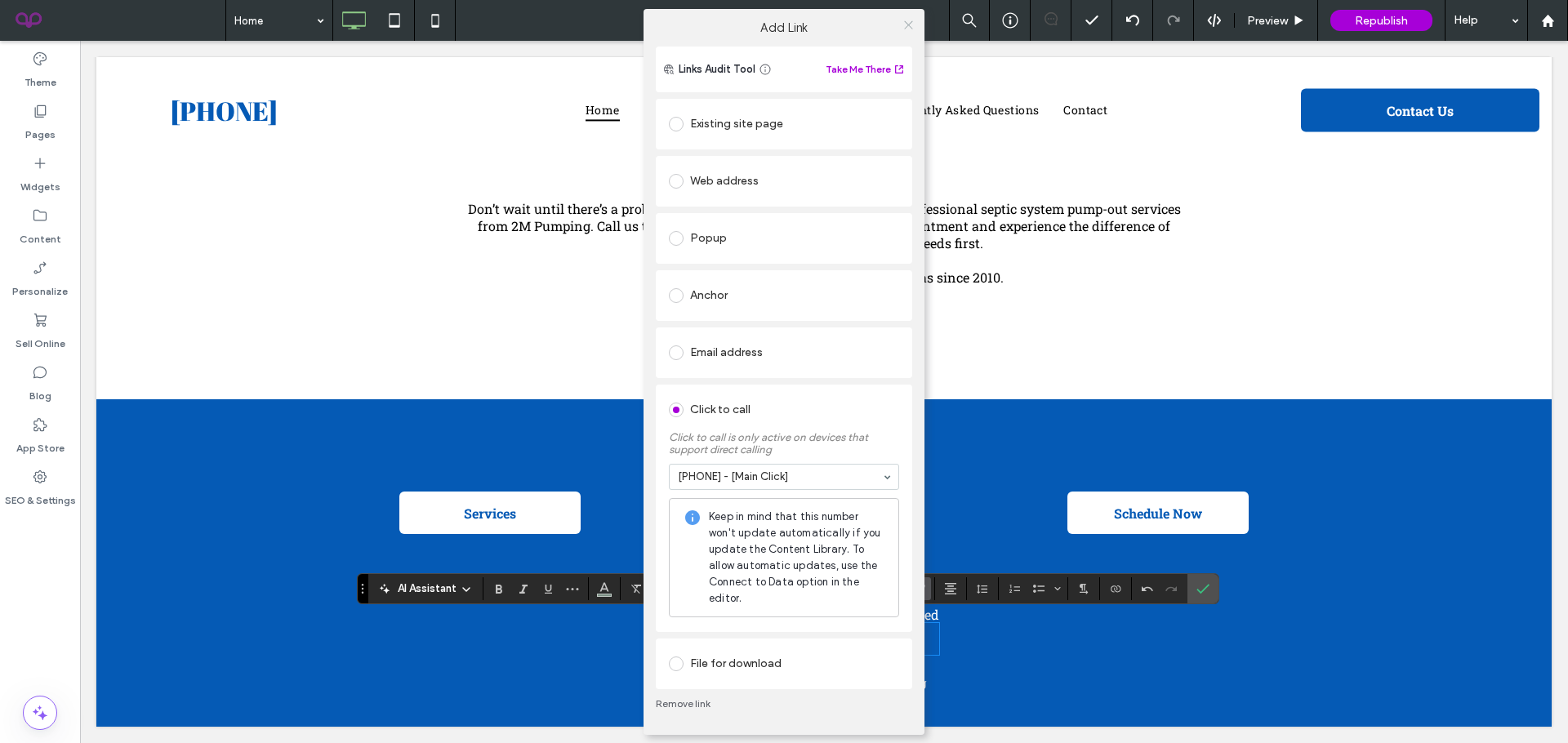 click 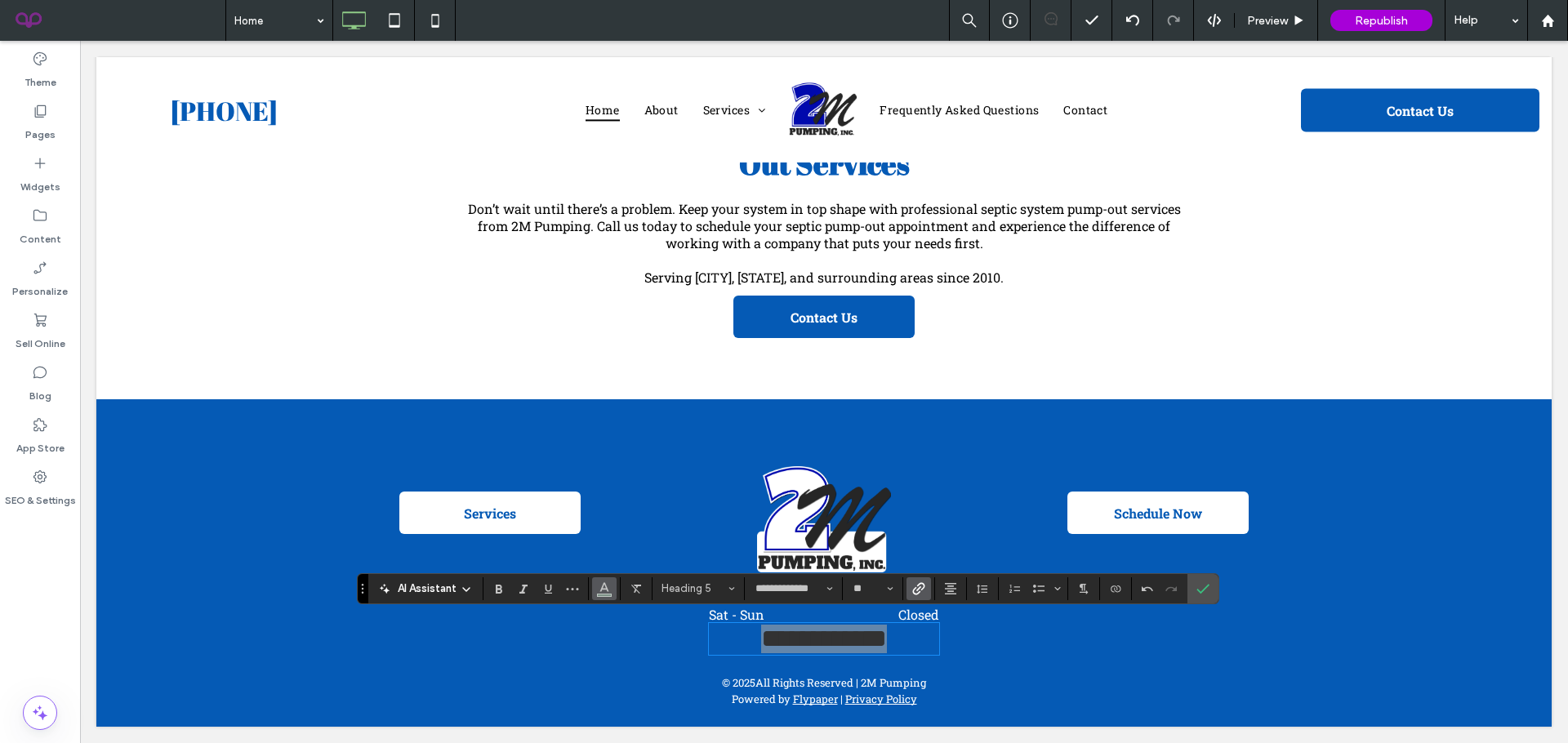 click 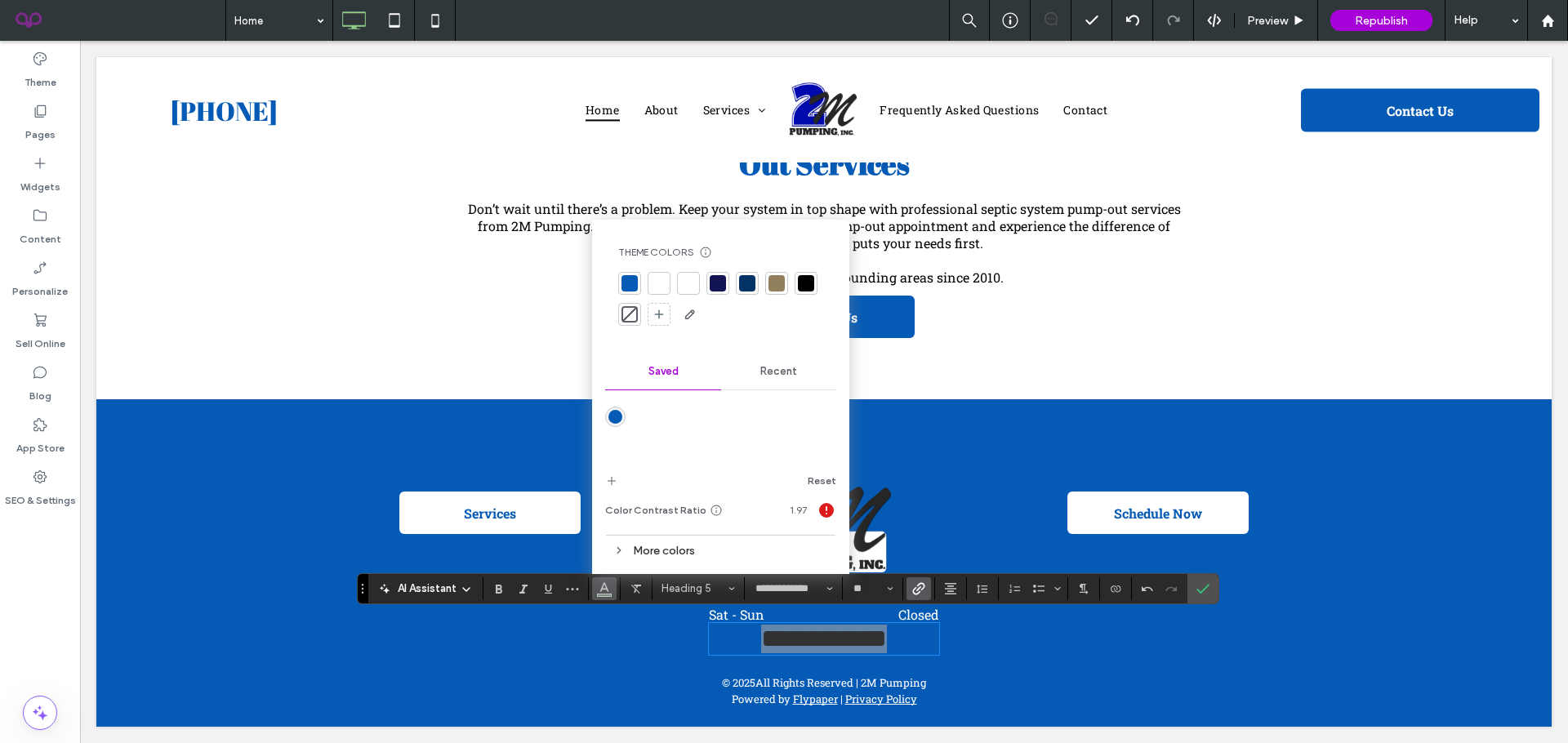 click at bounding box center (659, 283) 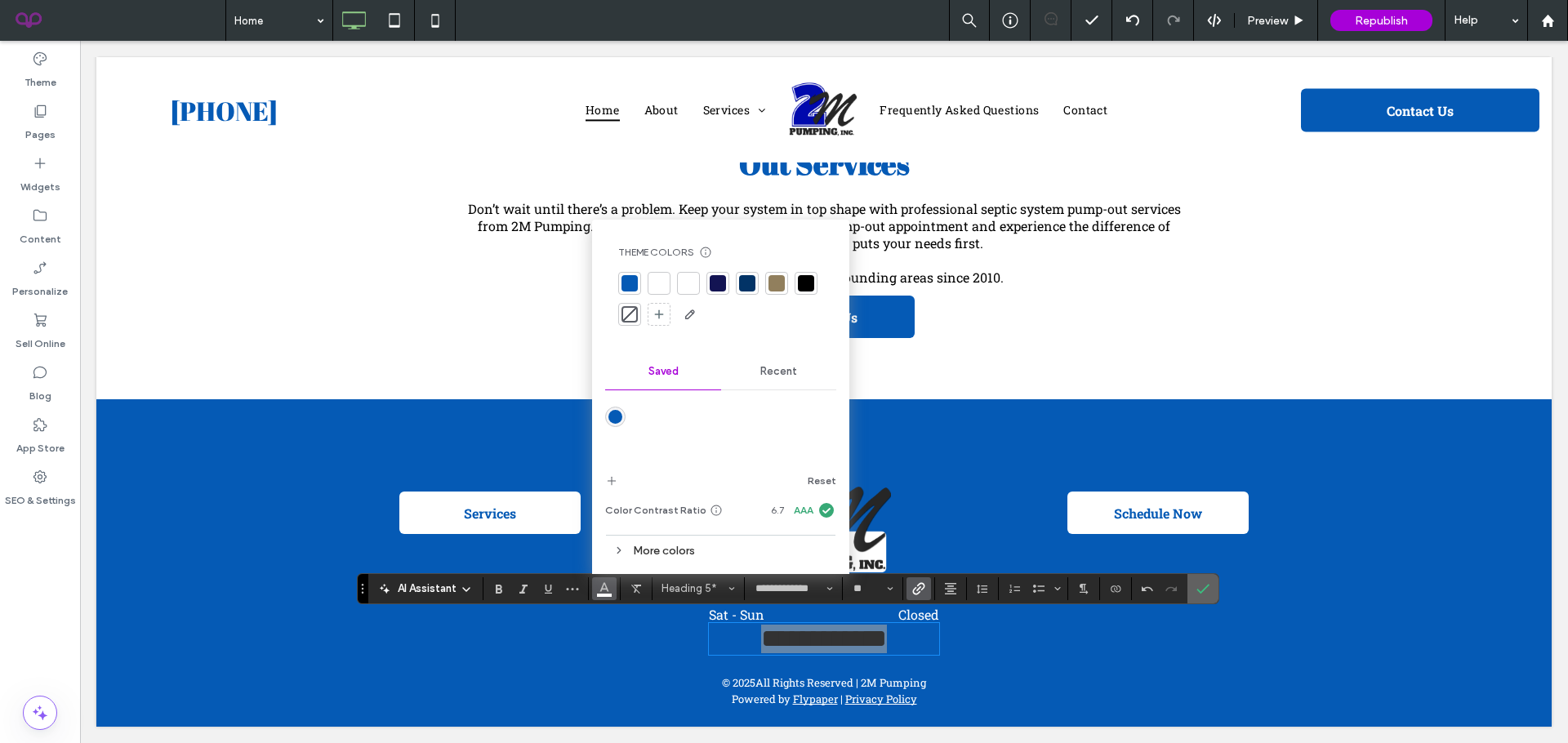 click at bounding box center [1203, 589] 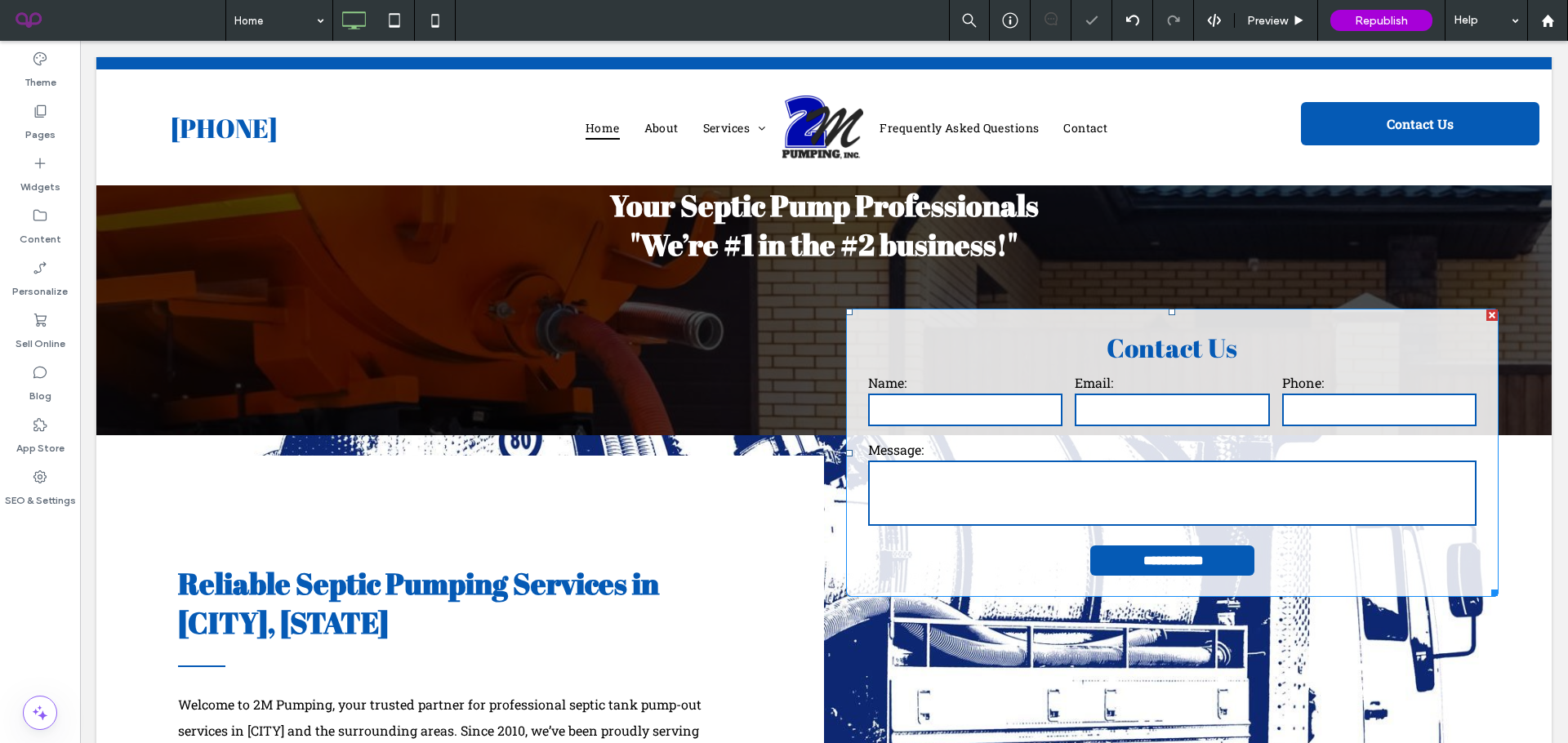 scroll, scrollTop: 0, scrollLeft: 0, axis: both 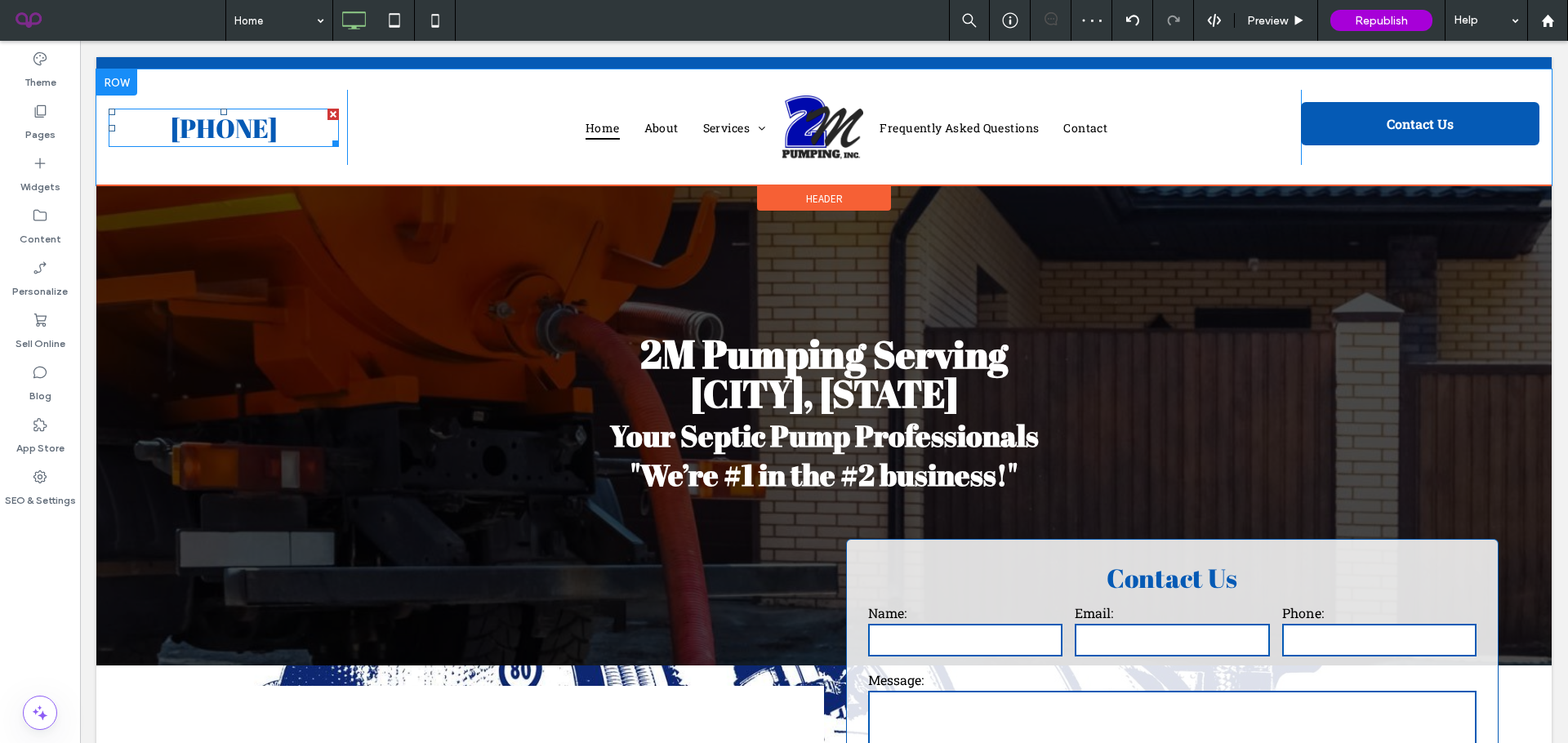 click on "[PHONE]" at bounding box center [224, 127] 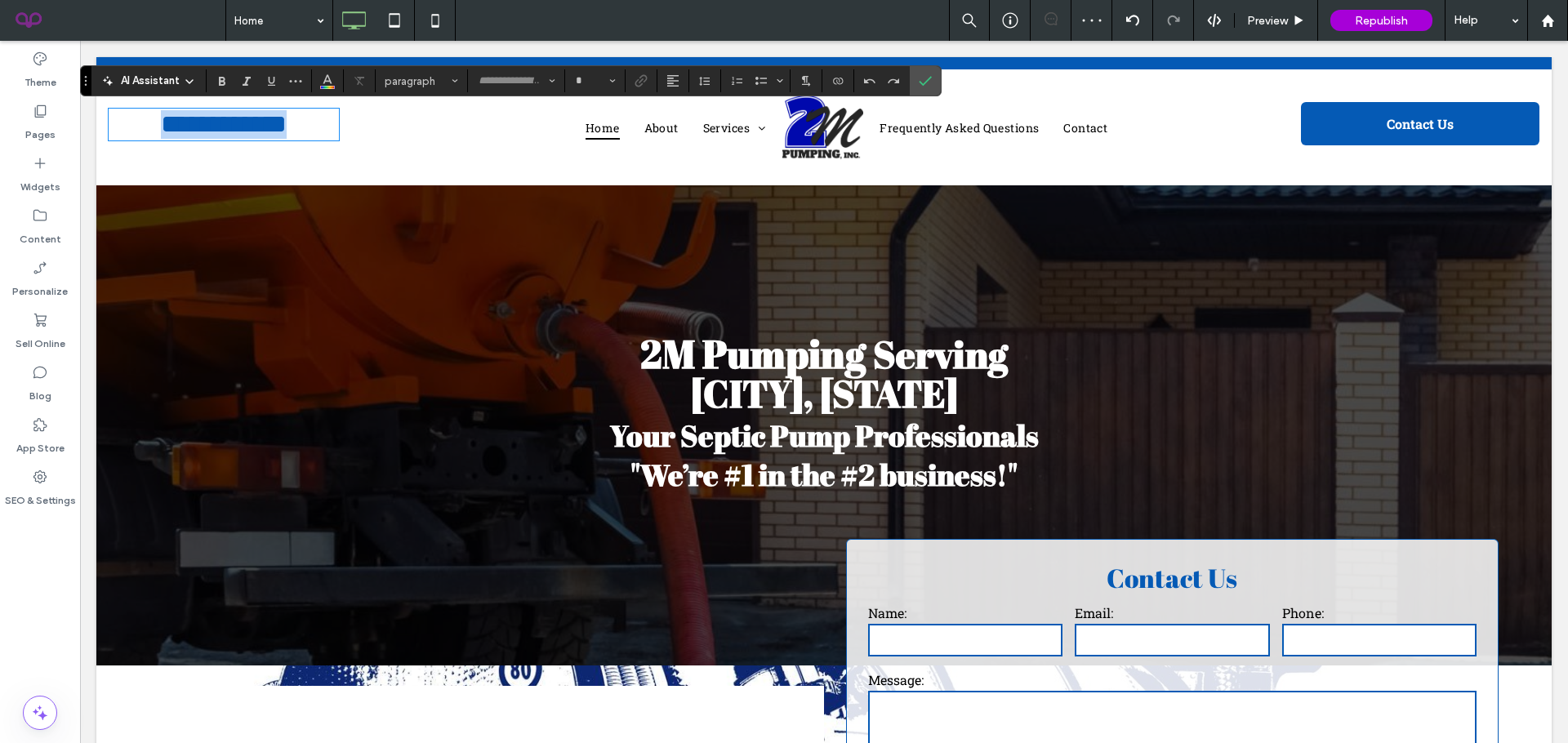 type on "**********" 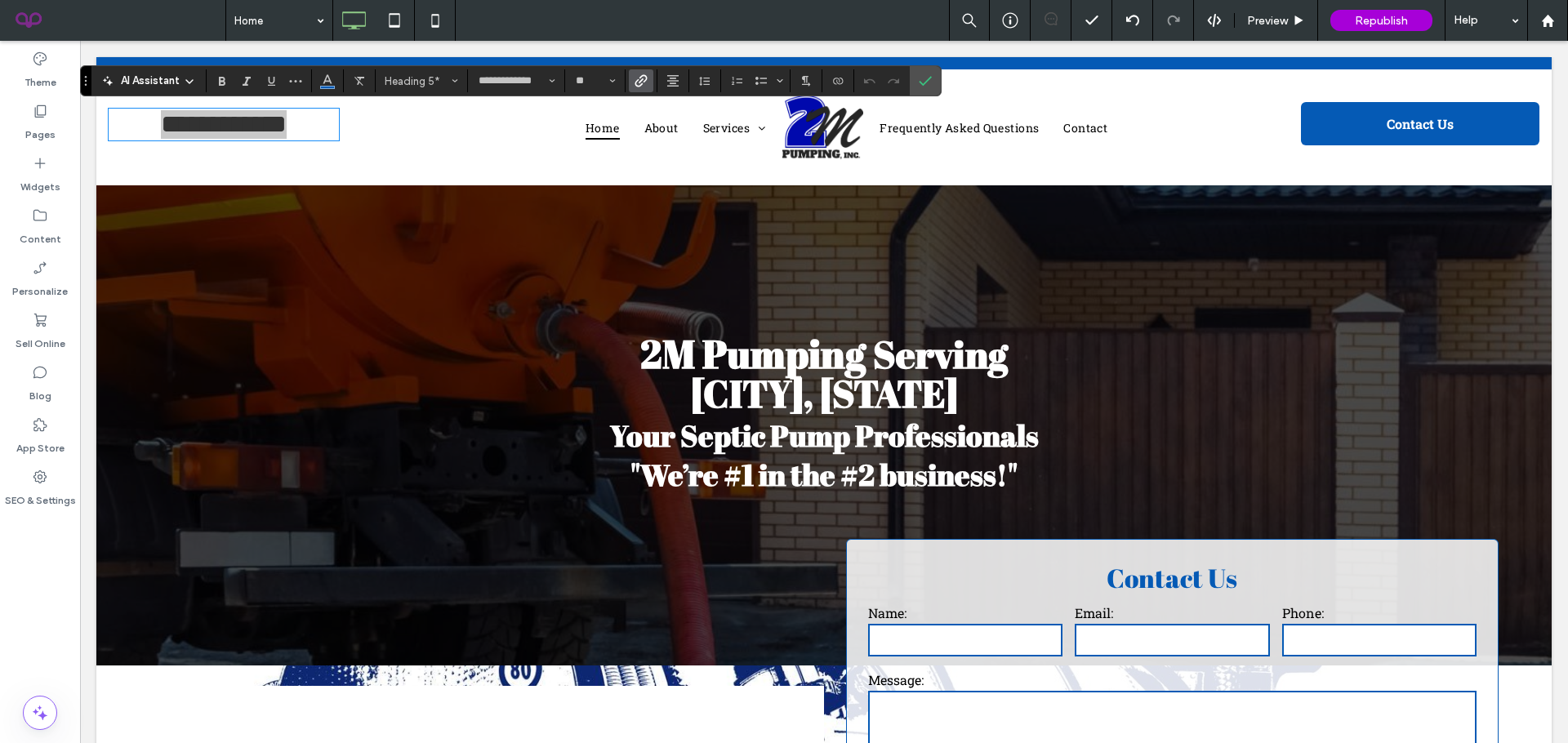 click at bounding box center [641, 81] 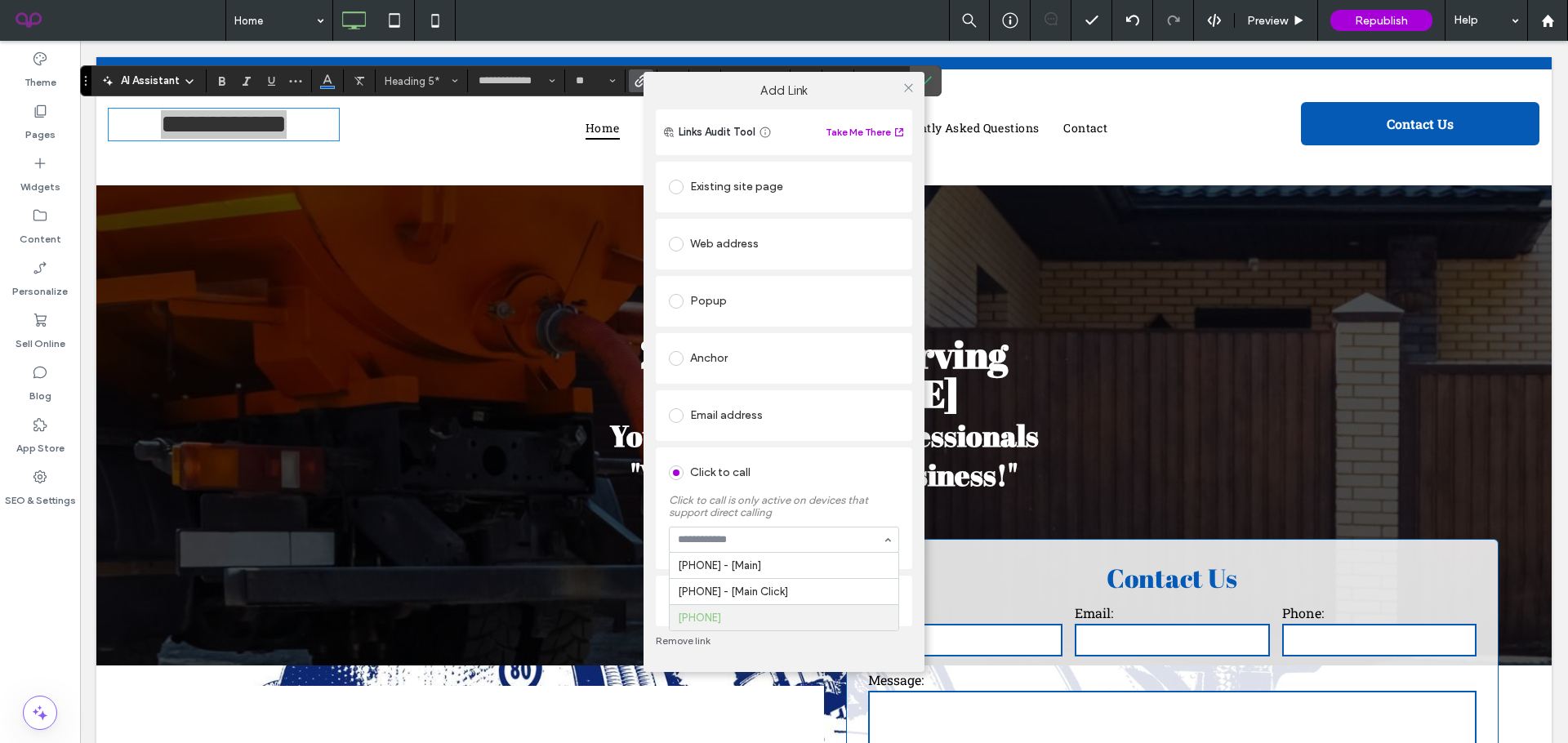 click on "Remove link" at bounding box center [784, 641] 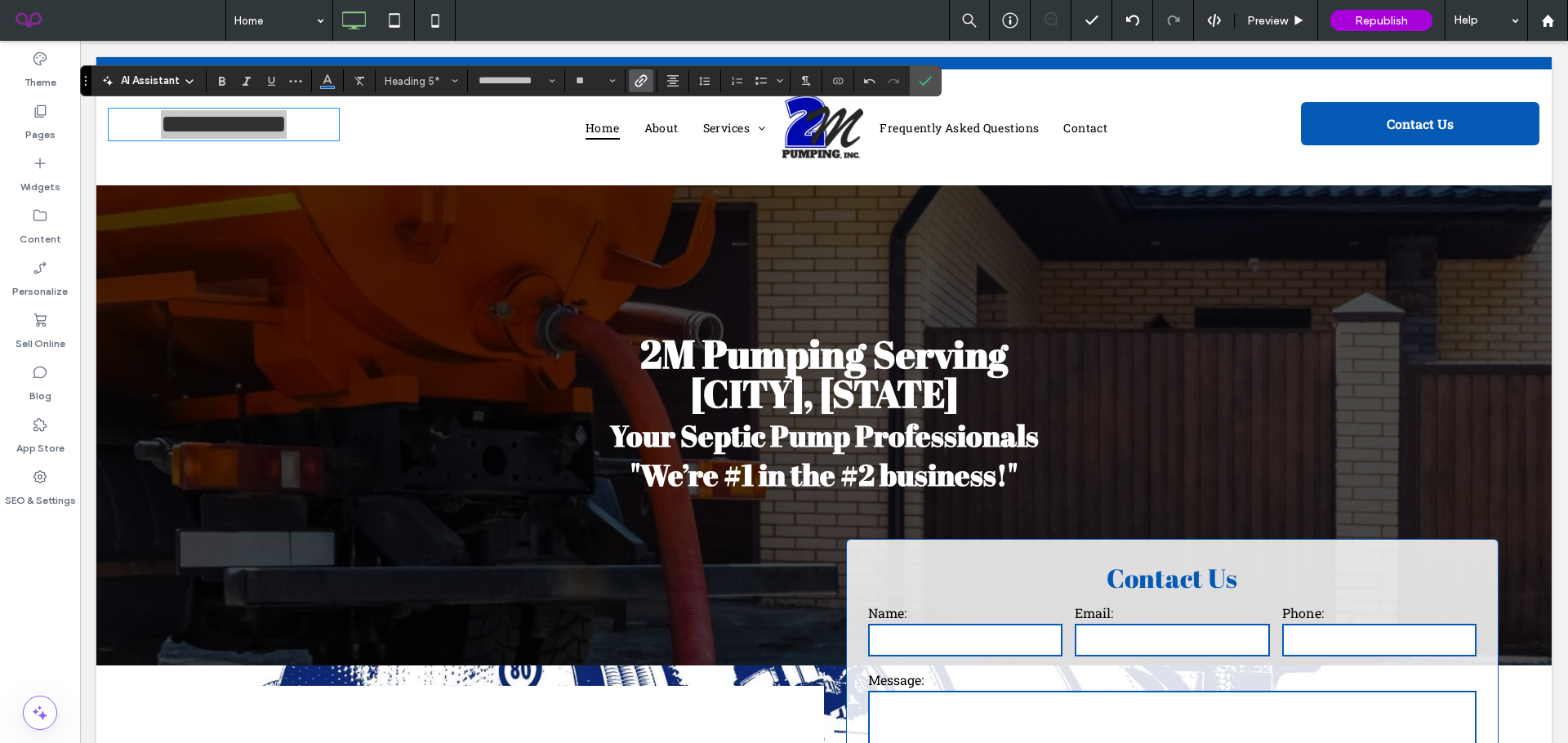click at bounding box center (641, 81) 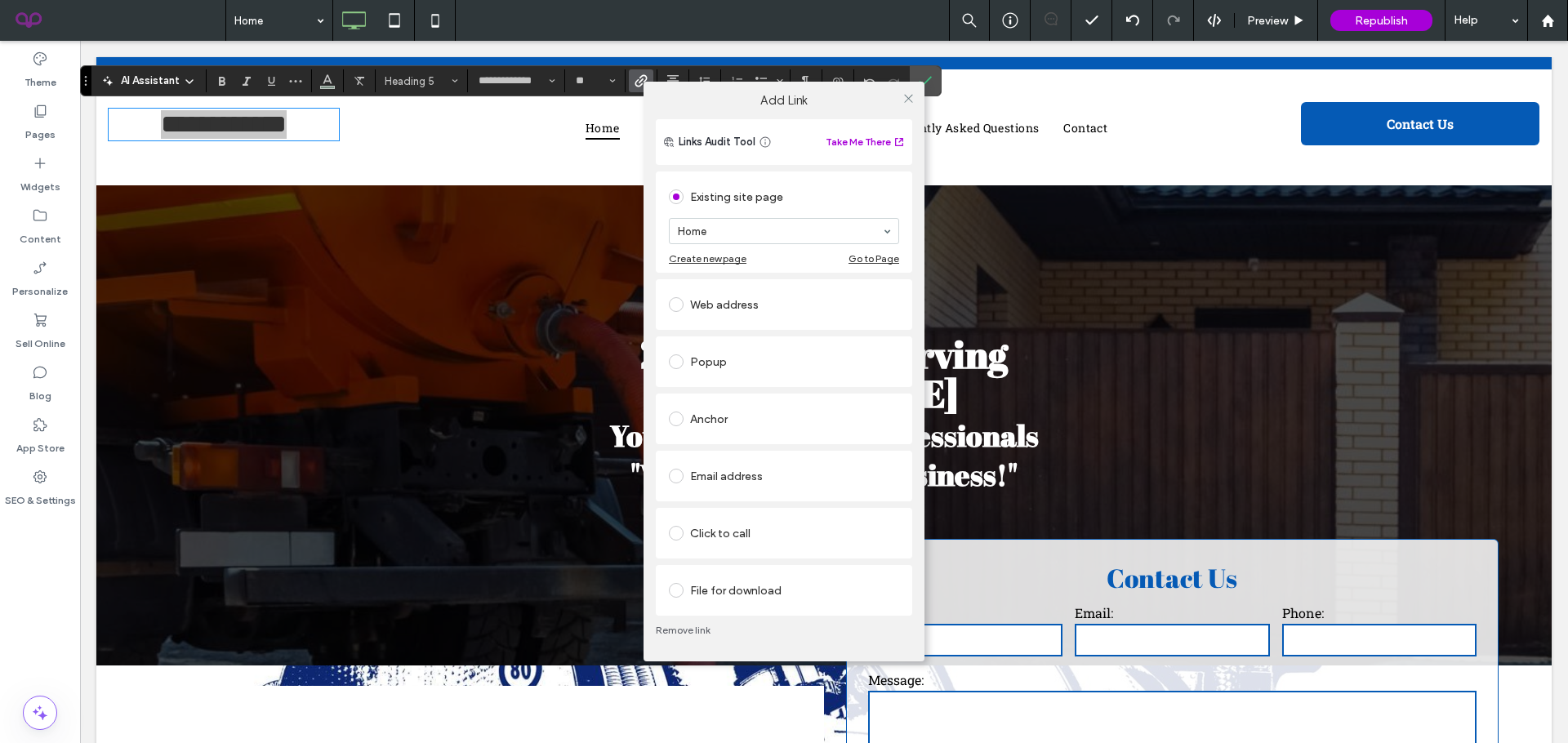 click on "Click to call" at bounding box center (784, 533) 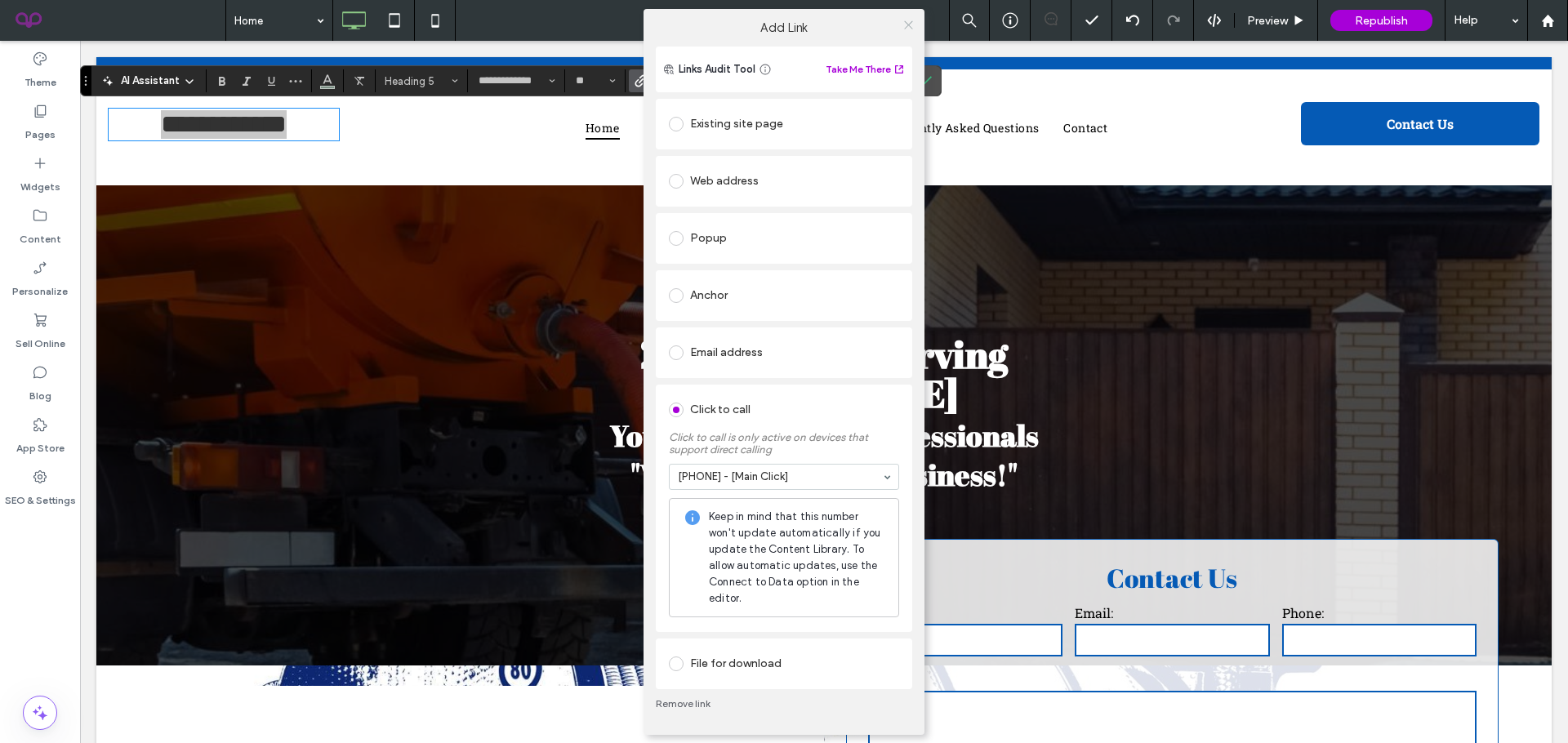 click 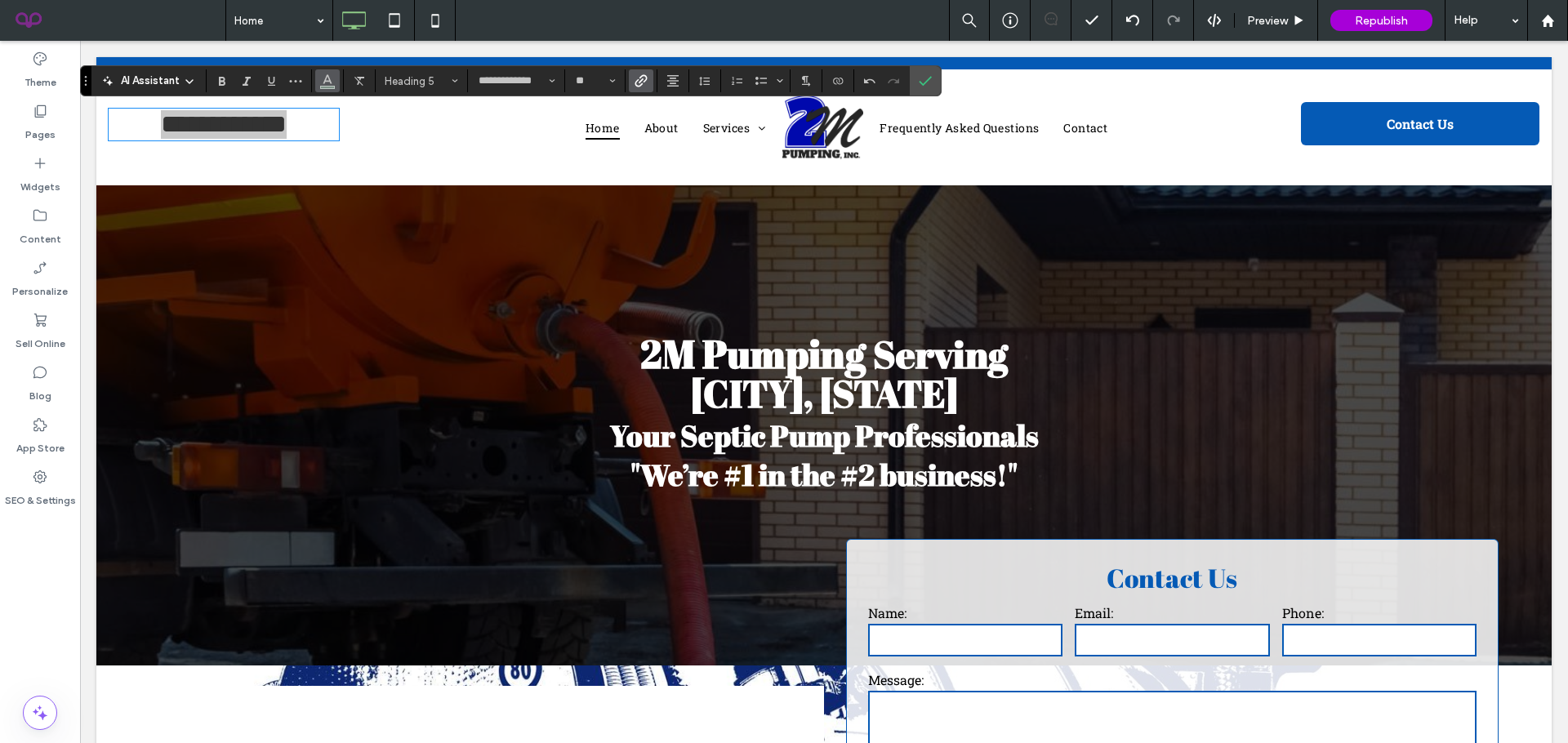 click 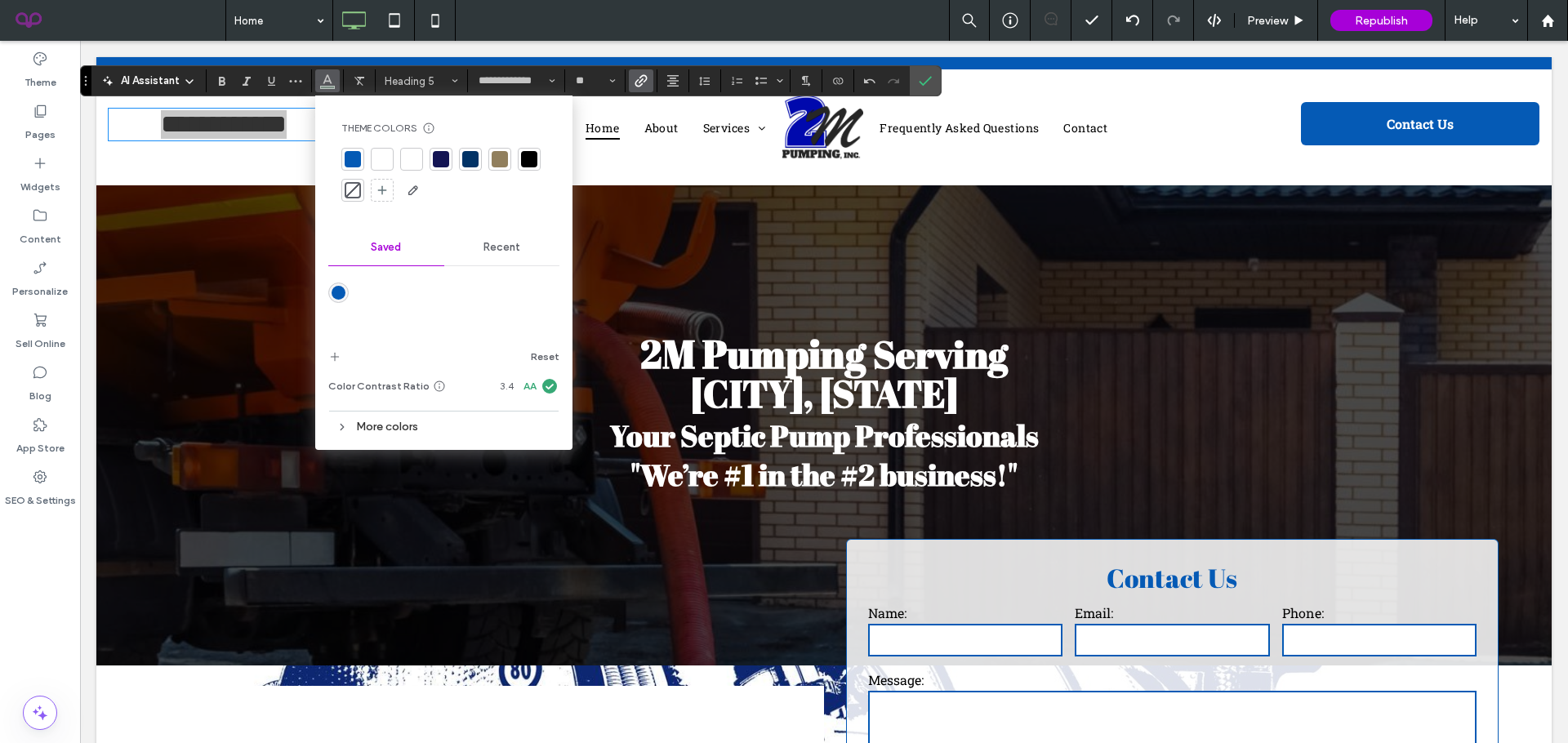 click at bounding box center (353, 159) 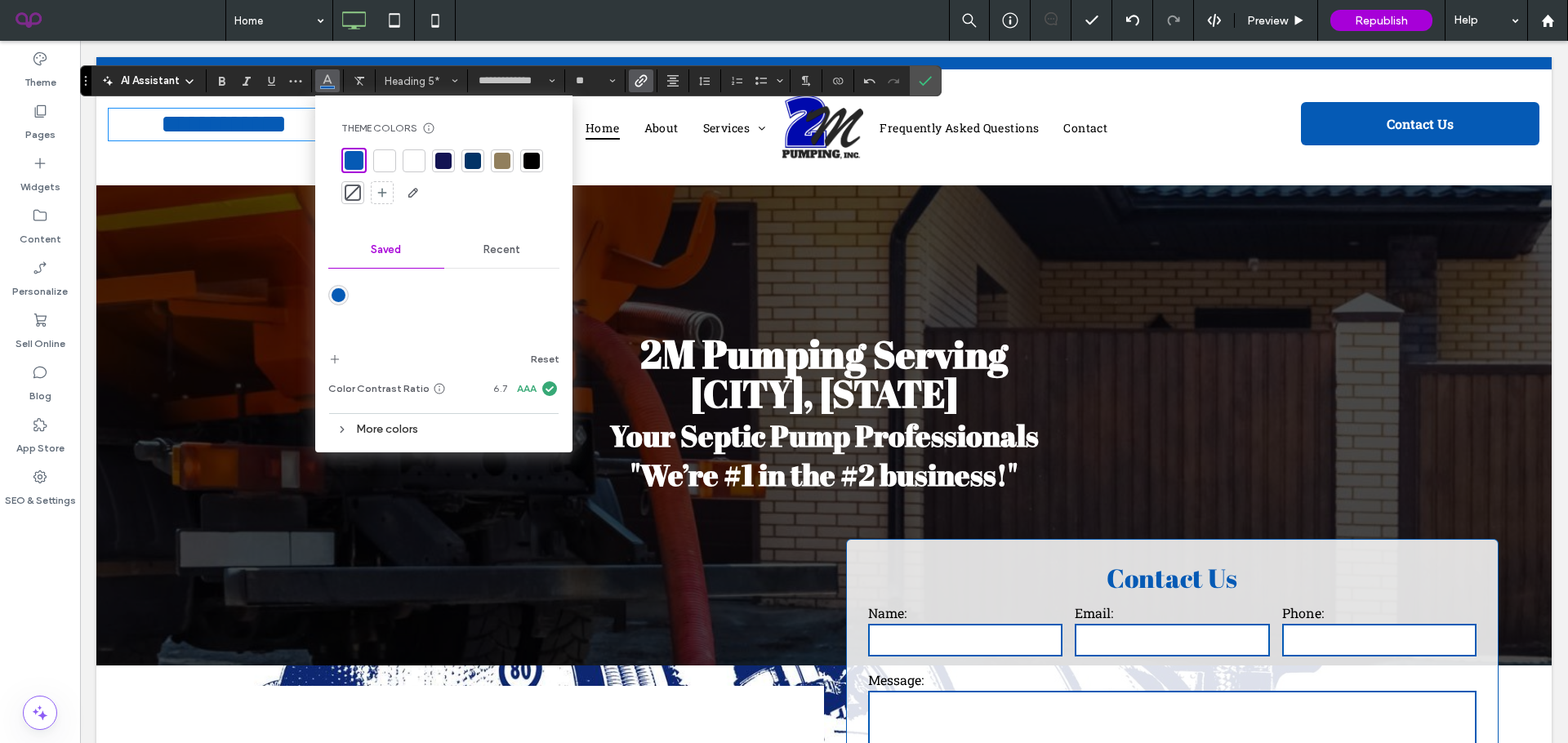click on "**********" at bounding box center (824, 127) 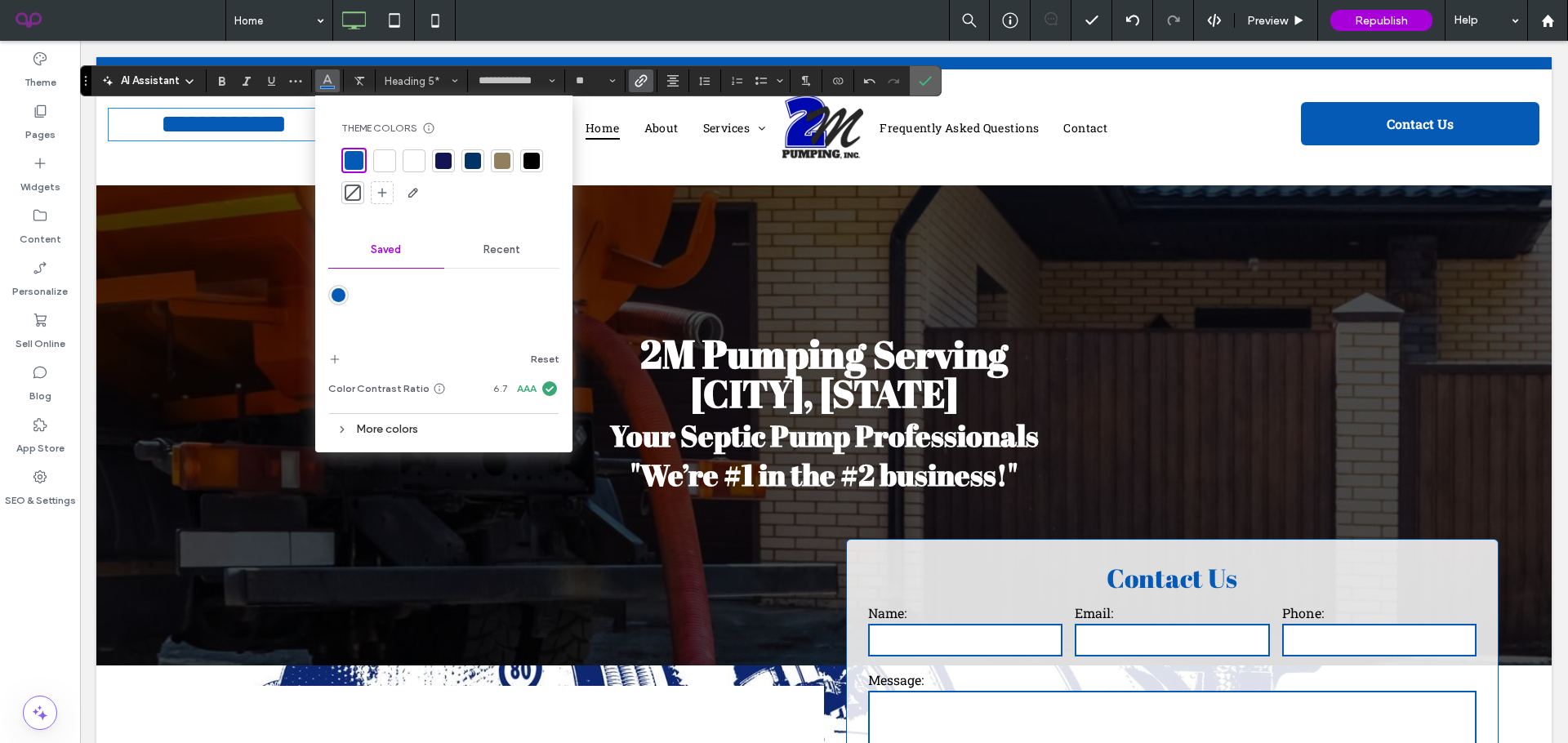 click 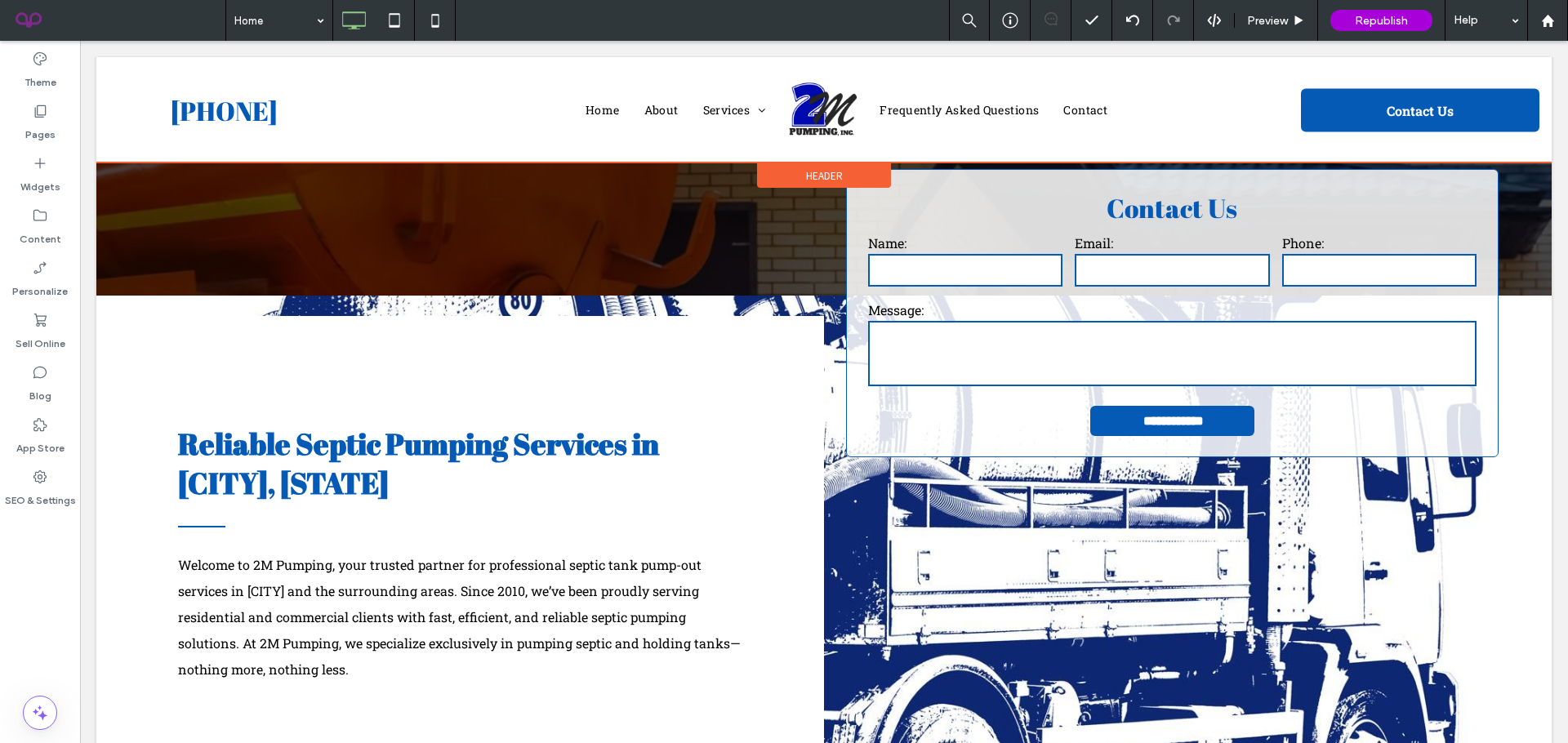 scroll, scrollTop: 2510, scrollLeft: 0, axis: vertical 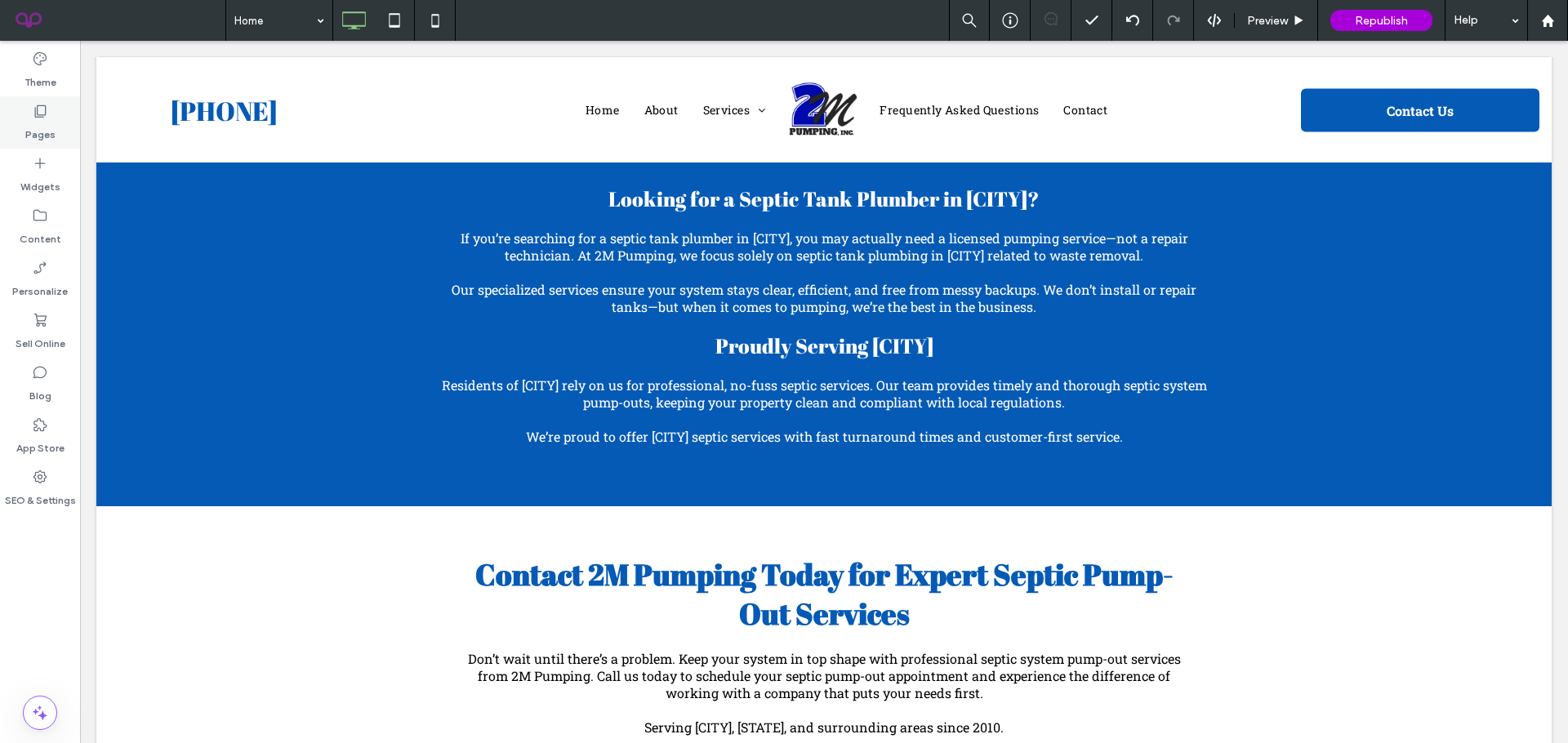click on "Pages" at bounding box center [40, 122] 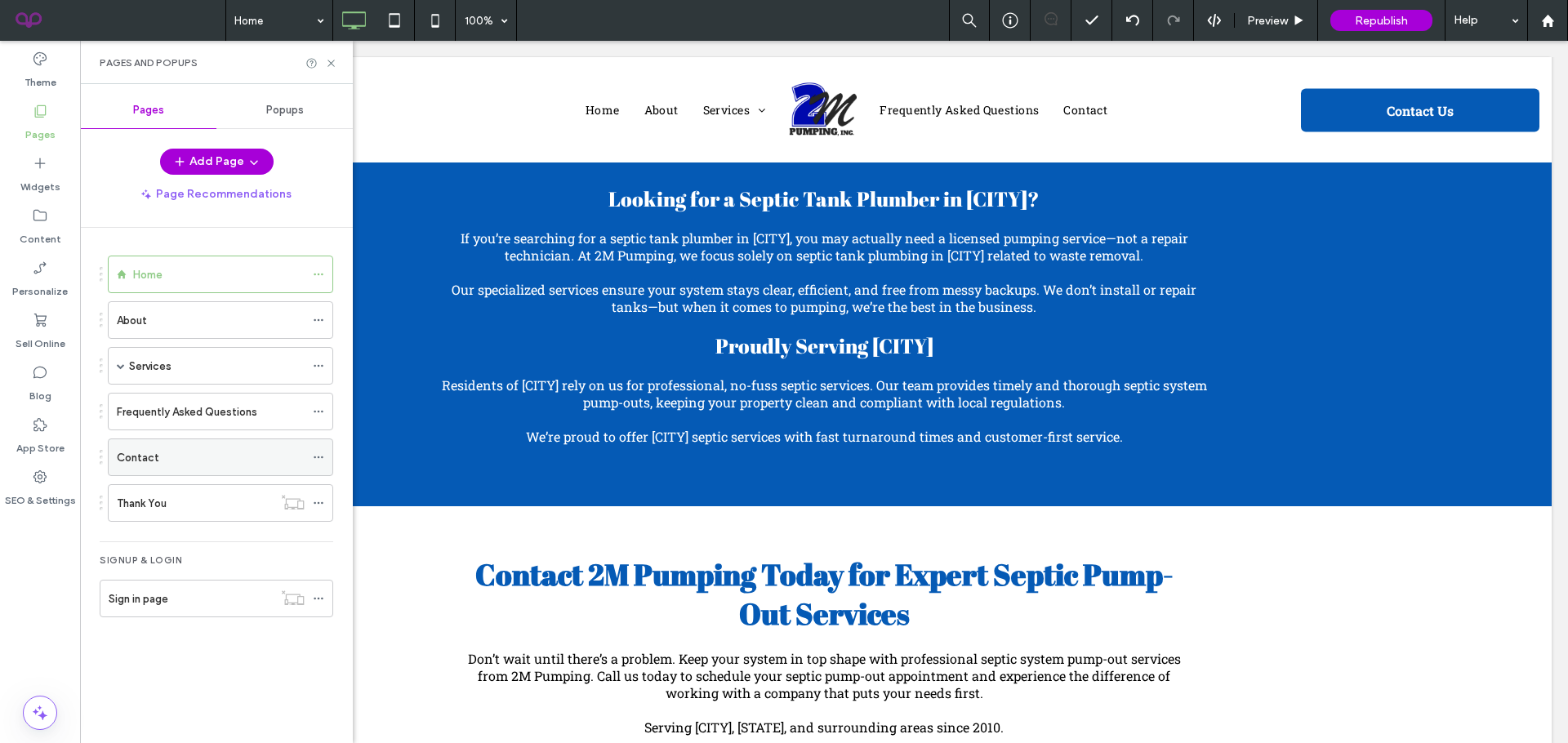 click on "Contact" at bounding box center (138, 457) 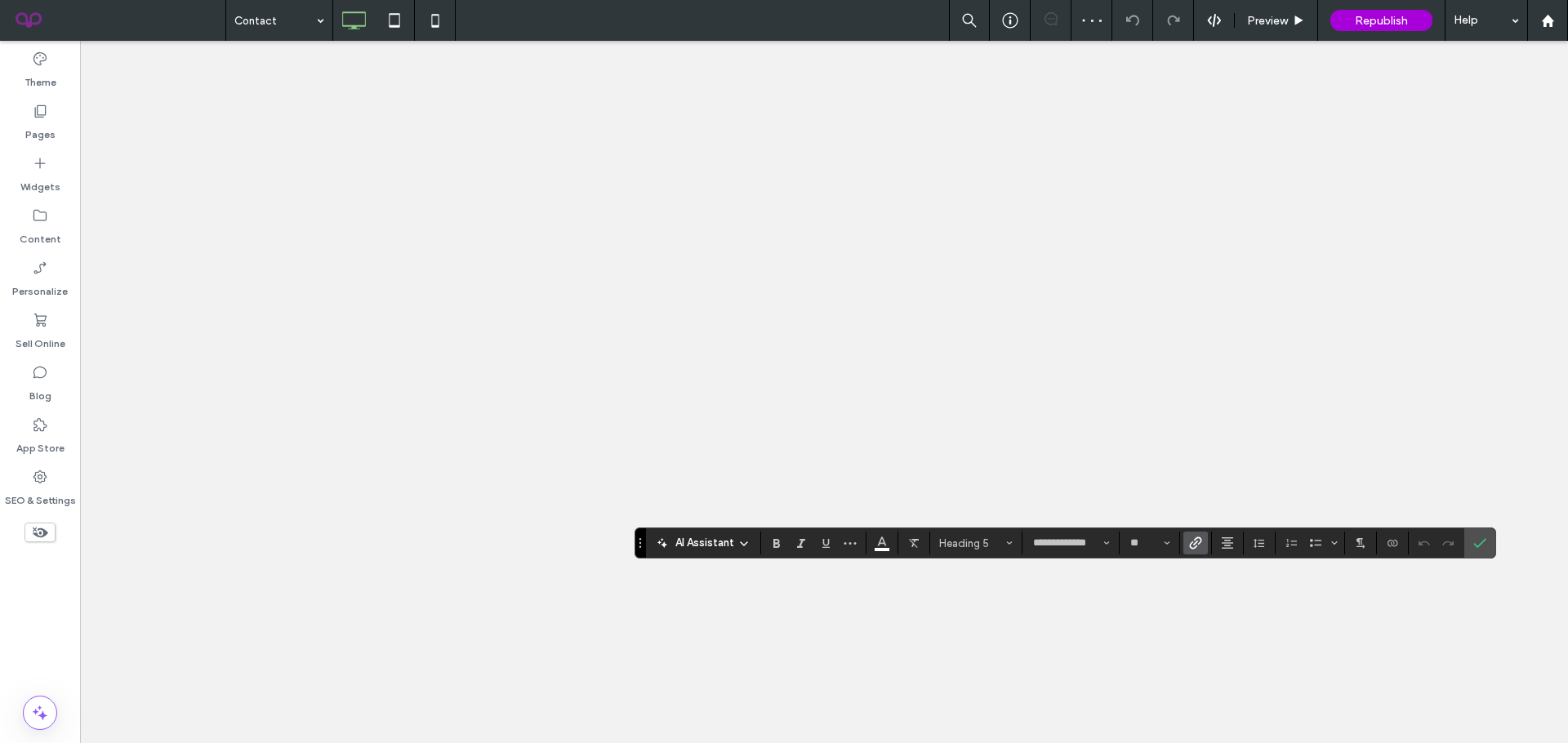 type on "**********" 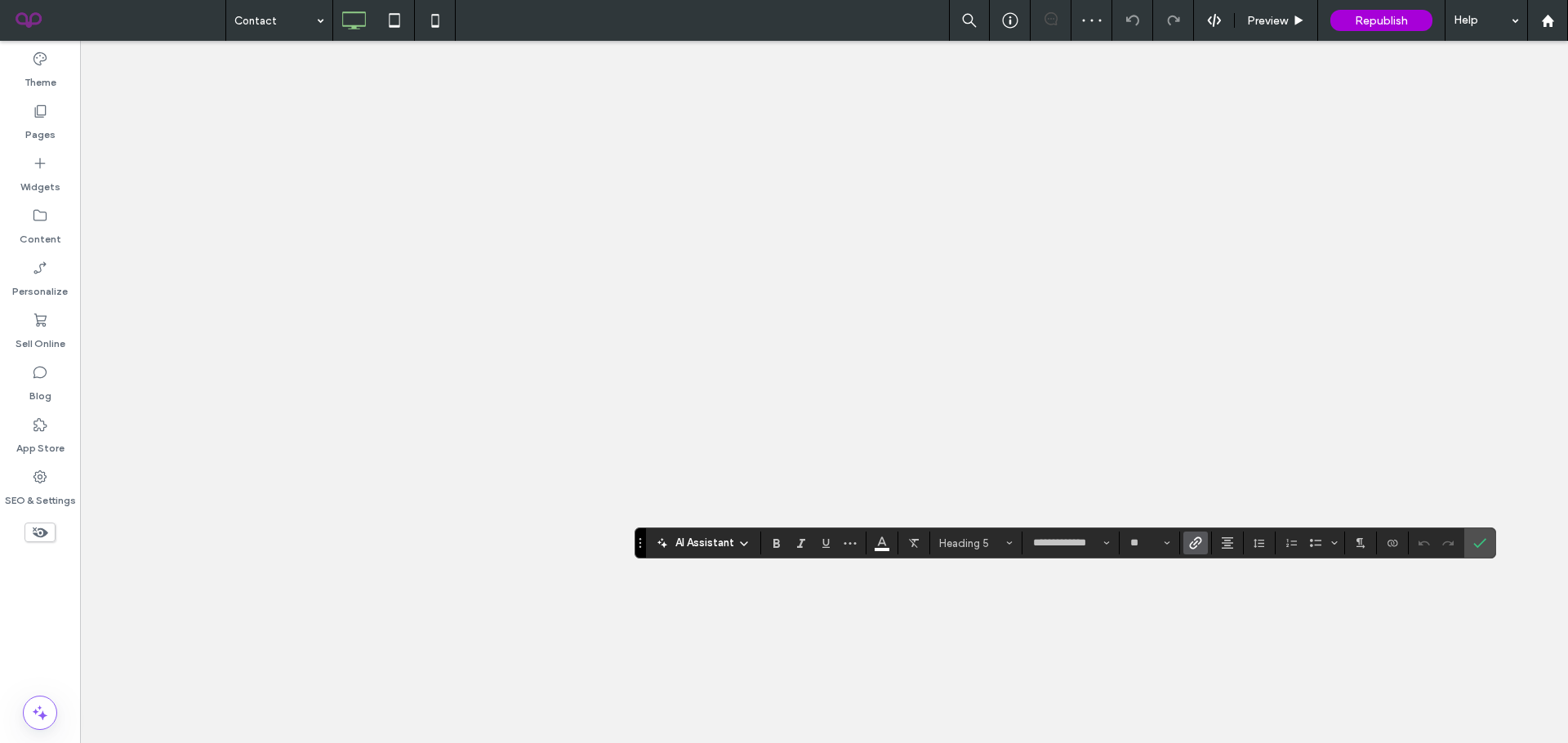 type on "**" 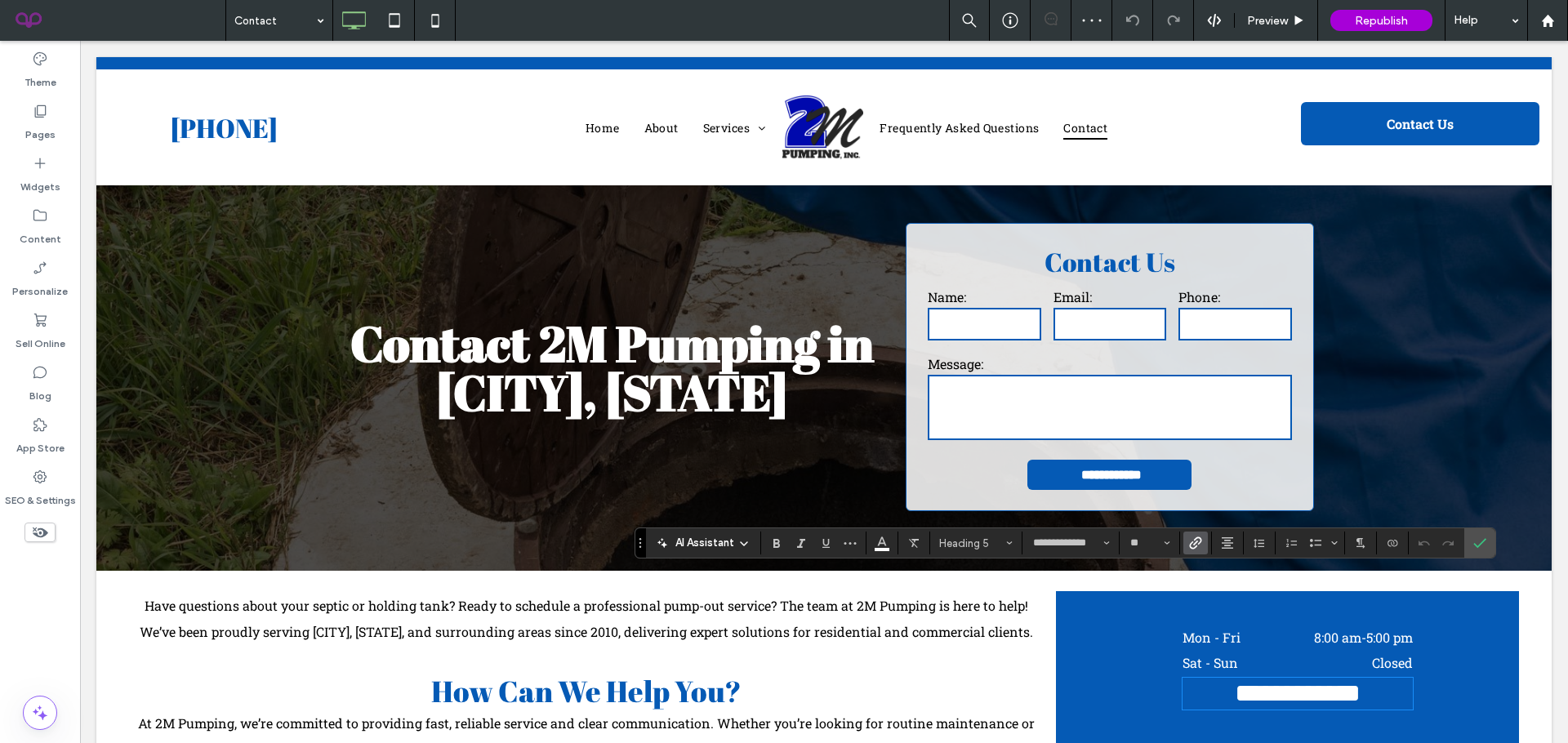 scroll, scrollTop: 133, scrollLeft: 0, axis: vertical 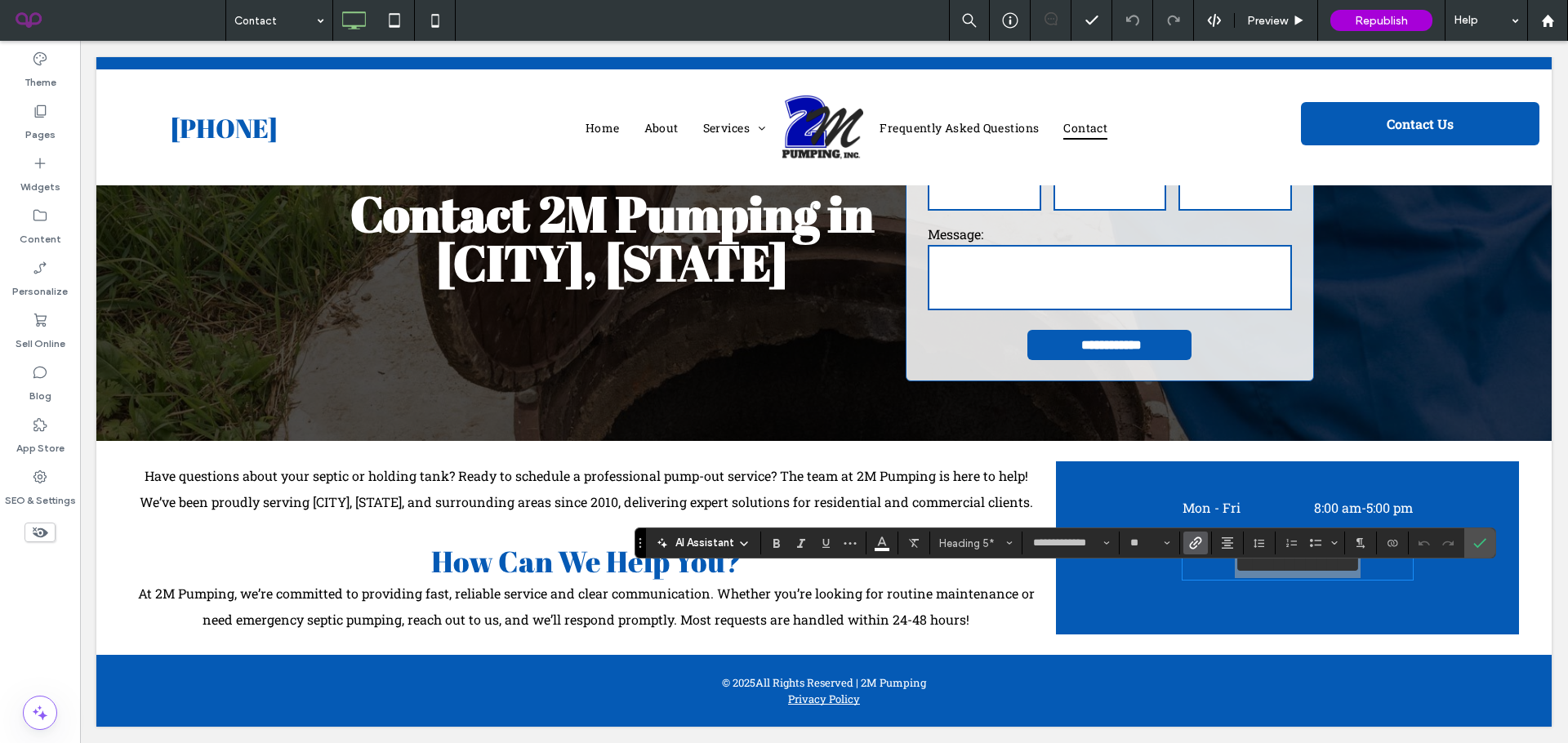 click 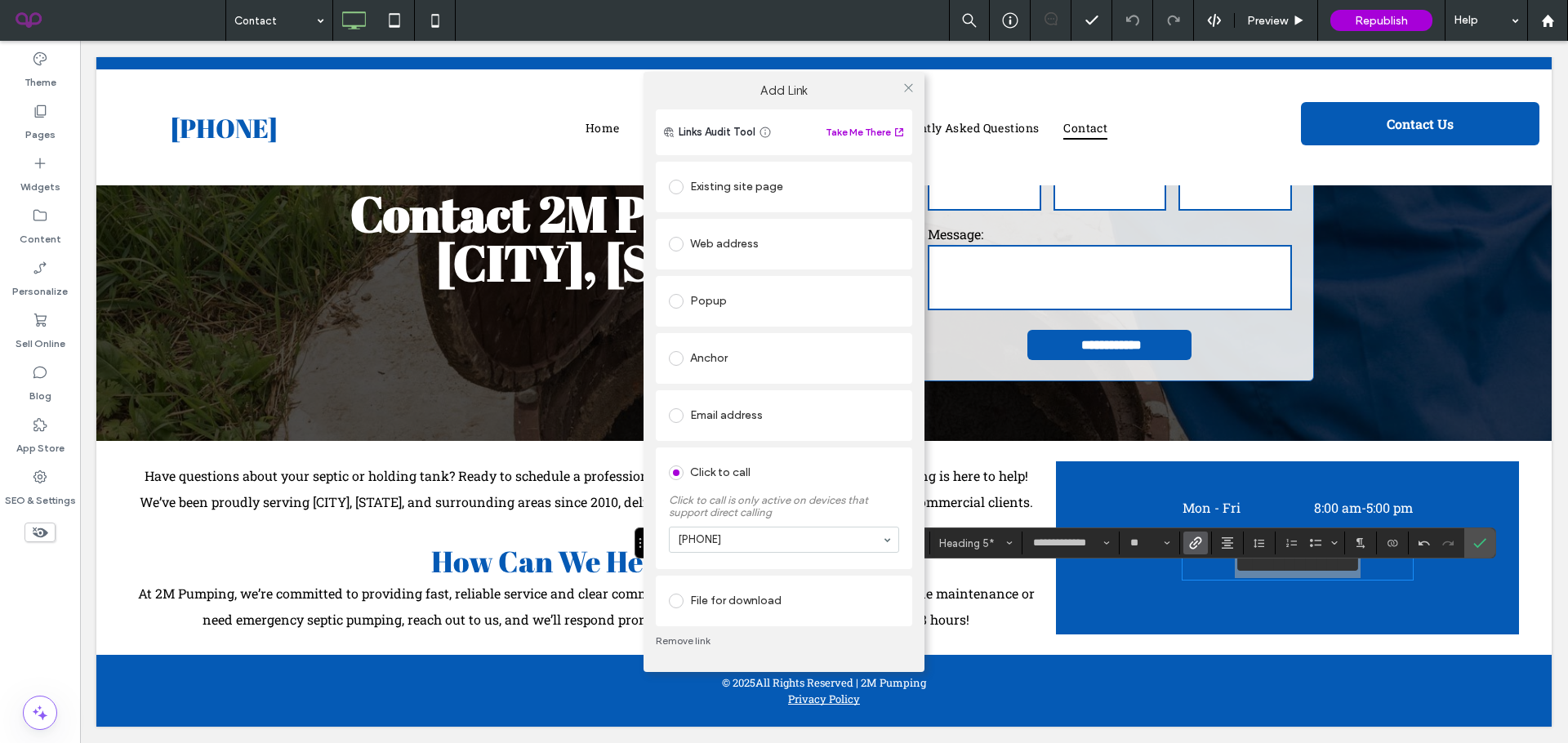 click on "Remove link" at bounding box center (784, 641) 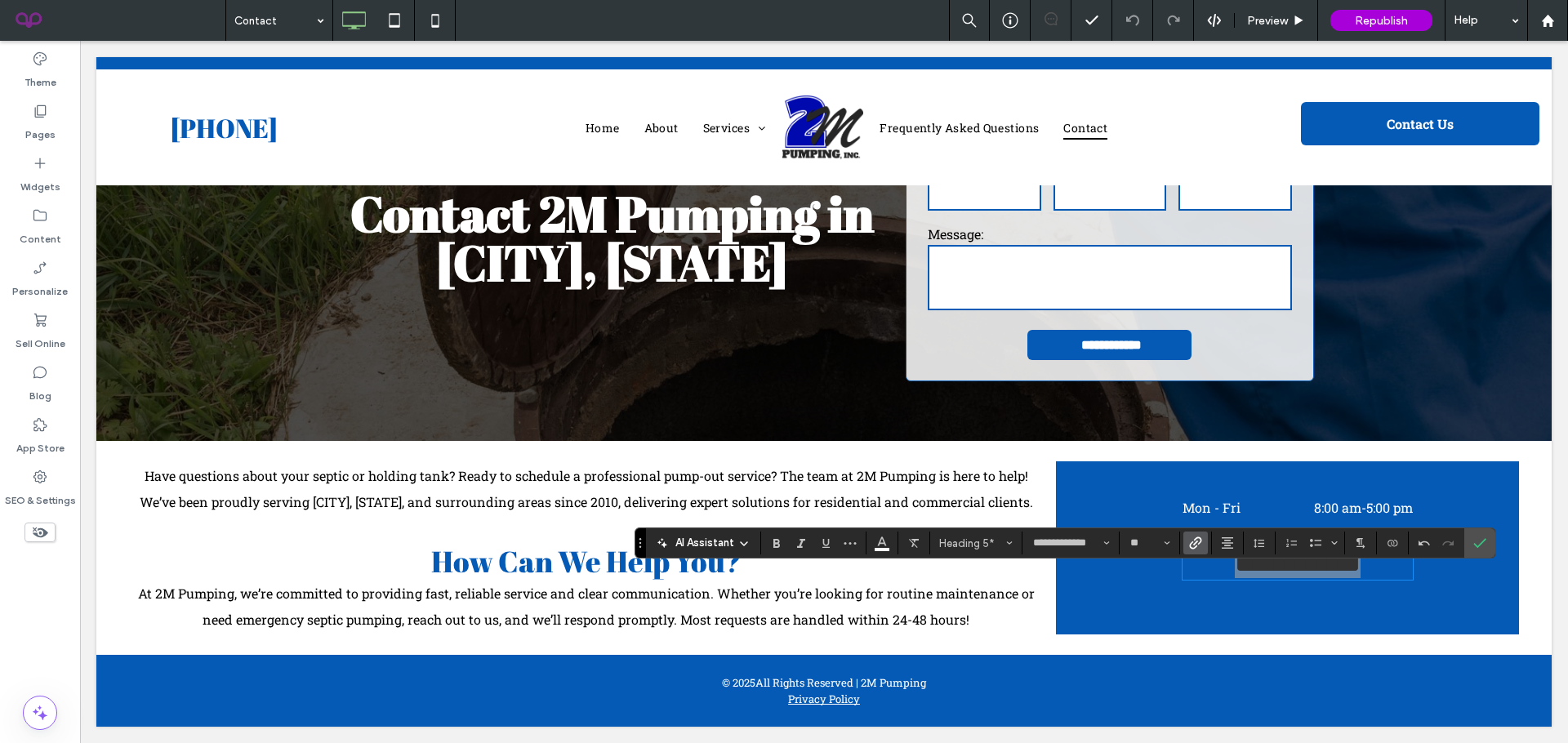 click 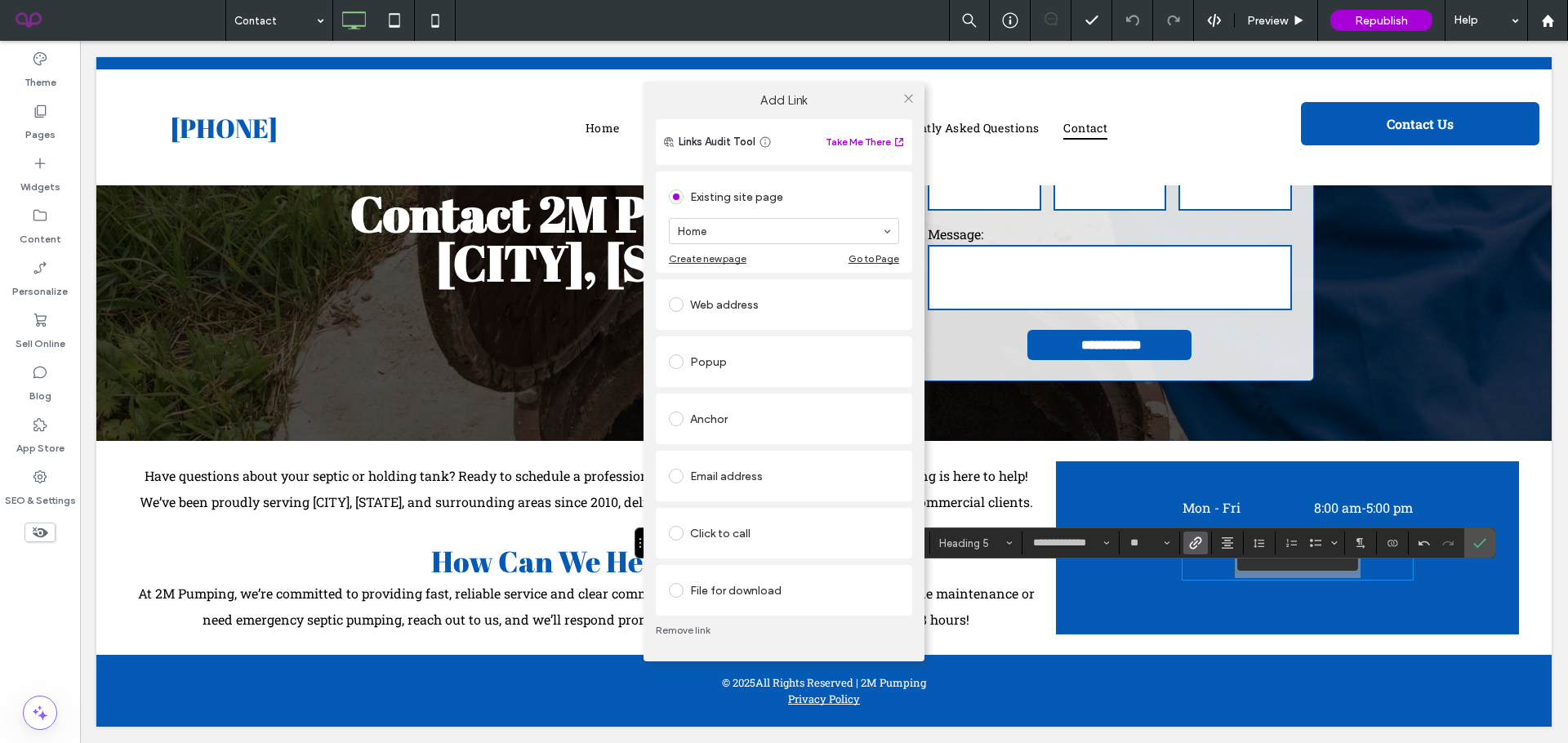 click on "Click to call" at bounding box center [784, 533] 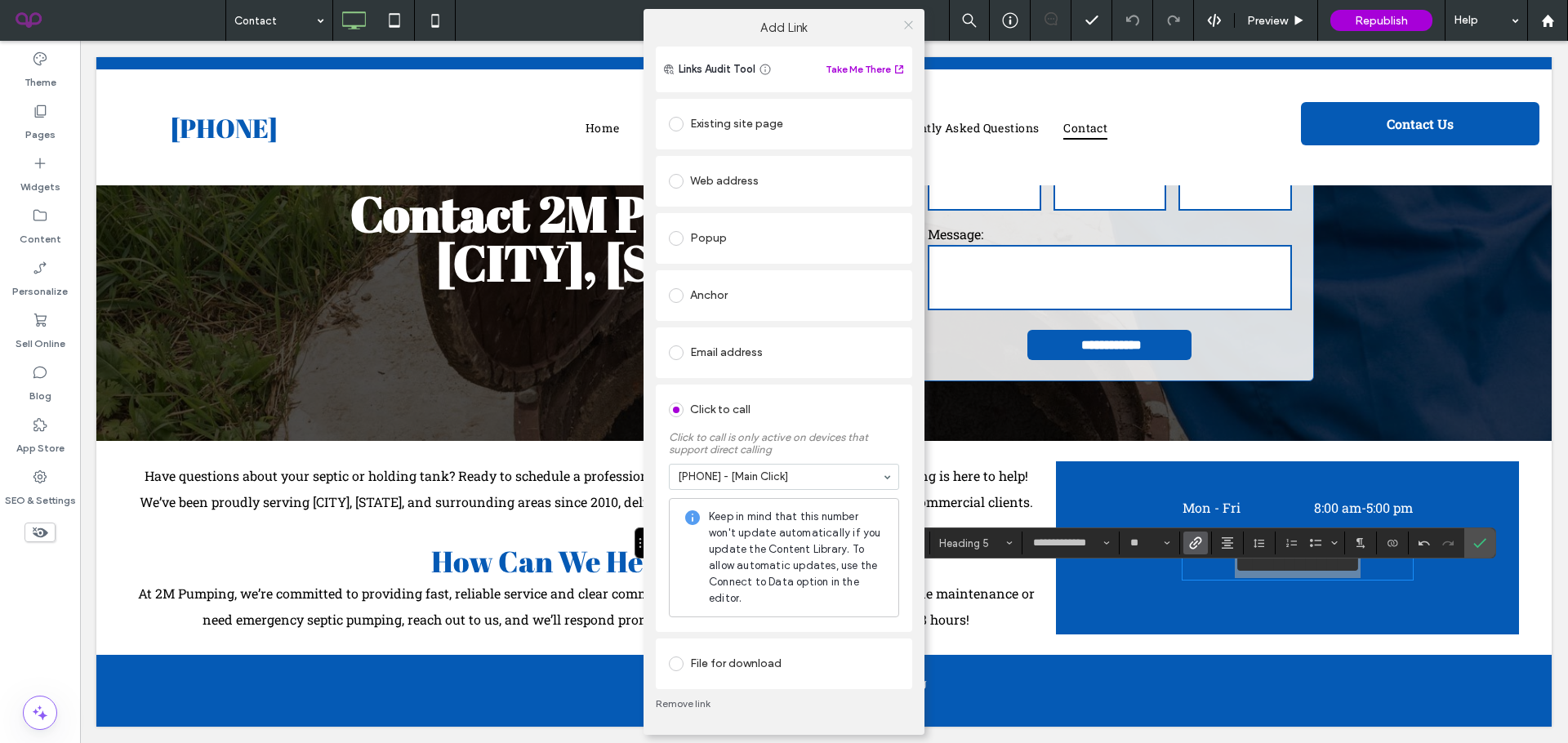 click 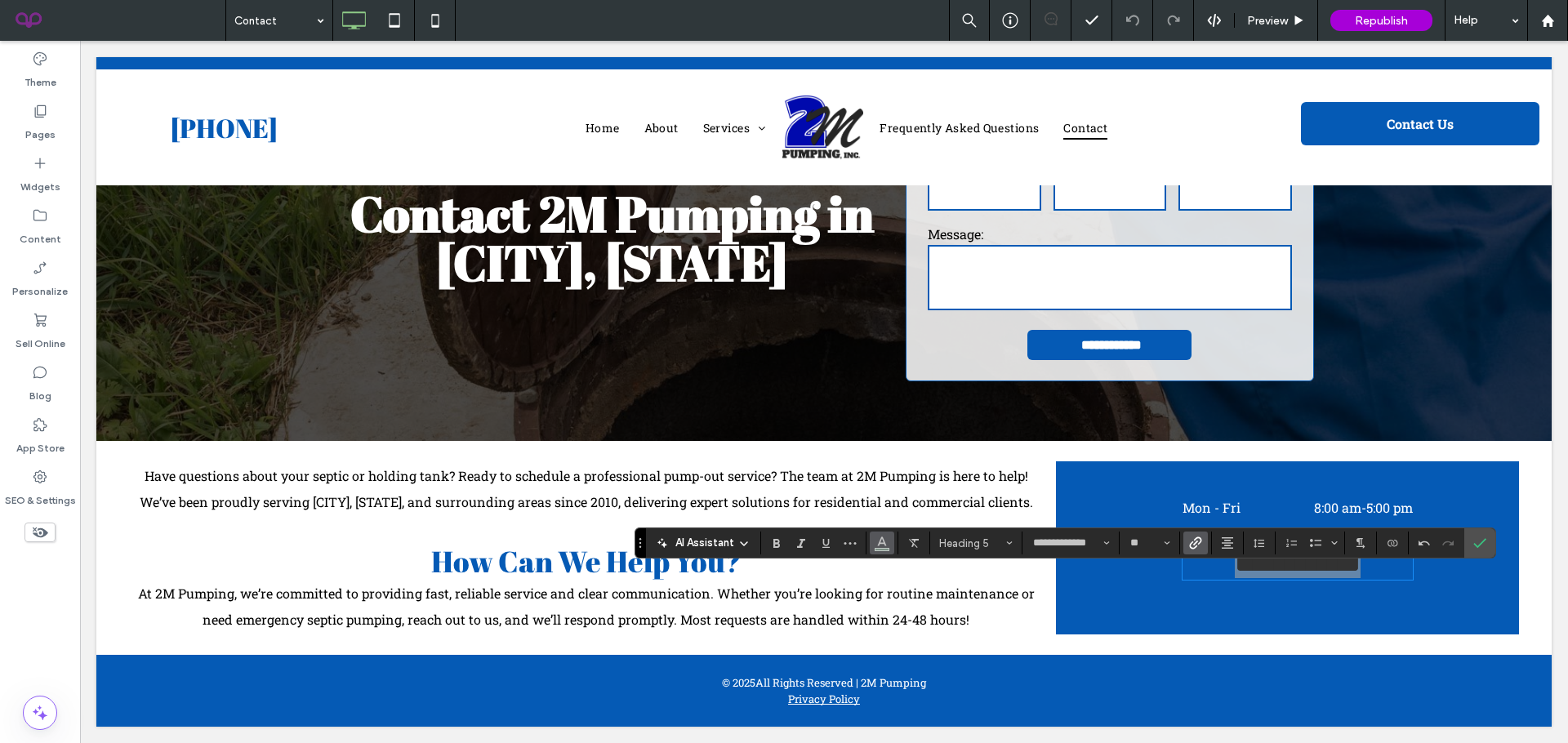 click at bounding box center (882, 543) 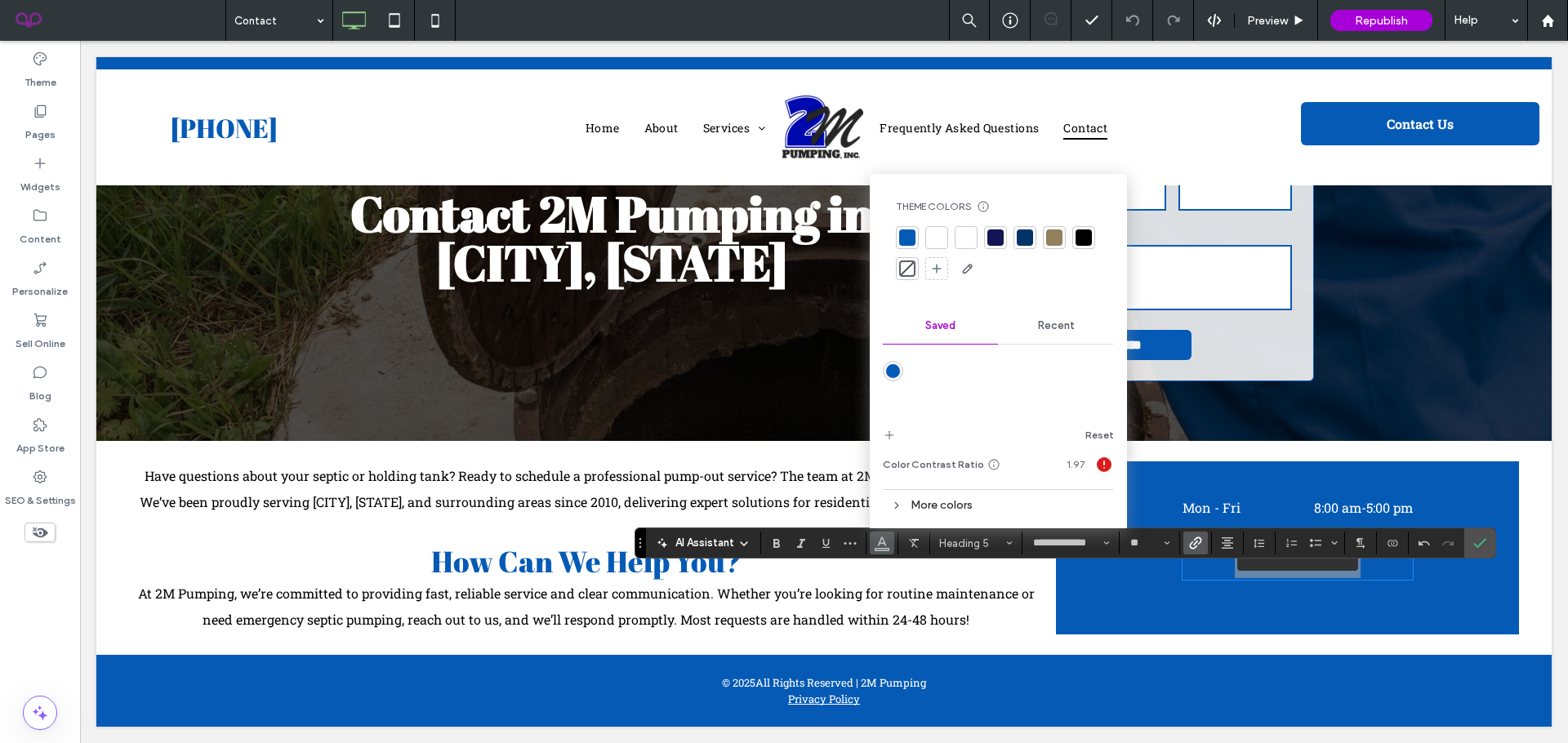 click at bounding box center (937, 238) 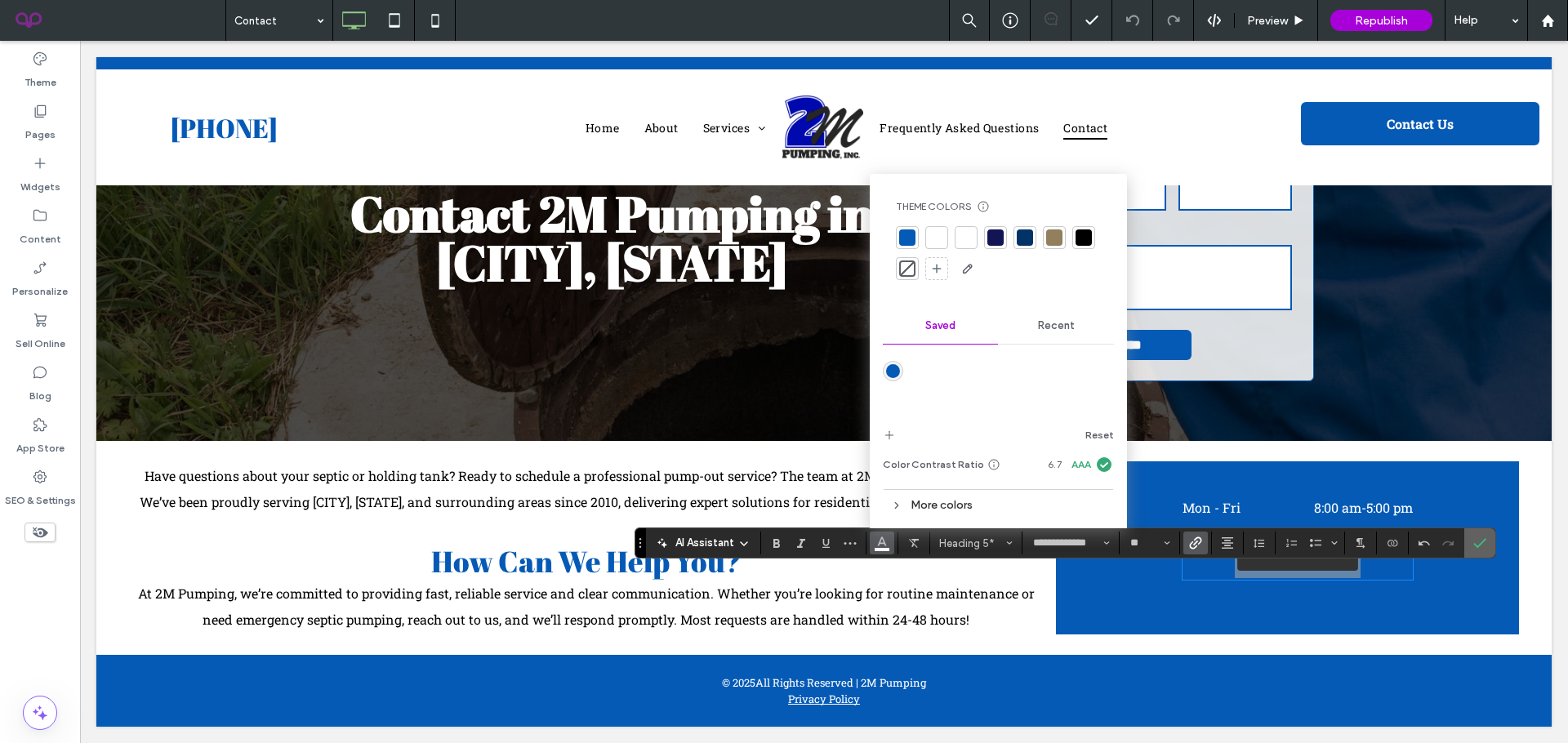 click 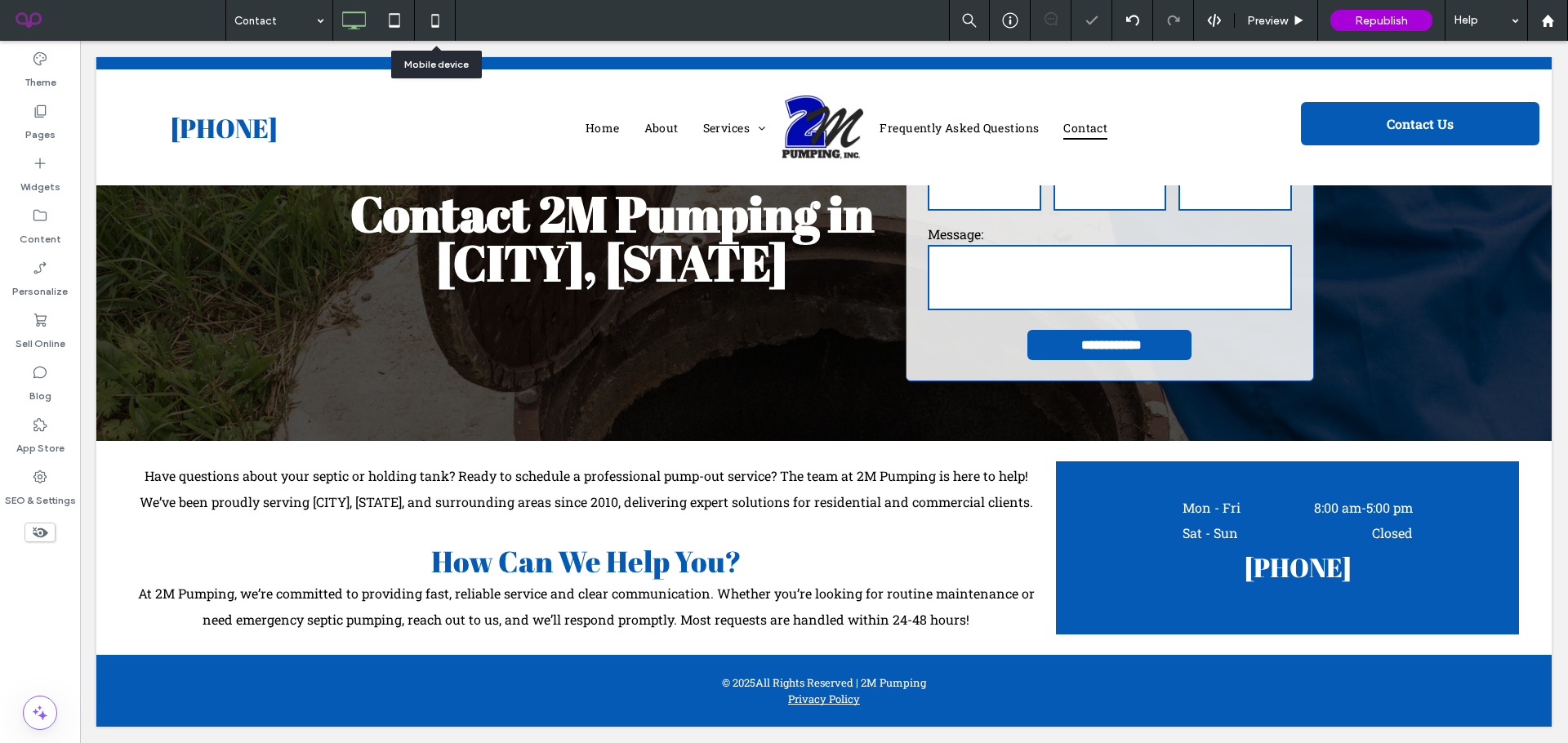scroll, scrollTop: 156, scrollLeft: 0, axis: vertical 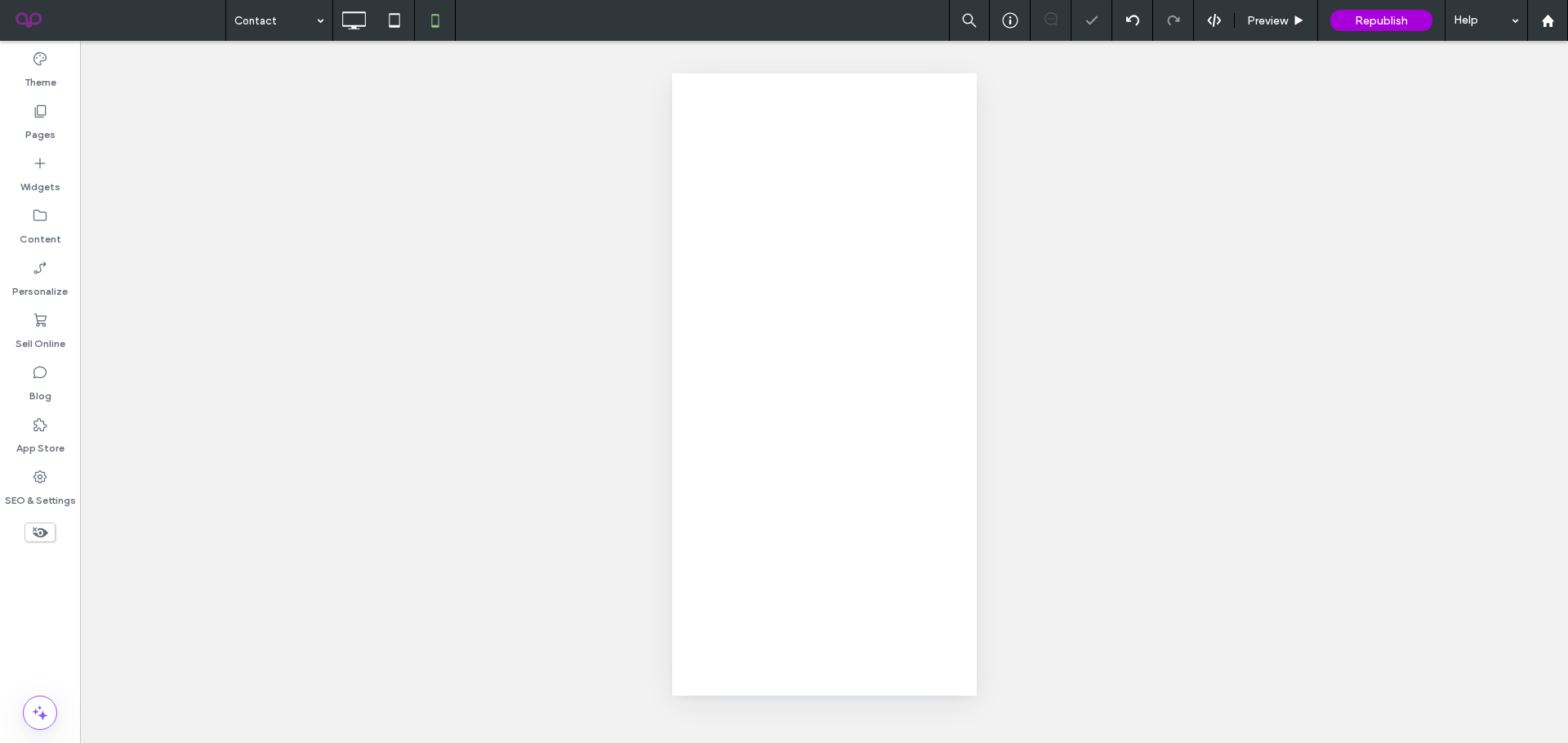 click at bounding box center (784, 372) 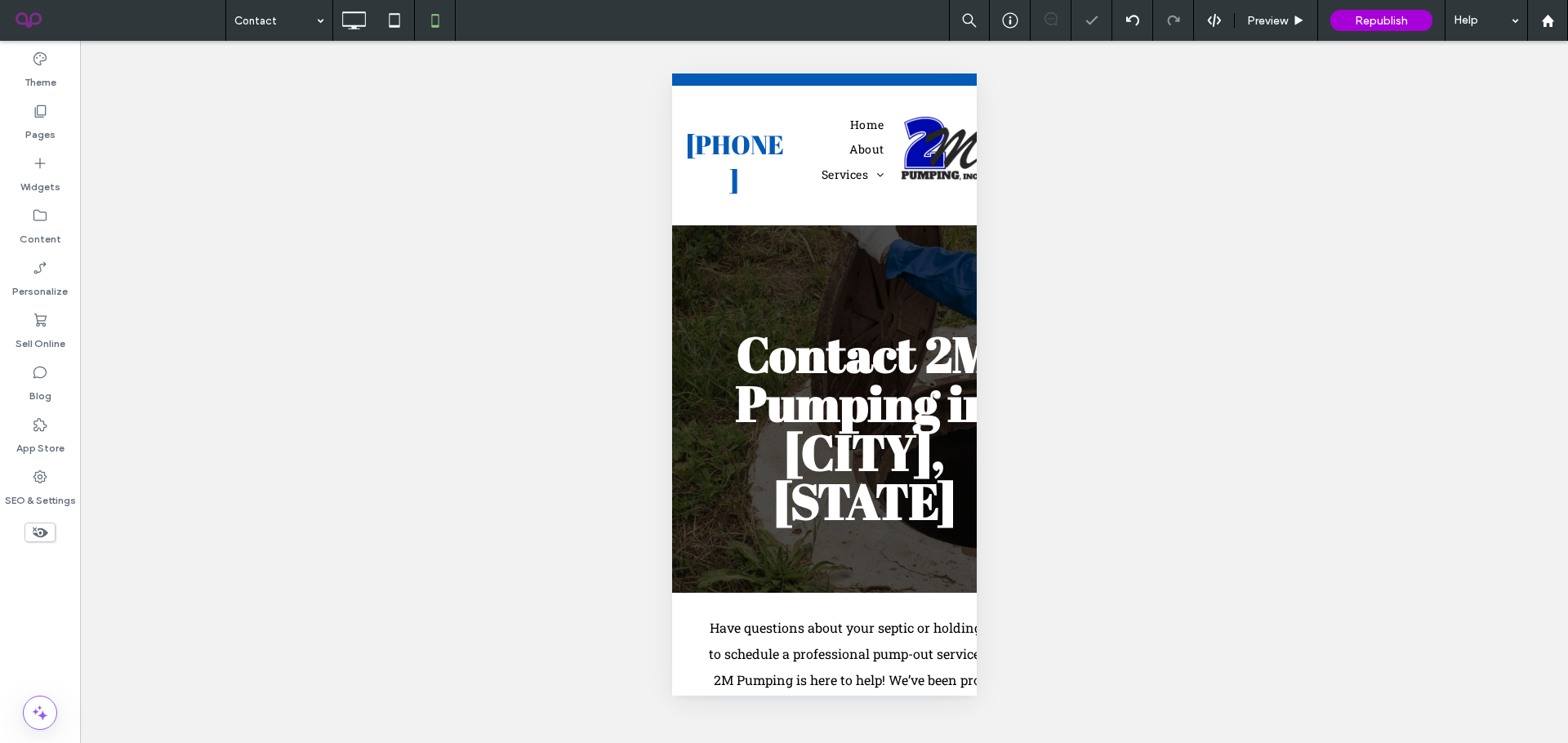 click 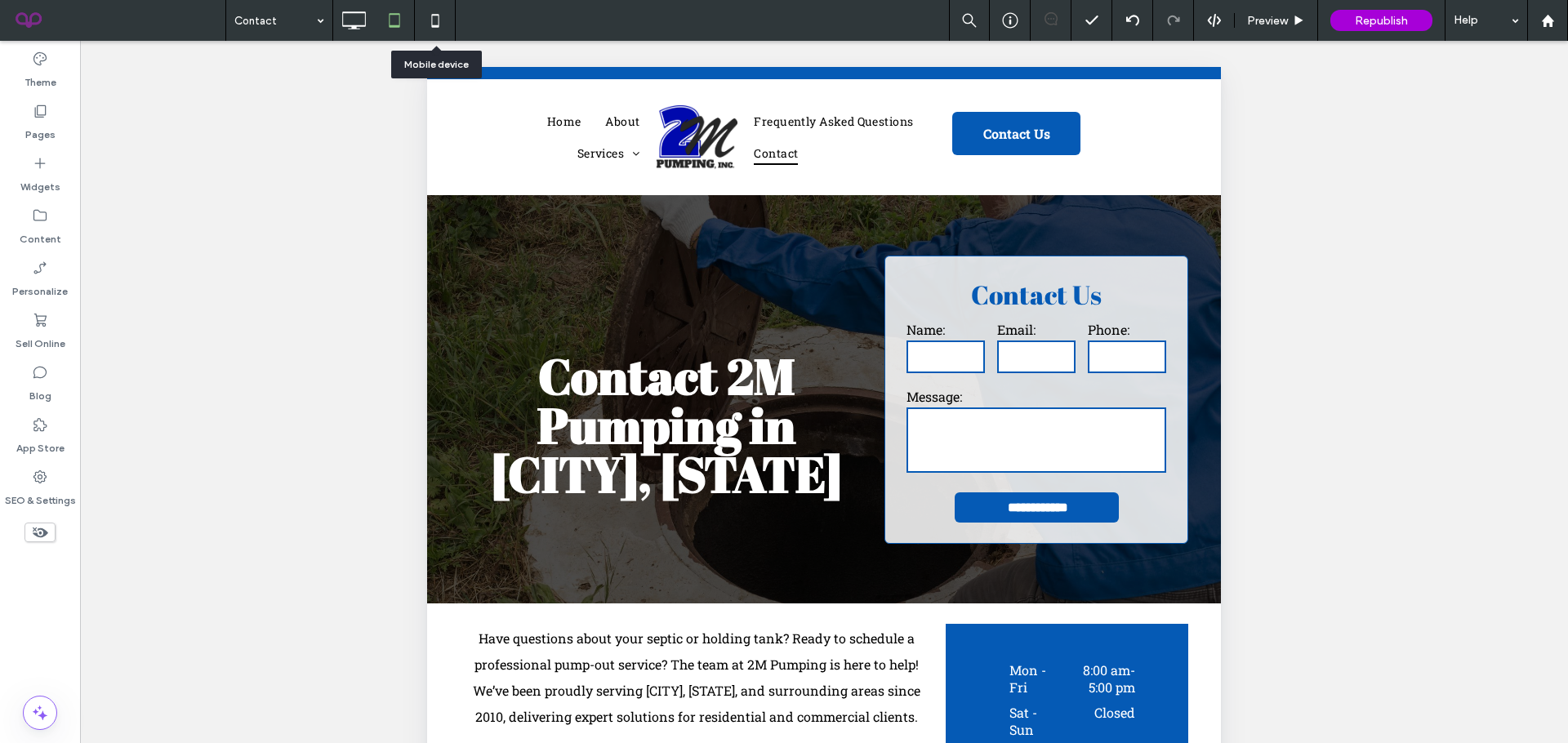 click 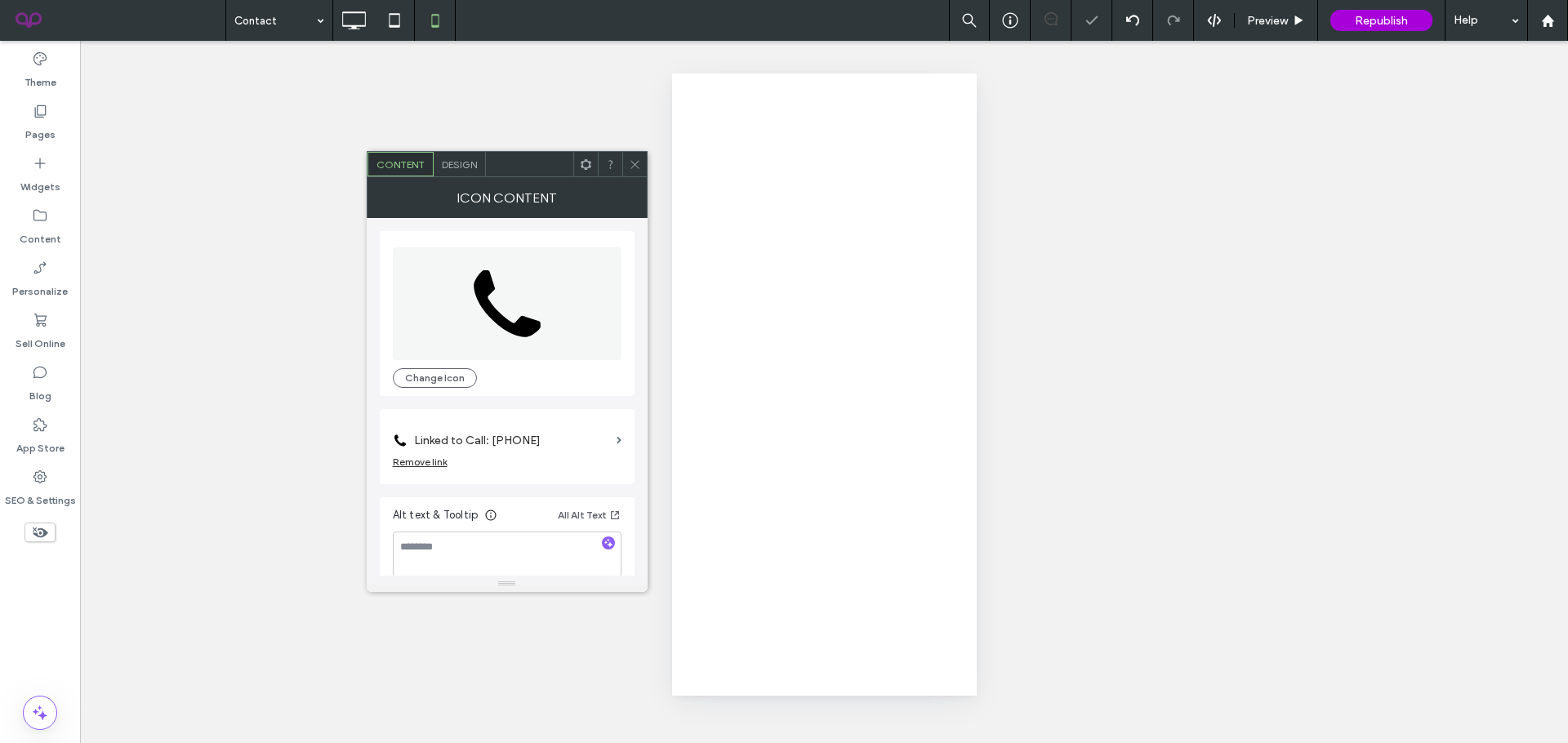 click on "Linked to Call: [PHONE]" at bounding box center [512, 440] 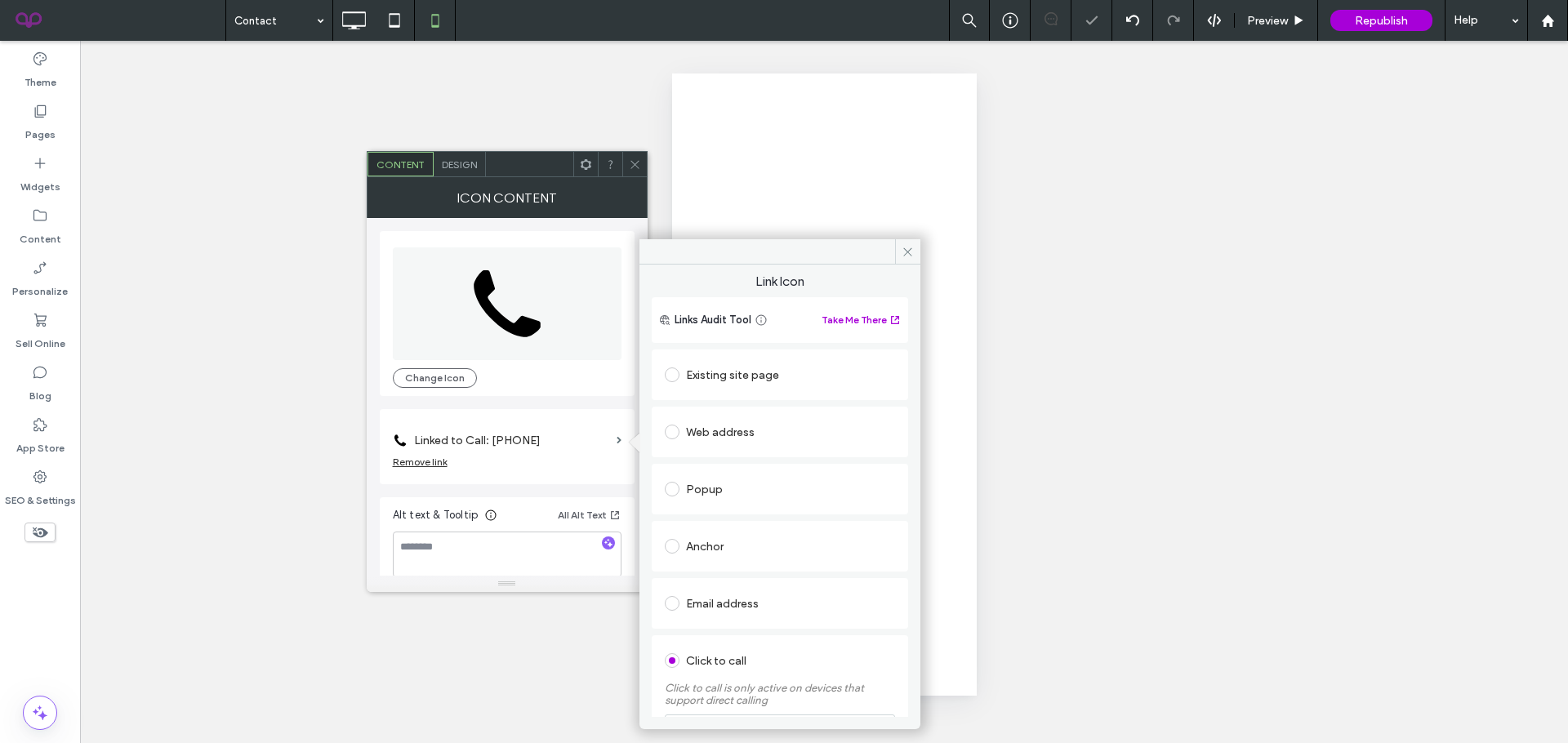 click on "Remove link" at bounding box center [420, 461] 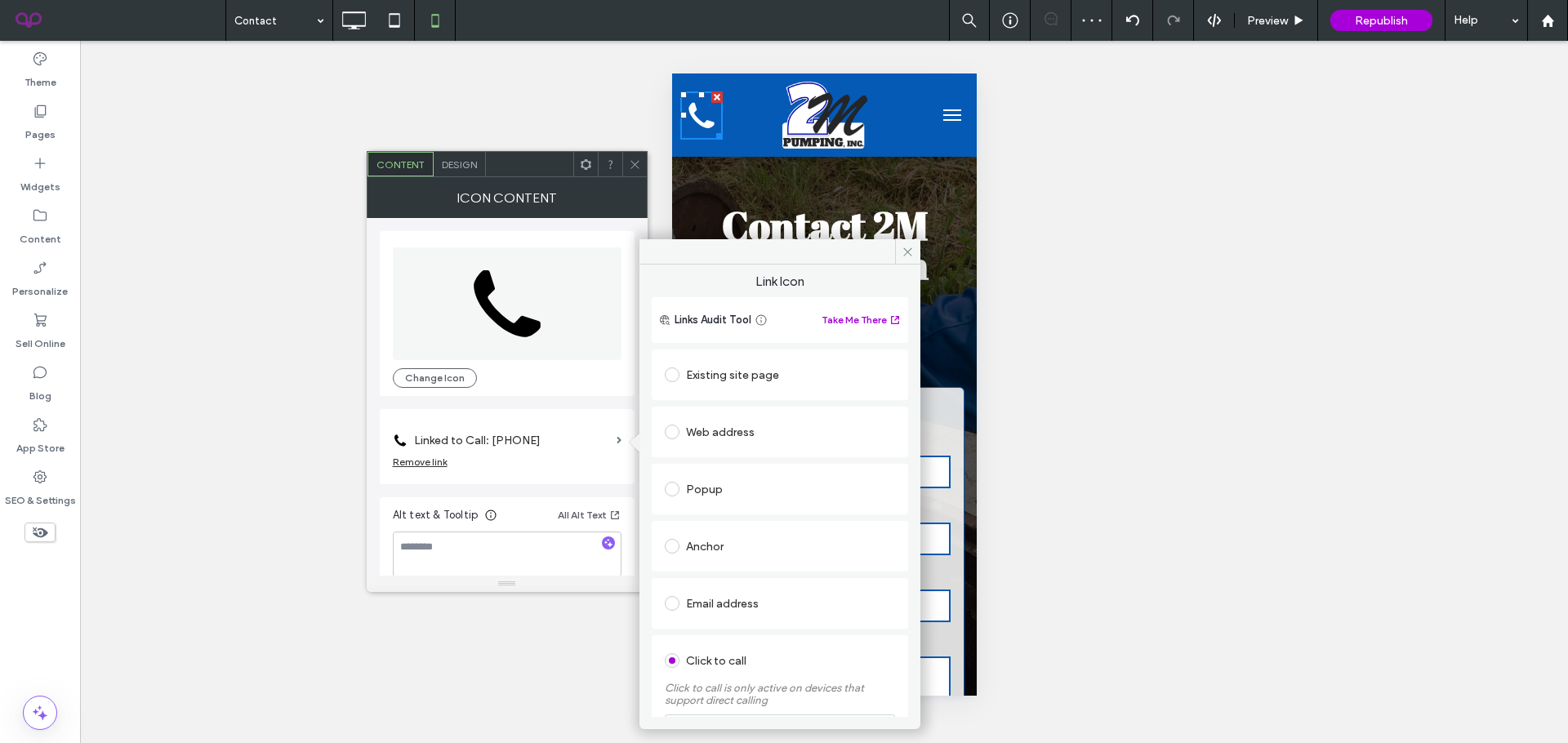 scroll, scrollTop: 0, scrollLeft: 0, axis: both 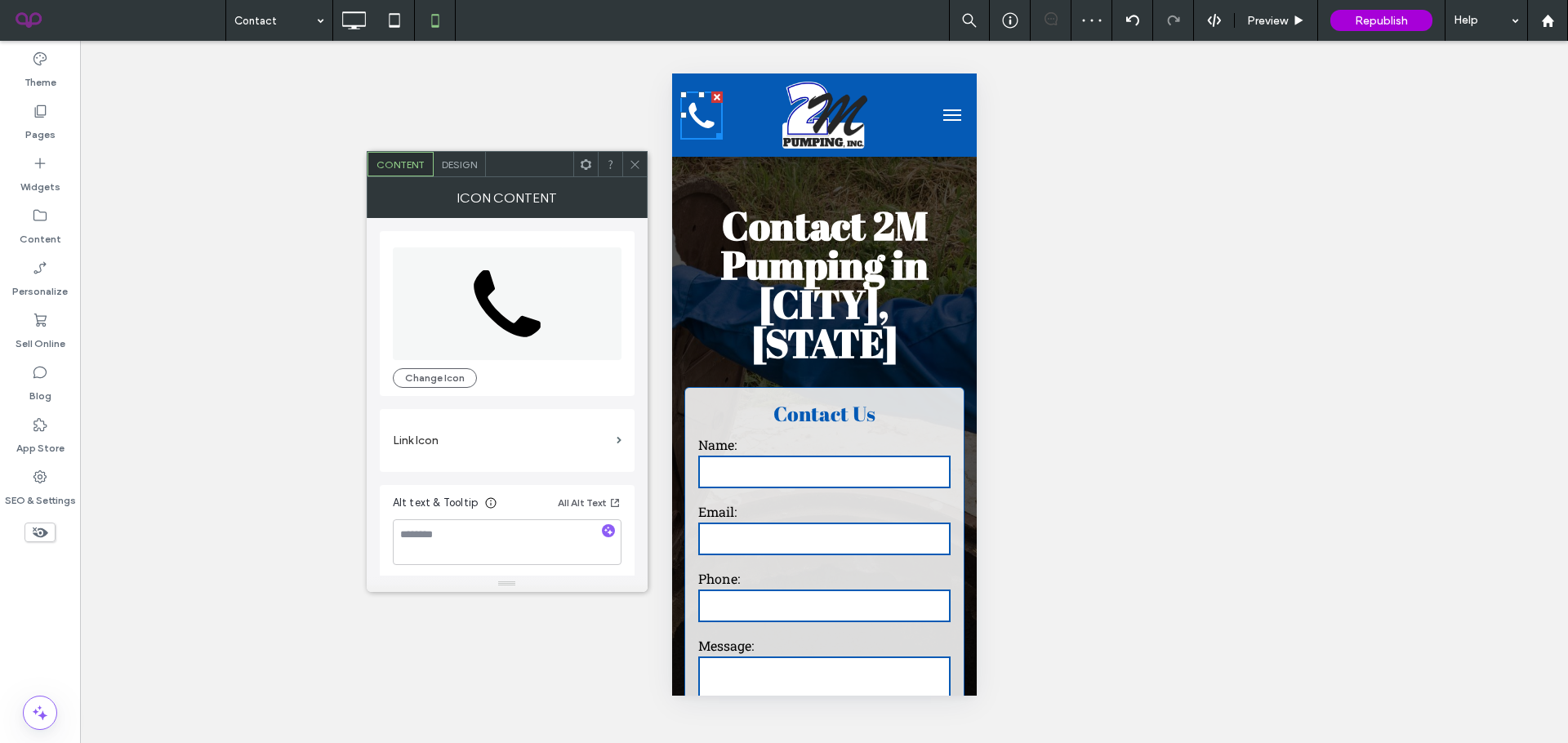 click on "Link Icon" at bounding box center (501, 440) 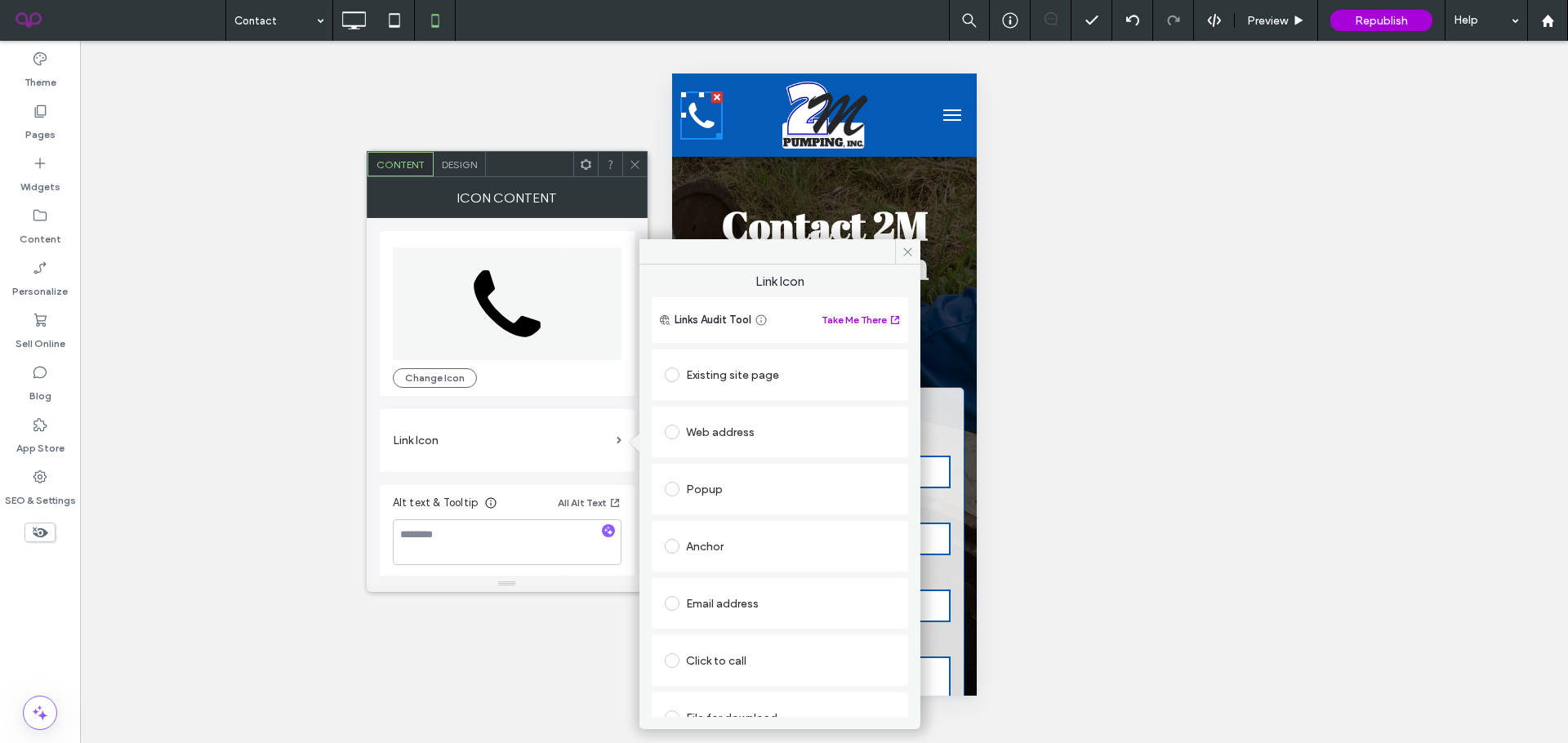click on "Click to call" at bounding box center [780, 661] 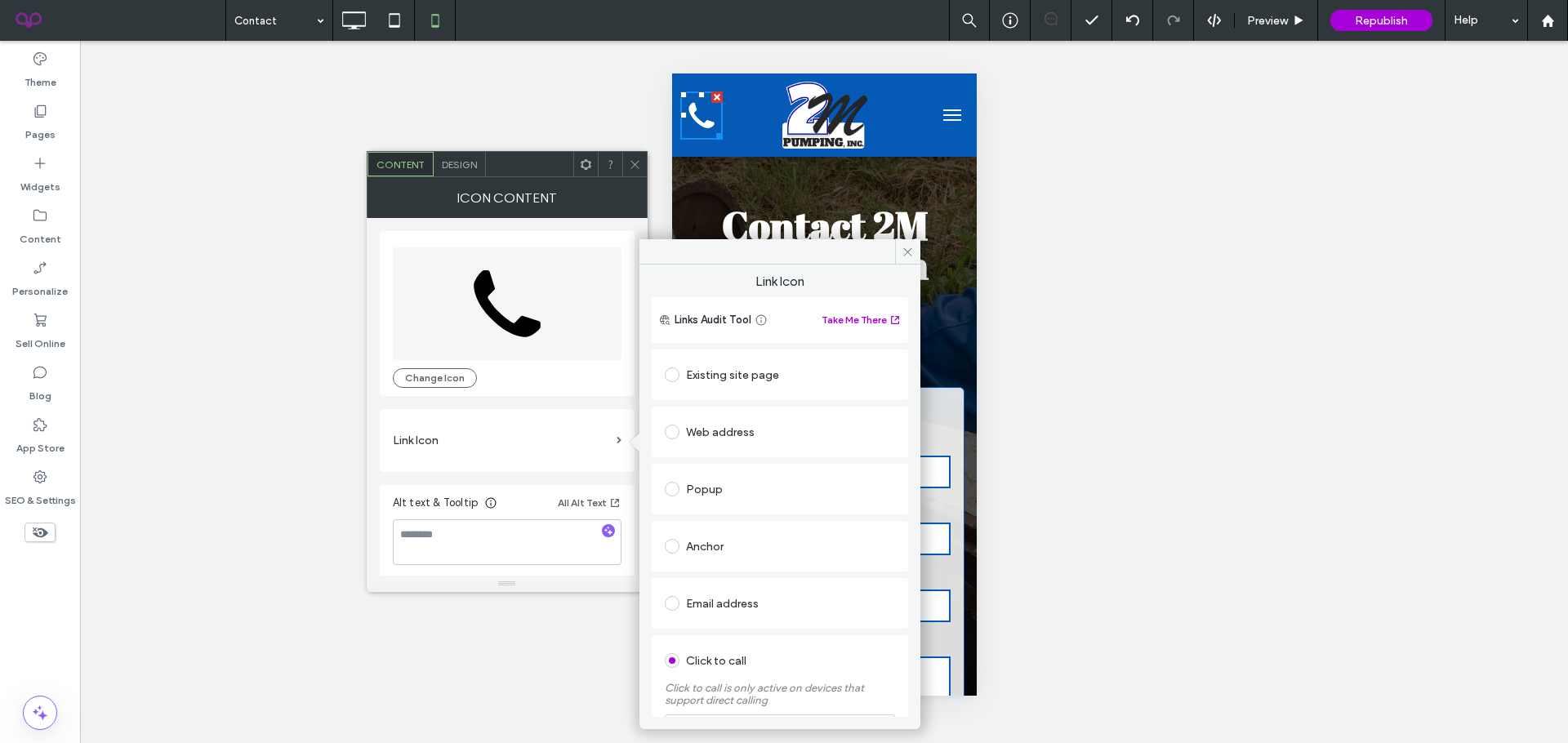 scroll, scrollTop: 97, scrollLeft: 0, axis: vertical 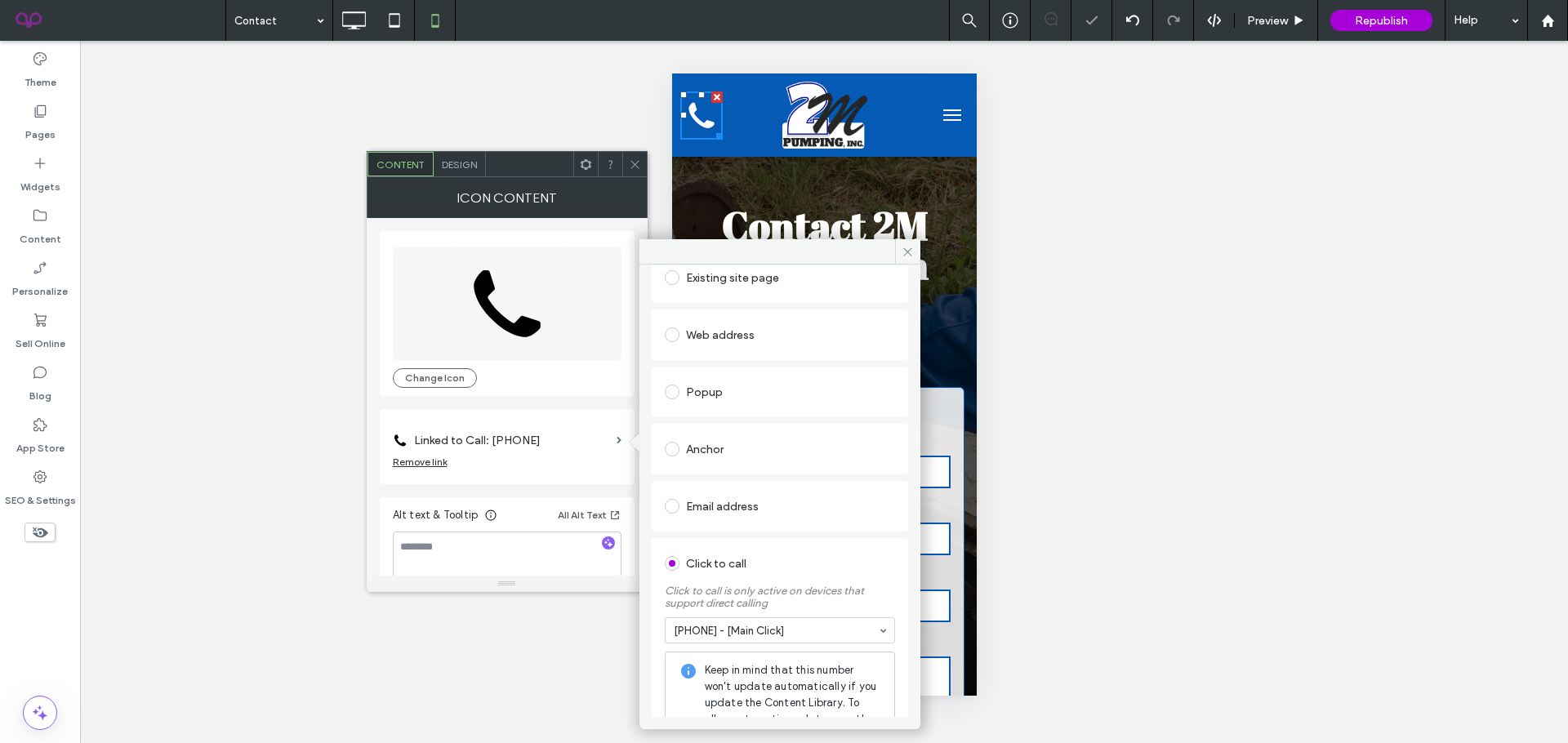 click 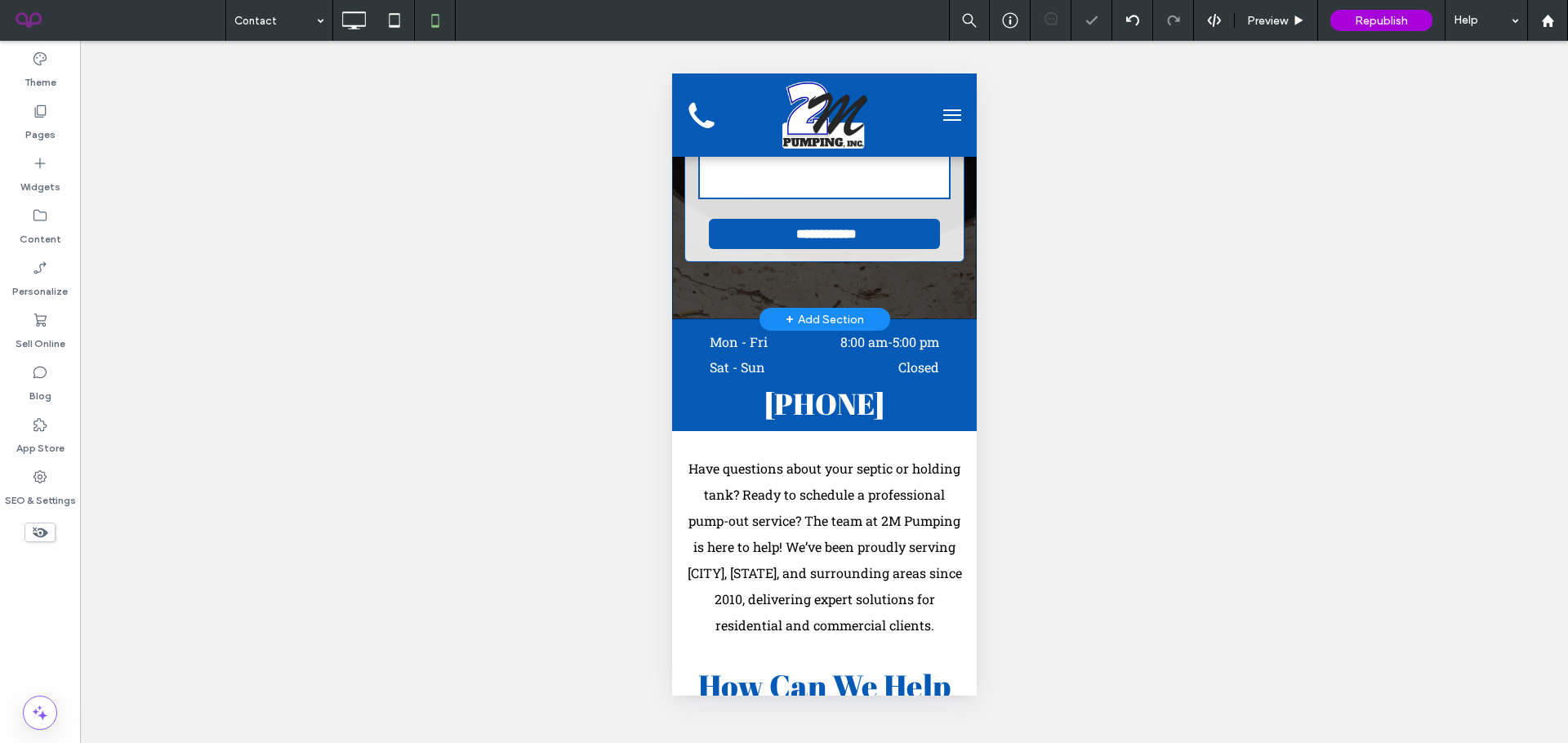 scroll, scrollTop: 810, scrollLeft: 0, axis: vertical 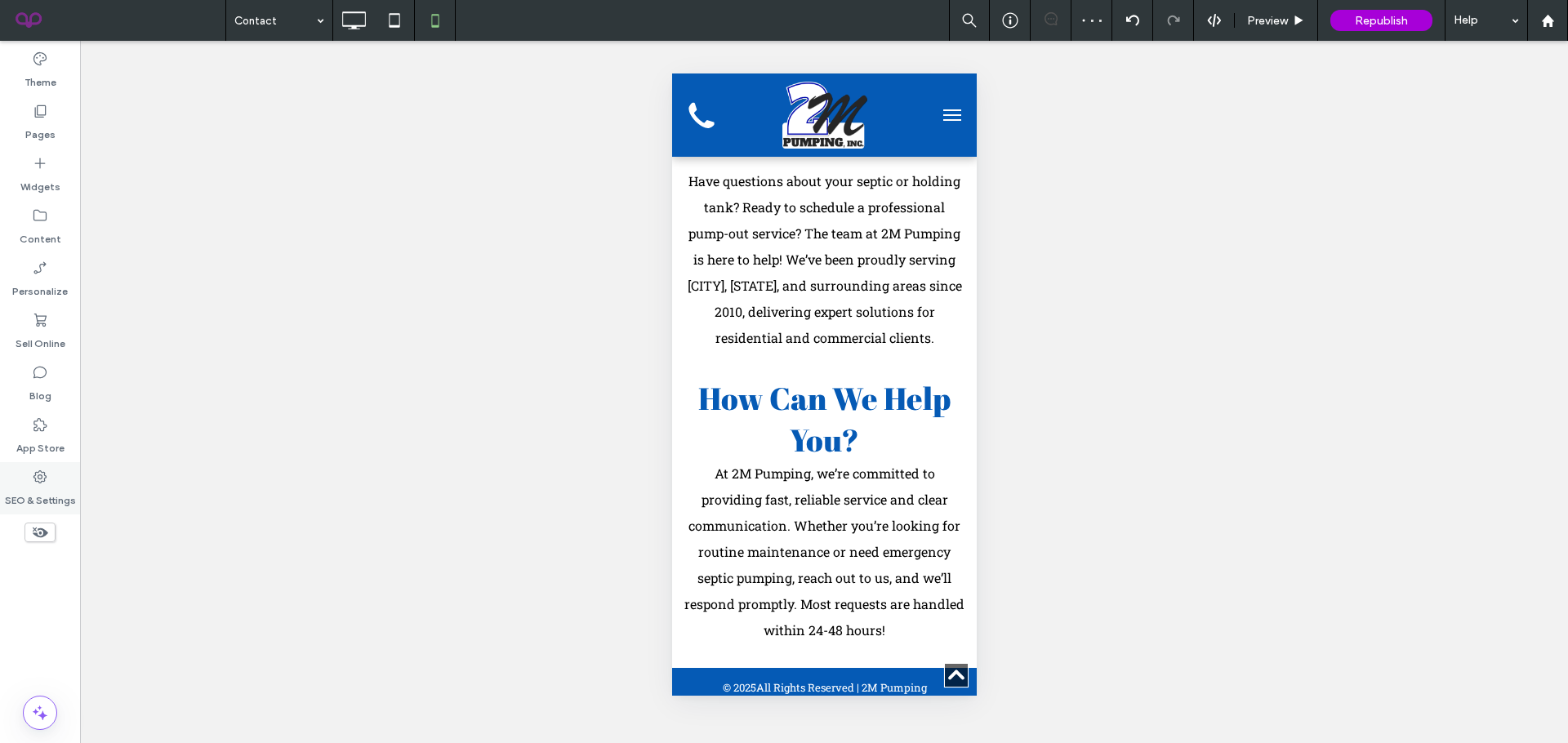 click on "SEO & Settings" at bounding box center (40, 496) 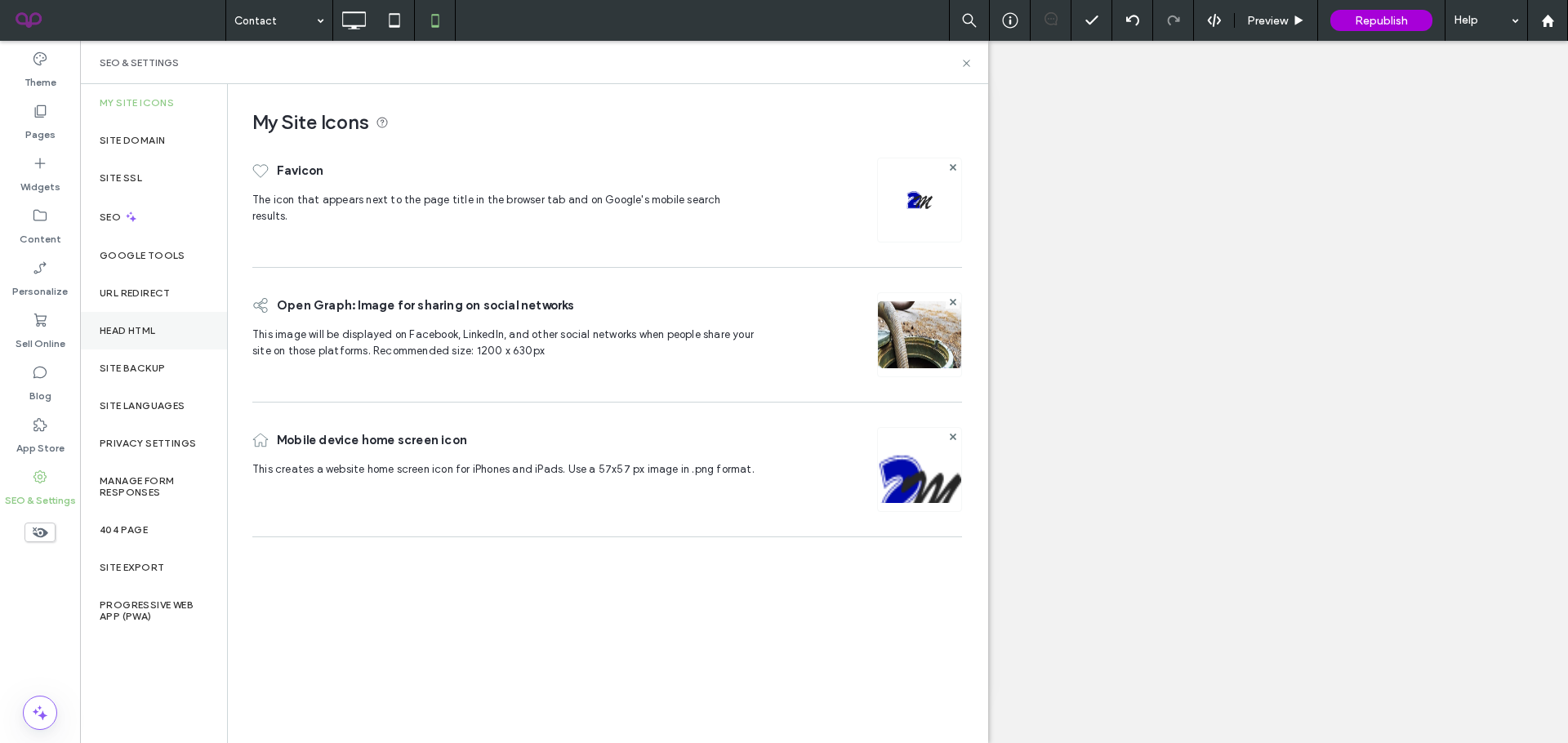 click on "Head HTML" at bounding box center (154, 331) 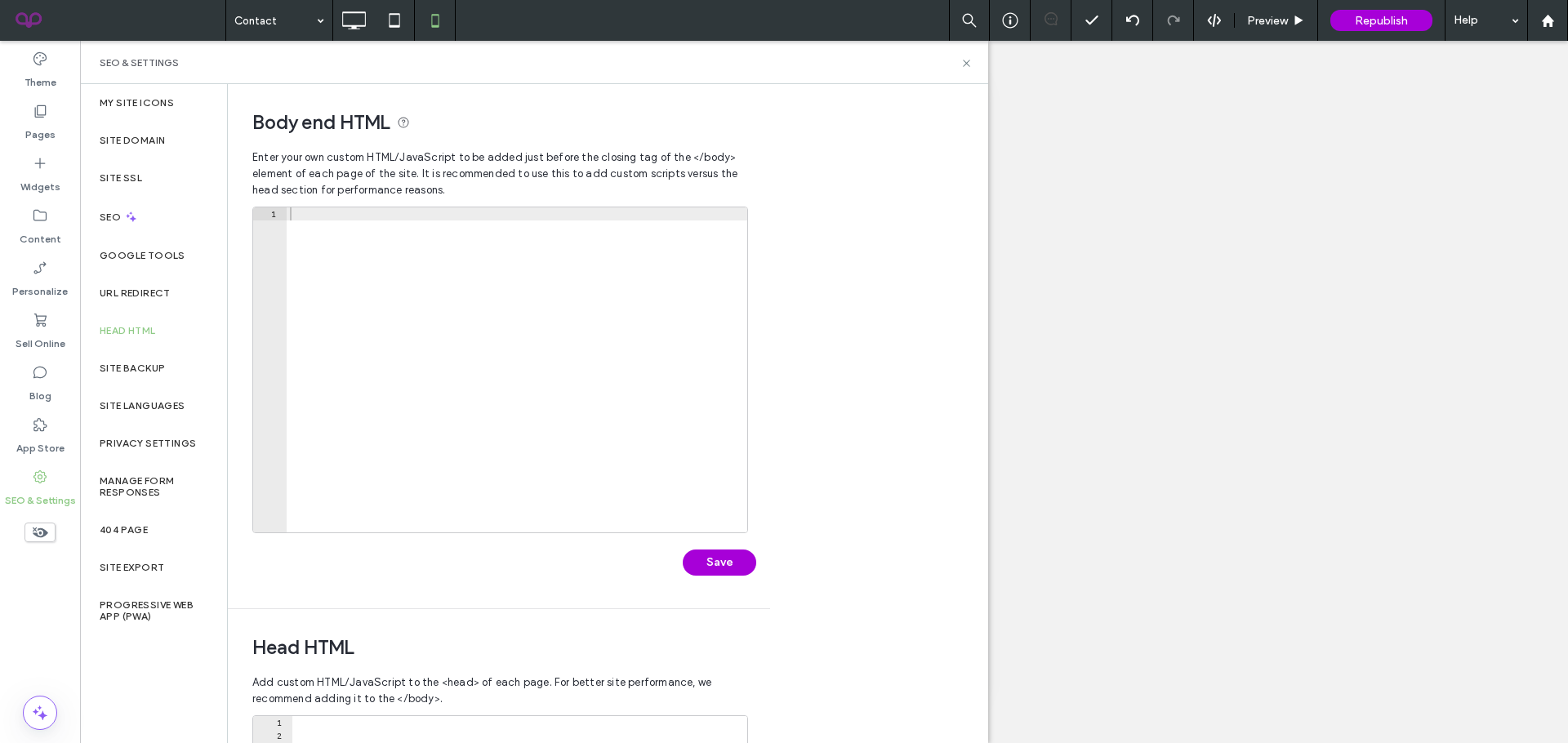 click on "Enter your own custom HTML/​JavaScript to be added just before the closing tag of the </body> element of each page of the site. It is recommended to use this to add custom scripts versus the head section for performance reasons." at bounding box center [499, 174] 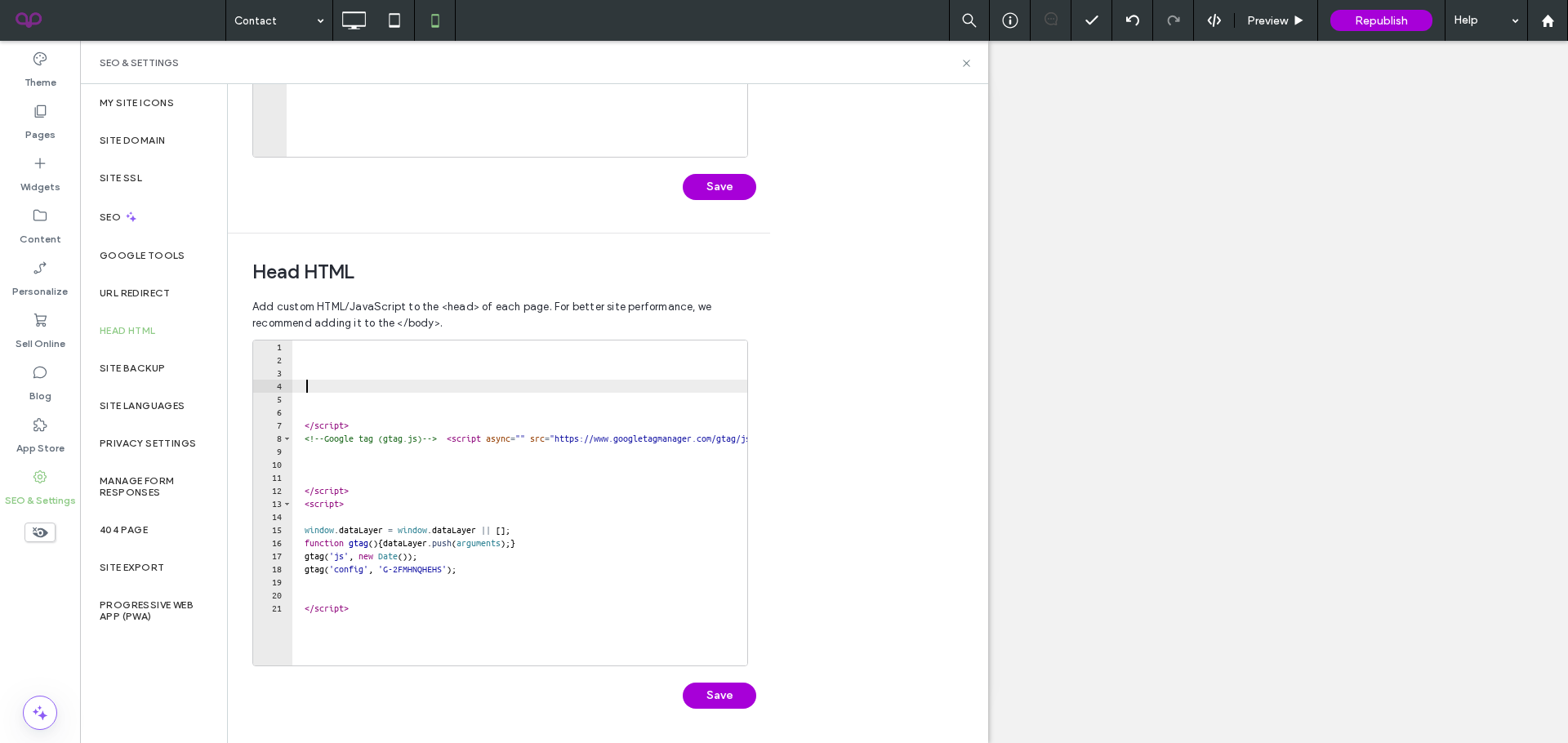 click on "</ script >    <!--  Google tag (gtag.js)  -->    < script   async = ""   src = "https://www.googletagmanager.com/gtag/js?id=G-2FMHNQHEHS" >       </ script >    < script >    window . dataLayer   =   window . dataLayer   ||   [ ] ;    function   gtag ( ) { dataLayer . push ( arguments ) ; }    gtag ( 'js' ,   new   Date ( )) ;    gtag ( 'config' ,   'G-2FMHNQHEHS' ) ;       </ script >" at bounding box center (627, 516) 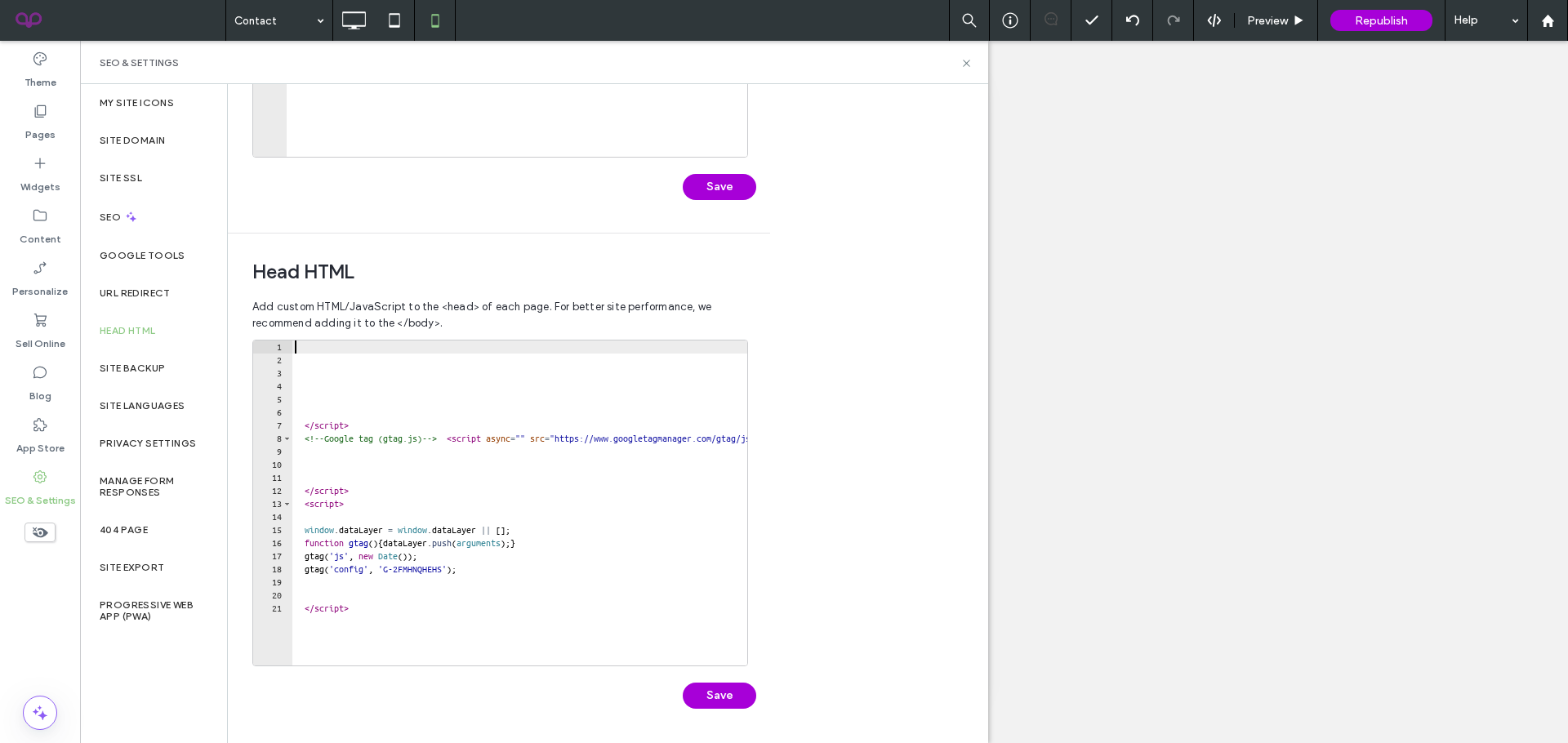 click on "</ script >    <!--  Google tag (gtag.js)  -->    < script   async = ""   src = "https://www.googletagmanager.com/gtag/js?id=G-2FMHNQHEHS" >       </ script >    < script >    window . dataLayer   =   window . dataLayer   ||   [ ] ;    function   gtag ( ) { dataLayer . push ( arguments ) ; }    gtag ( 'js' ,   new   Date ( )) ;    gtag ( 'config' ,   'G-2FMHNQHEHS' ) ;       </ script >" at bounding box center [627, 516] 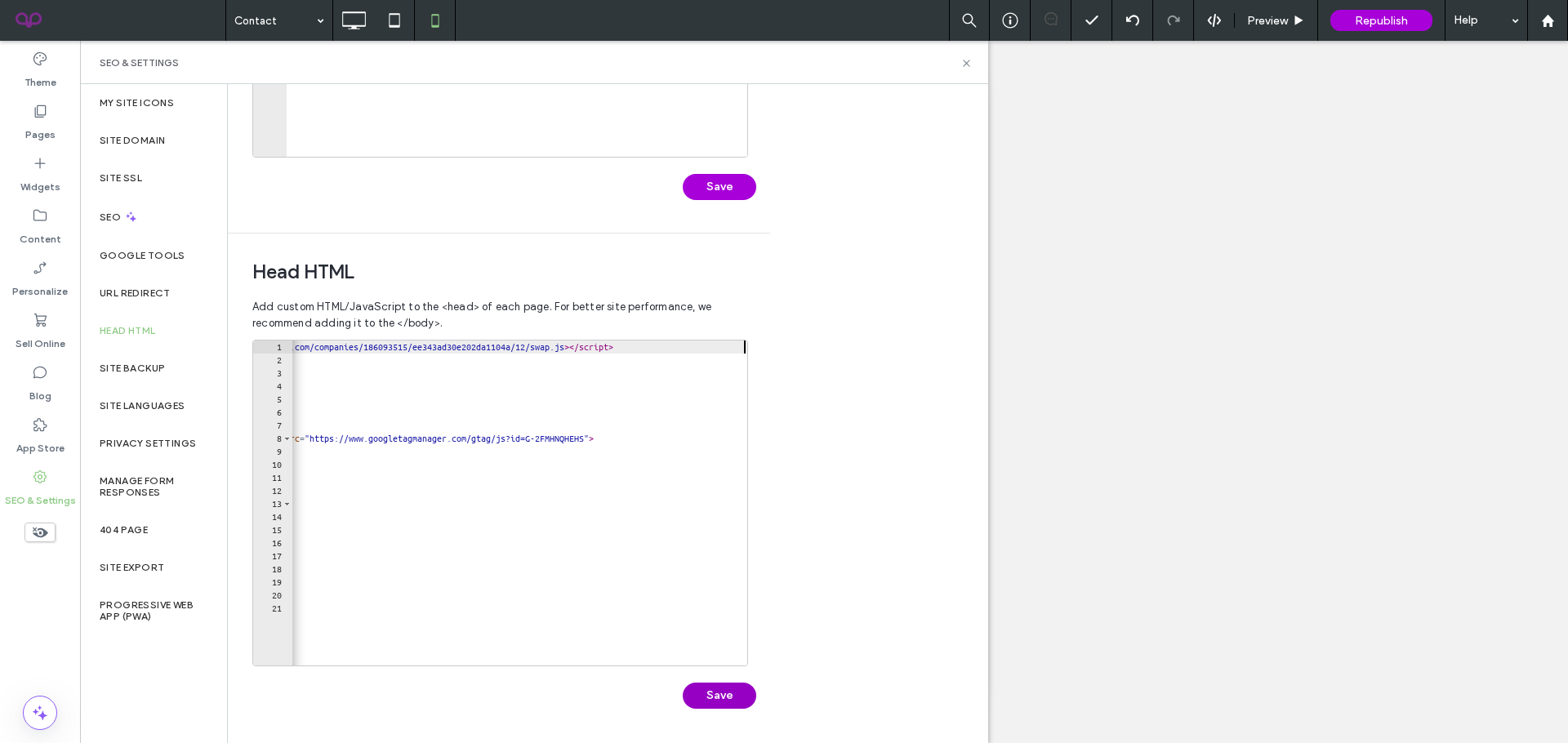 click on "Save" at bounding box center (719, 696) 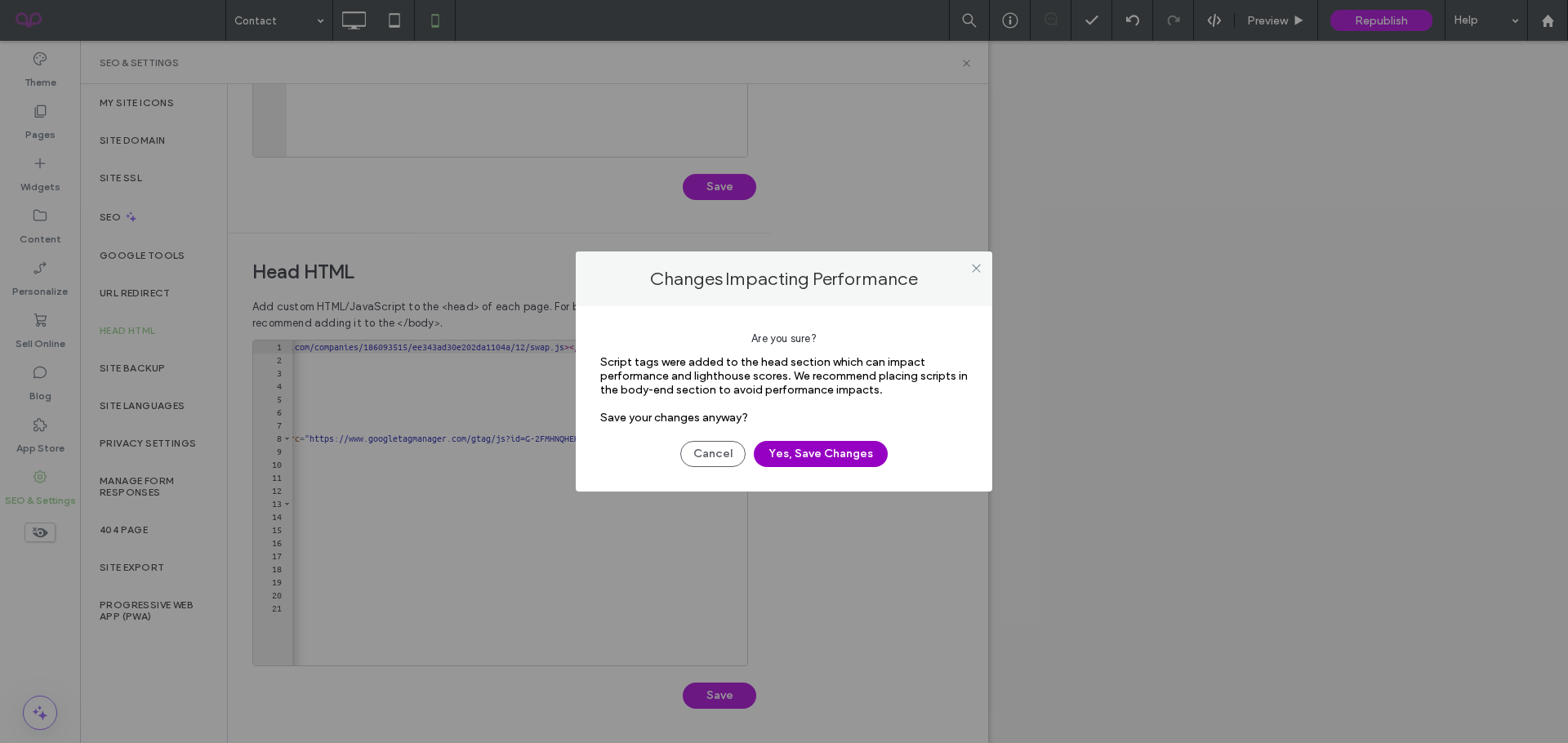 click on "Yes, Save Changes" at bounding box center [821, 454] 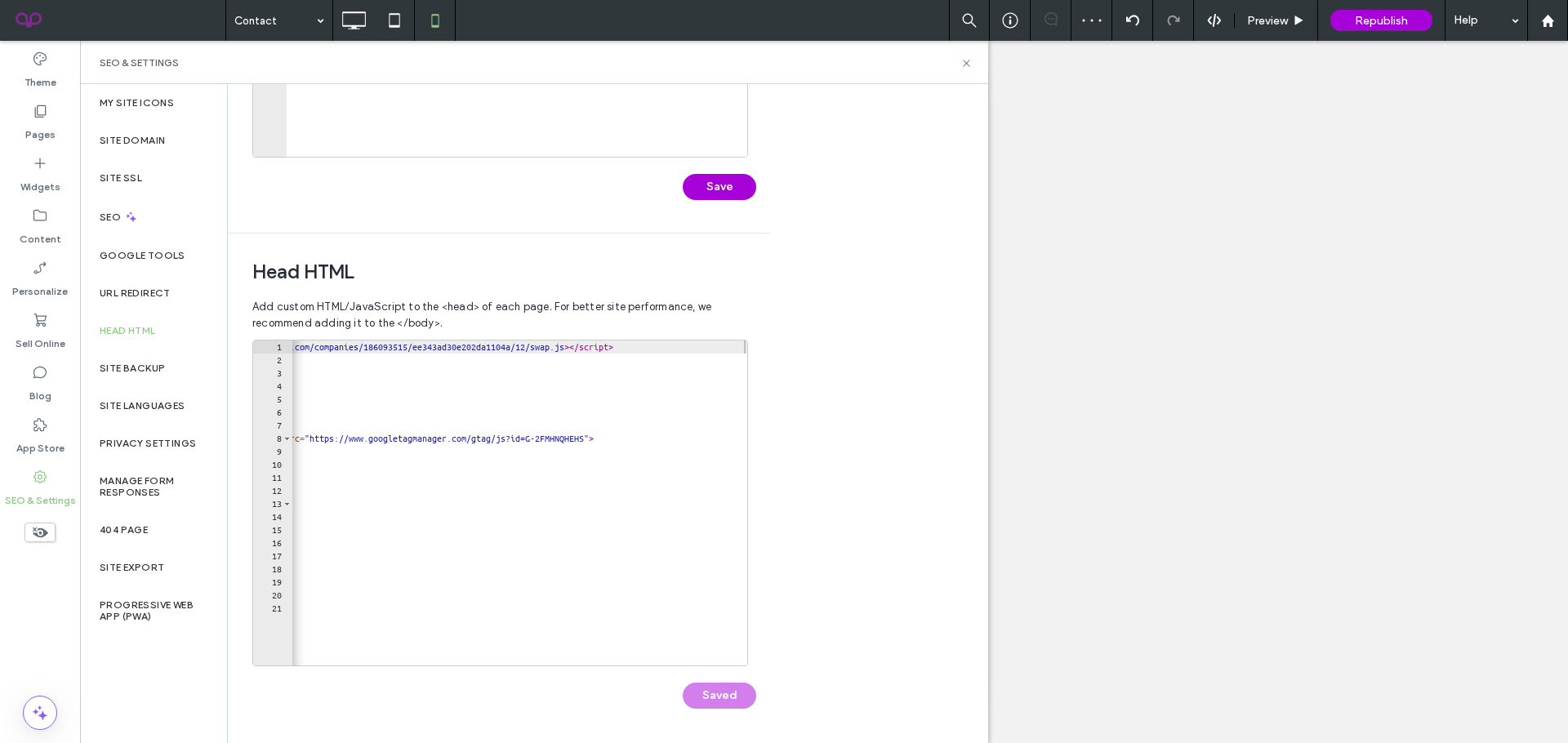 scroll, scrollTop: 0, scrollLeft: 0, axis: both 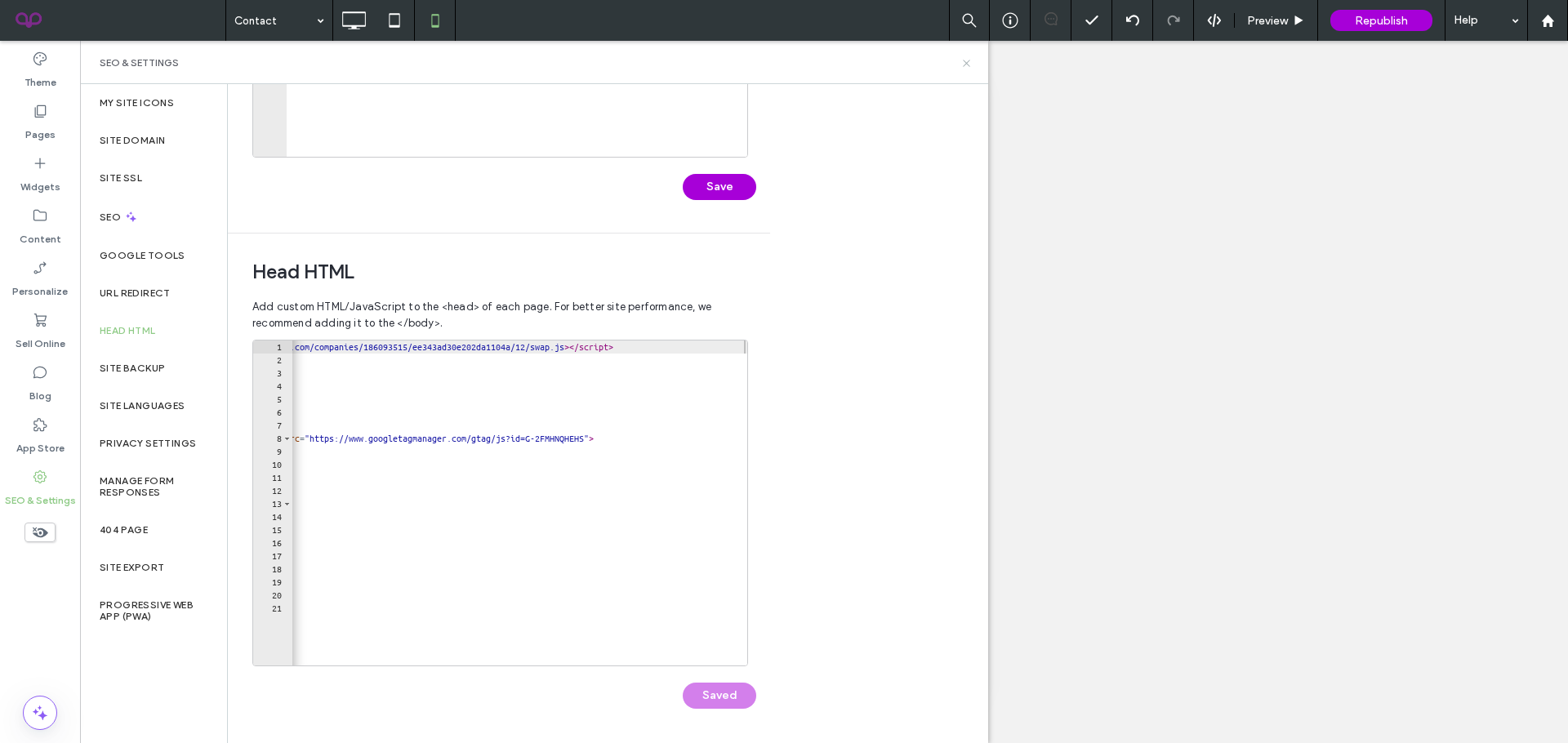 click 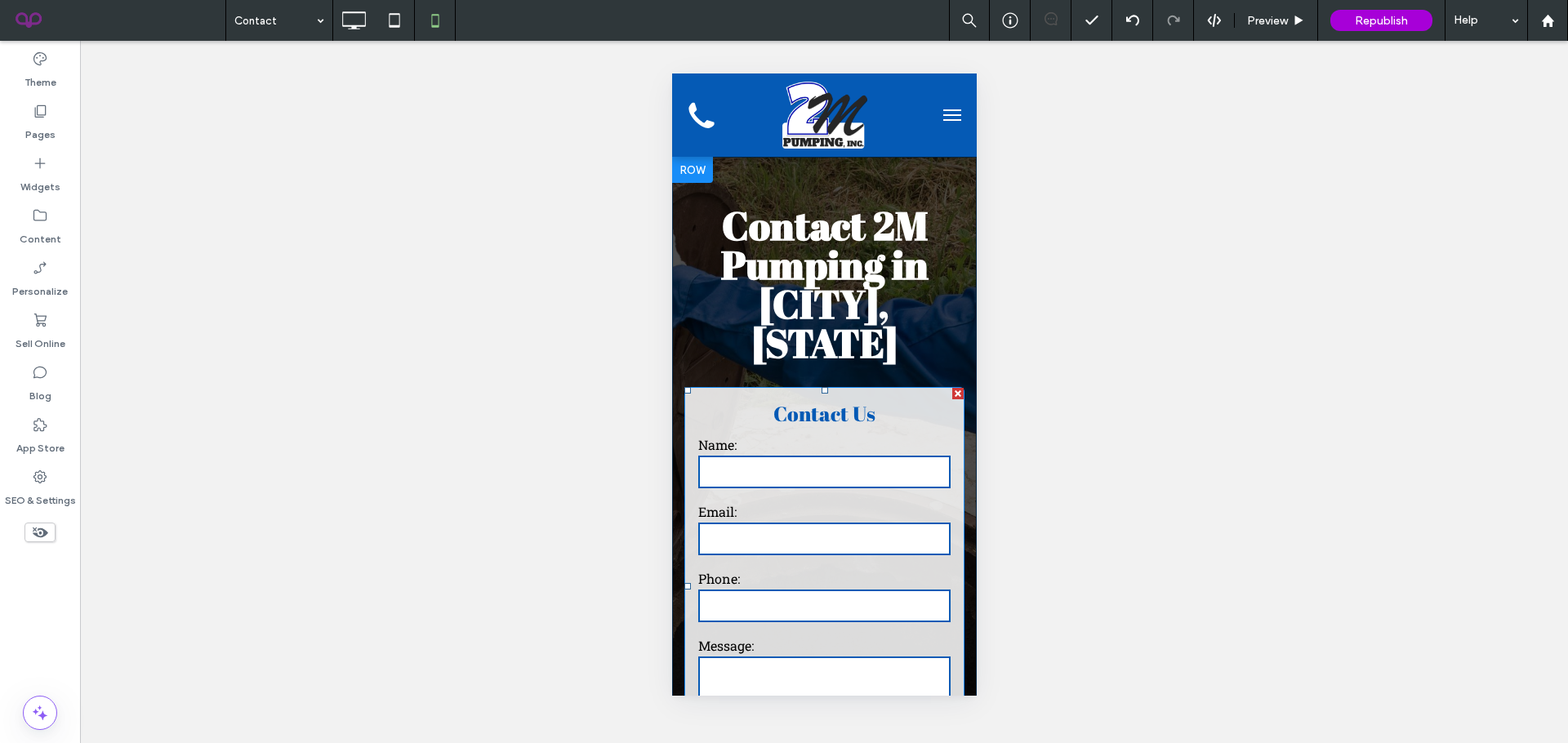 scroll, scrollTop: 12, scrollLeft: 0, axis: vertical 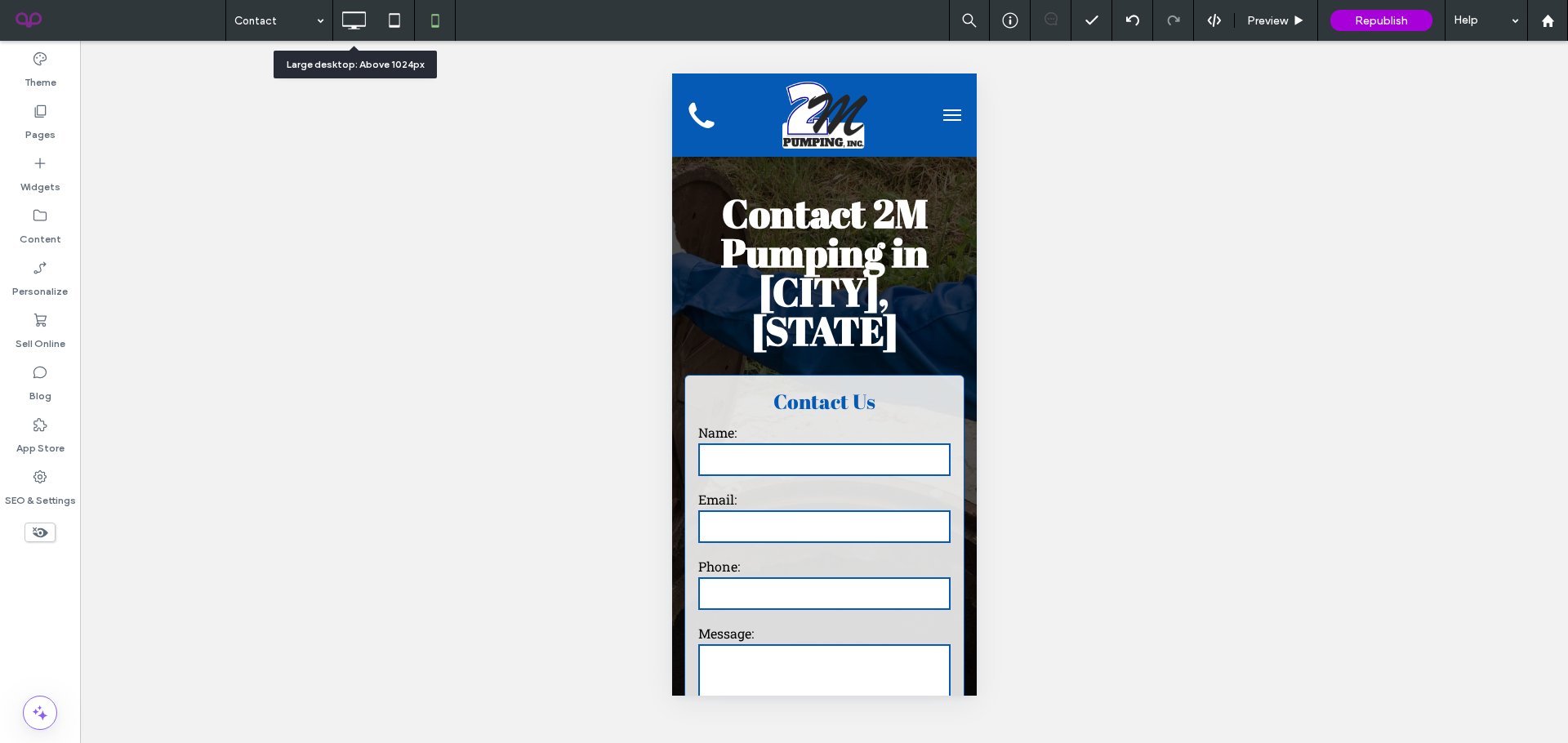 click 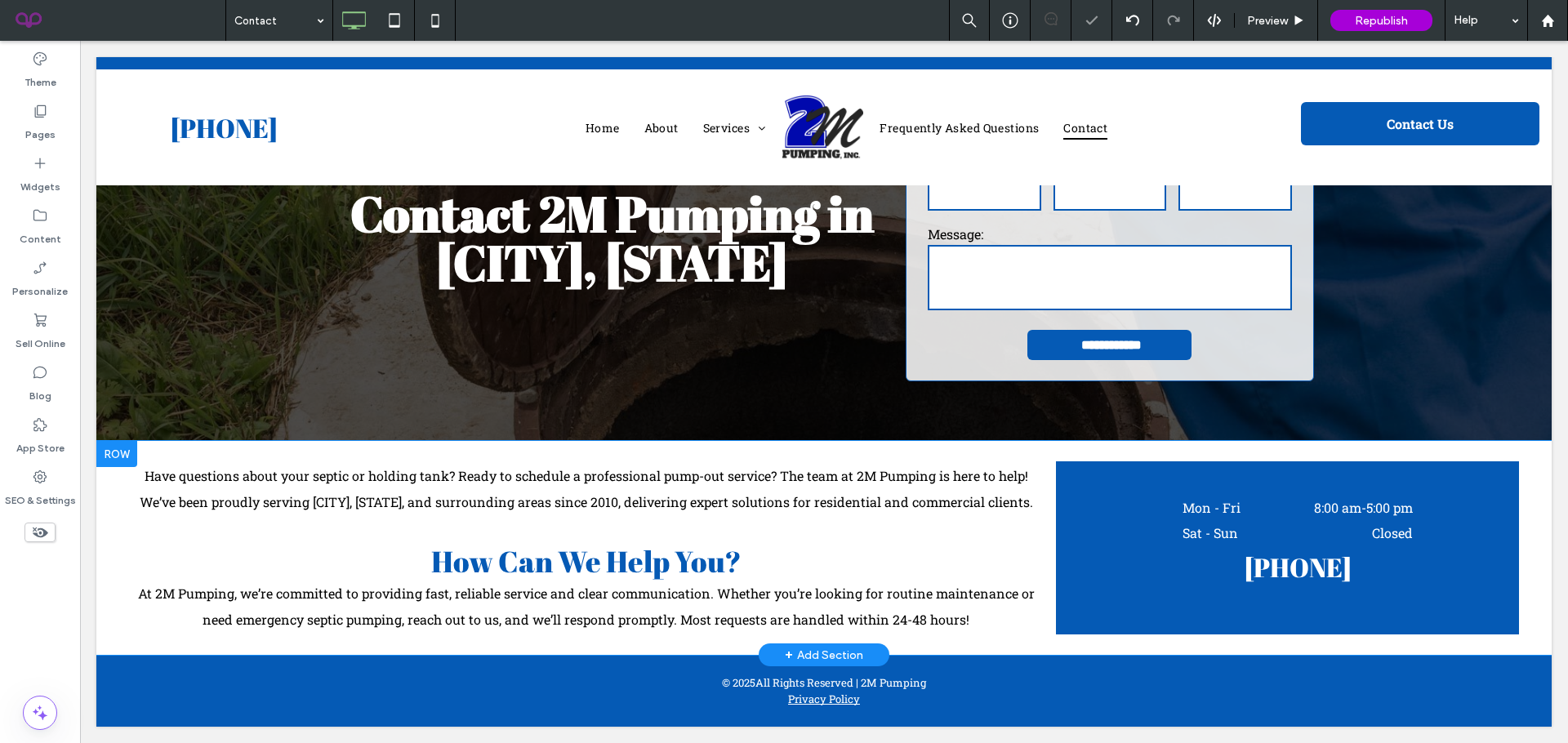 scroll, scrollTop: 0, scrollLeft: 0, axis: both 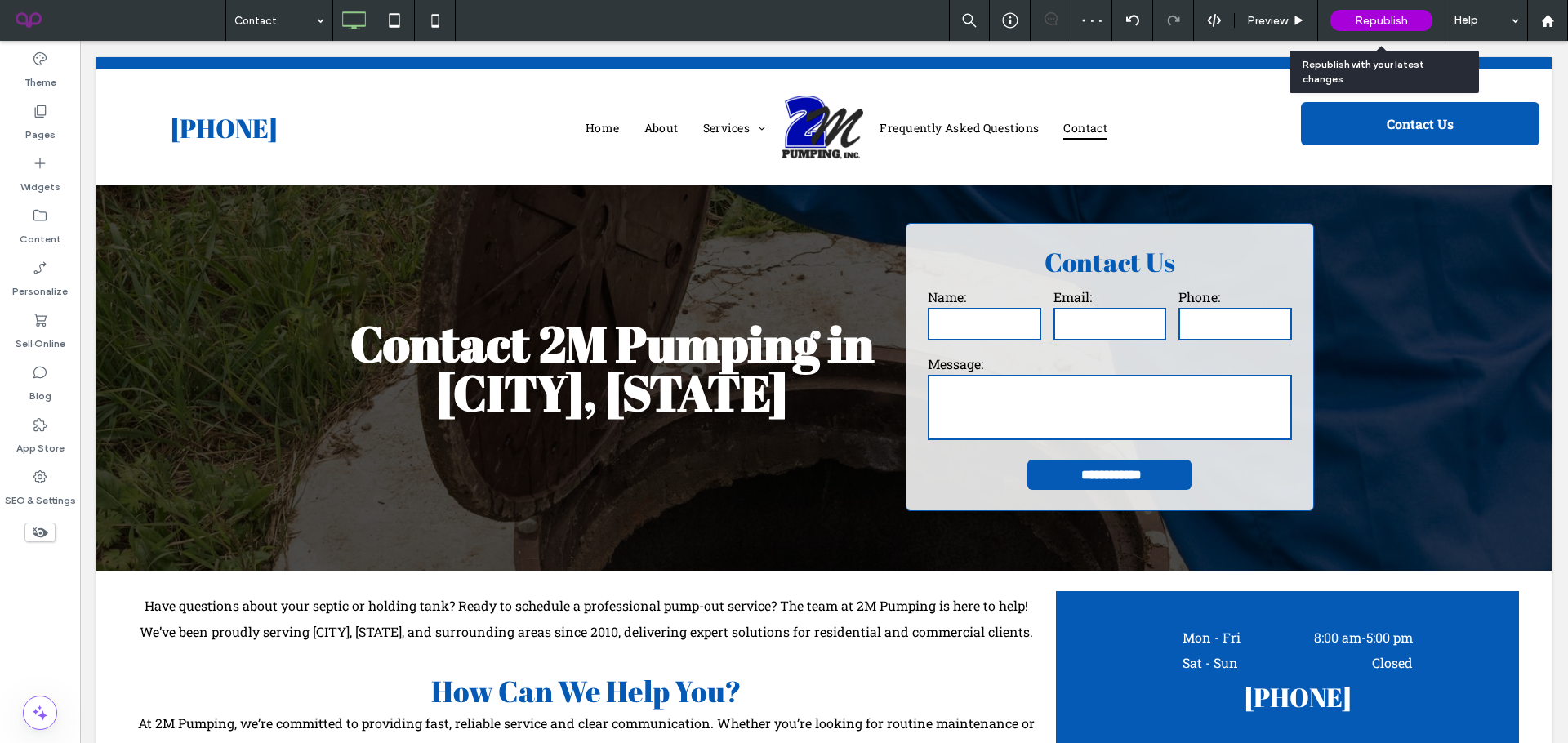 click on "Republish" at bounding box center (1381, 20) 